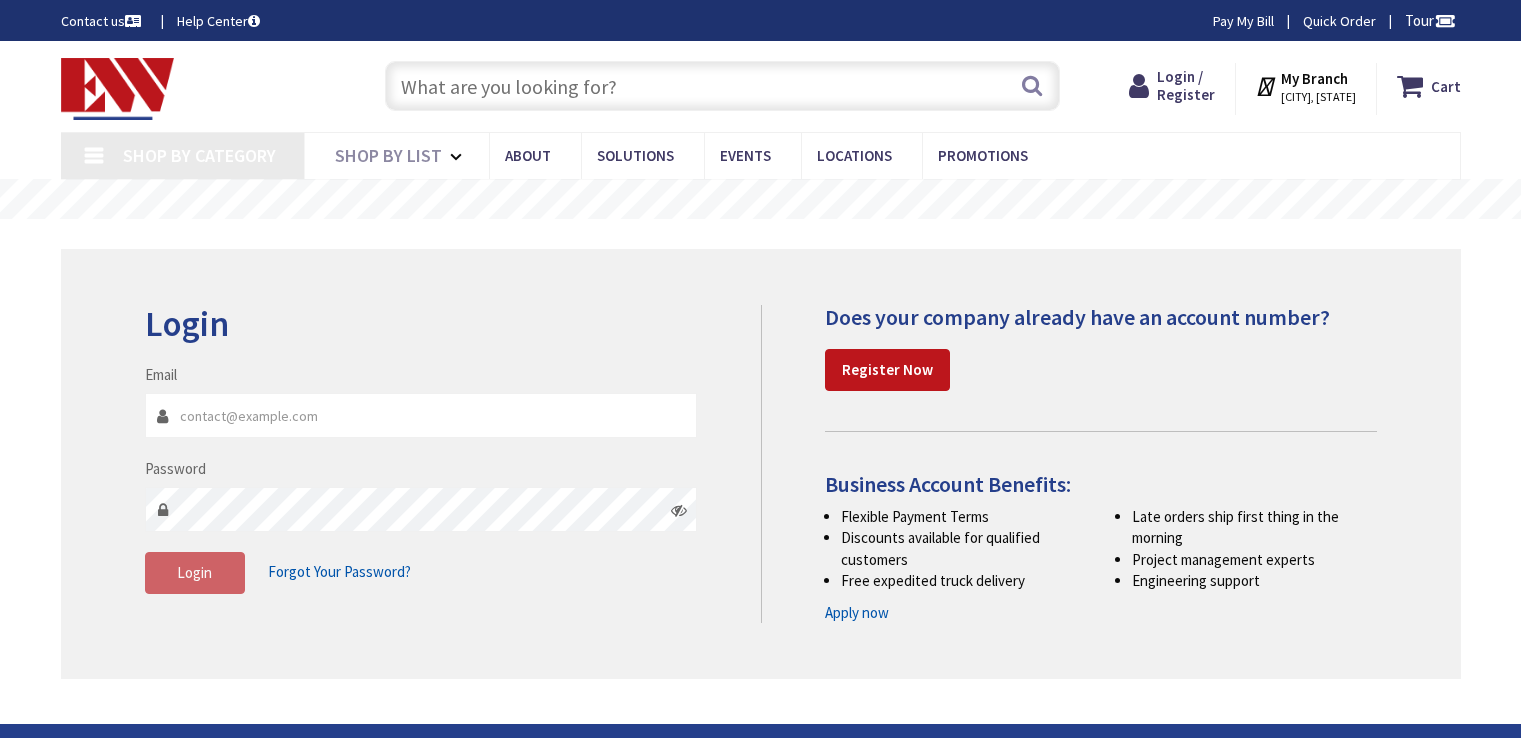 scroll, scrollTop: 0, scrollLeft: 0, axis: both 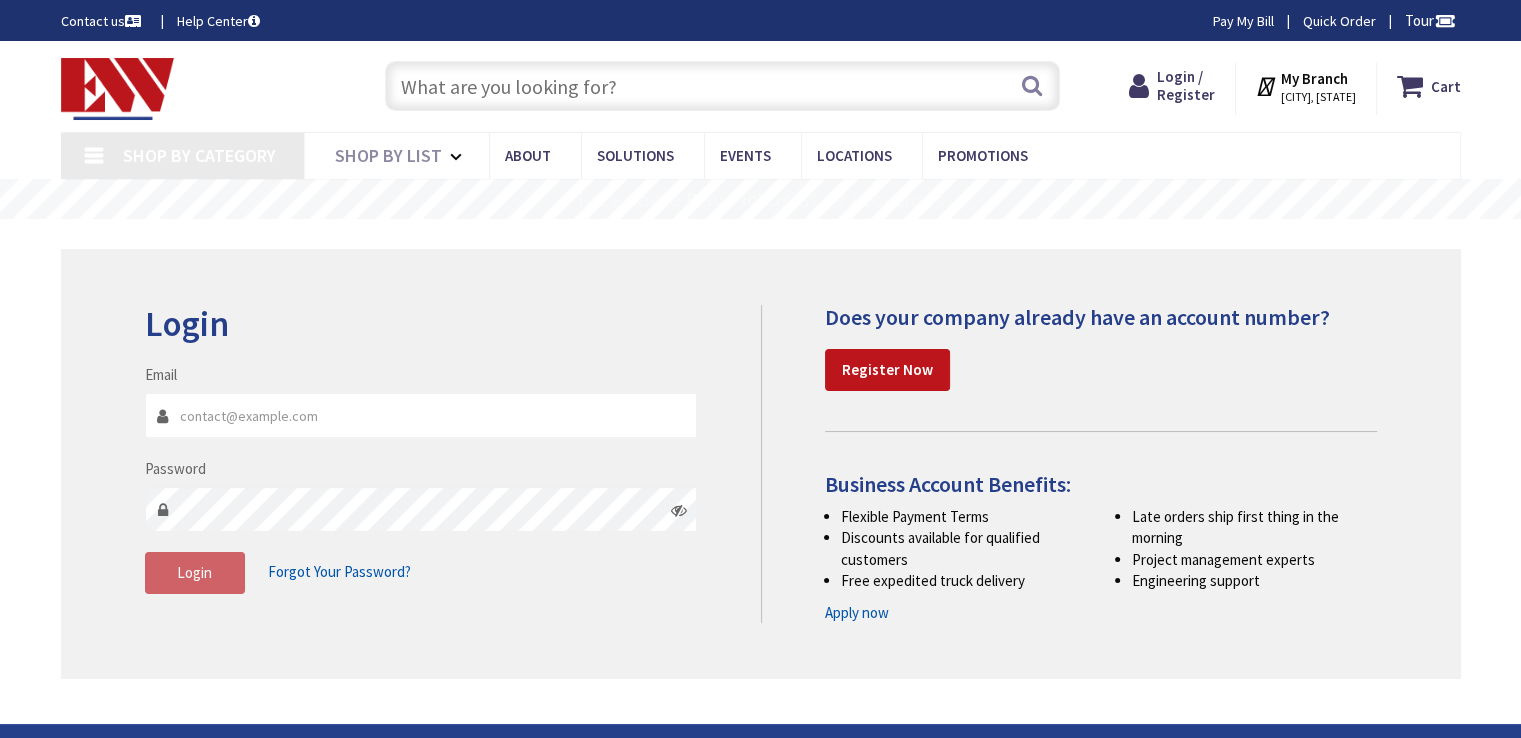 click on "Email" at bounding box center [421, 415] 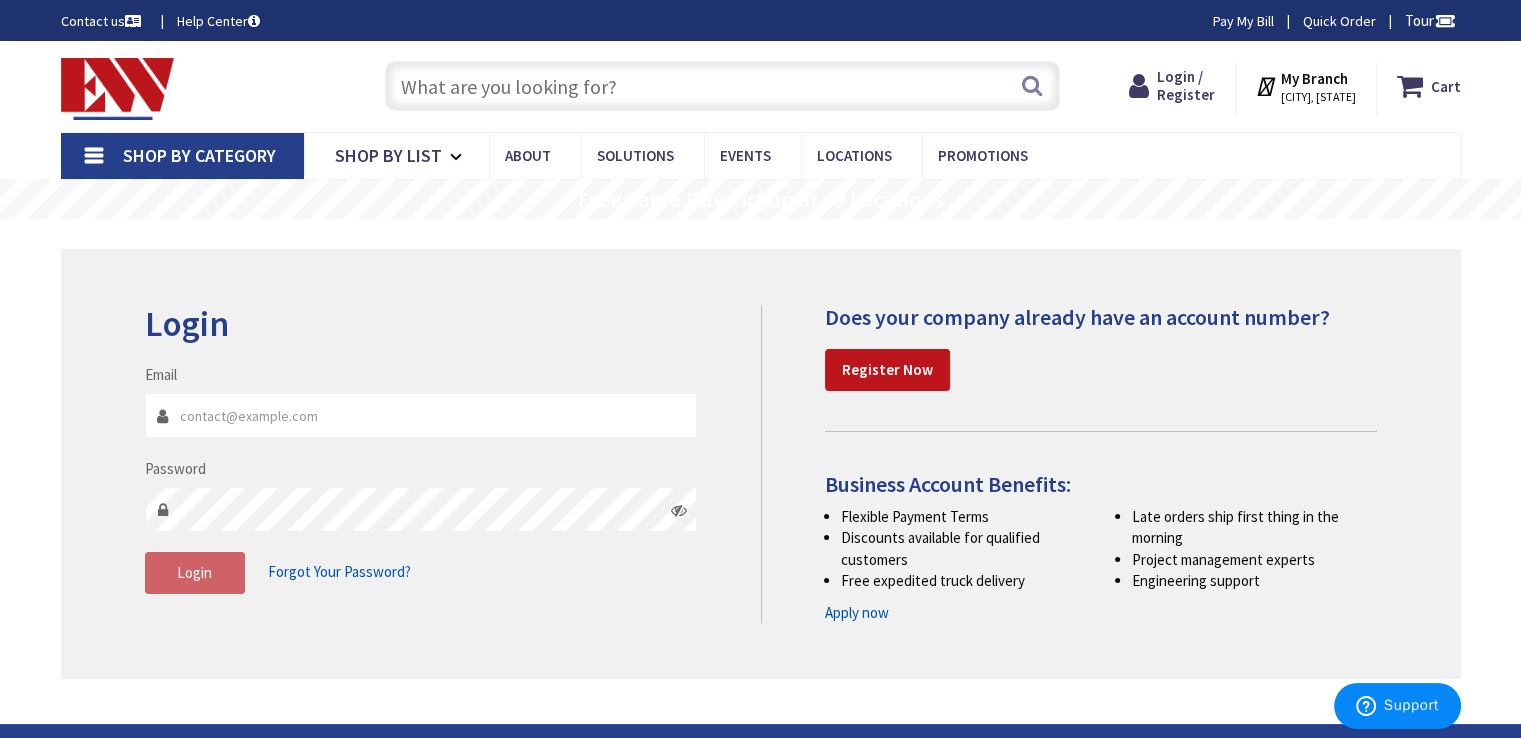 click on "Email" at bounding box center (421, 415) 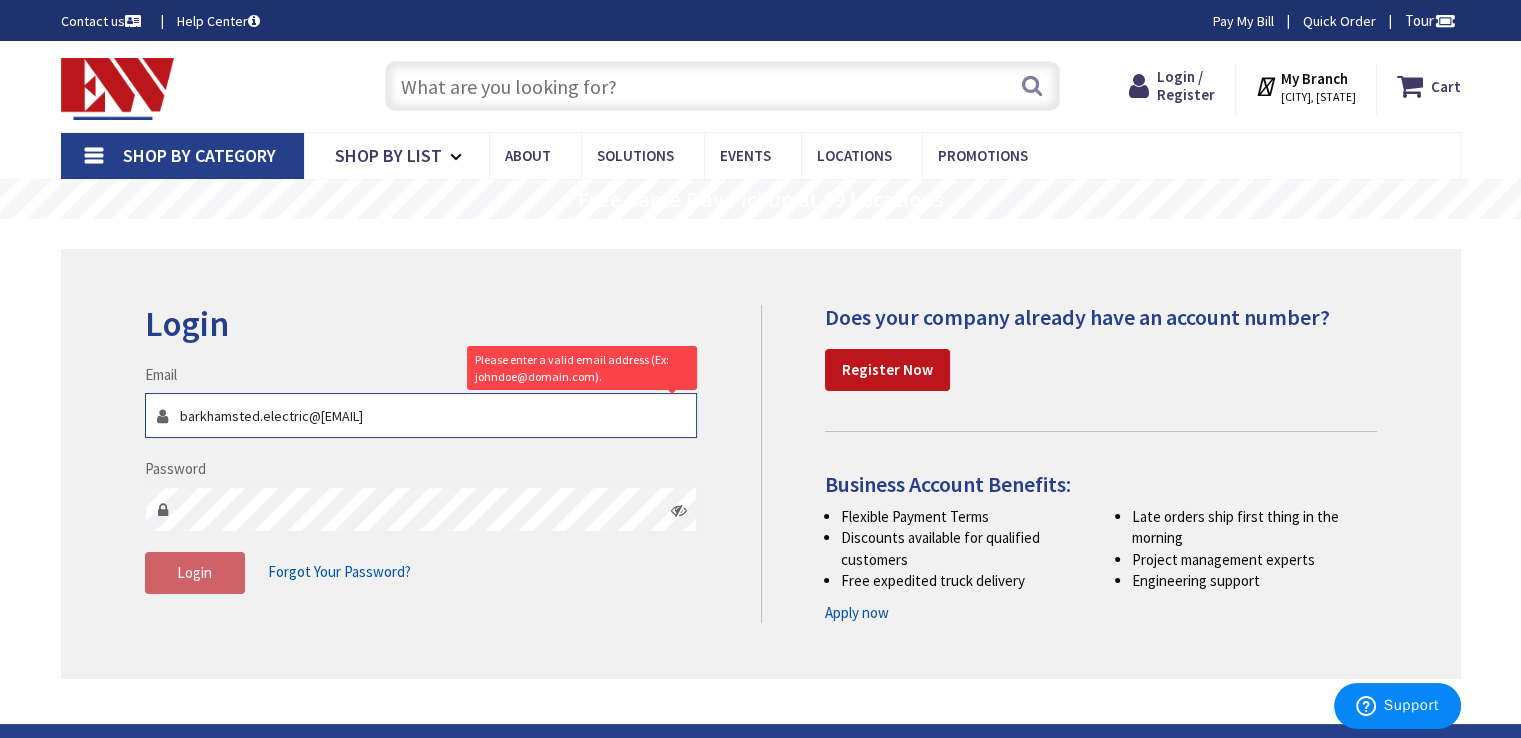 click on "barkhamsted.electric@outlookcom" at bounding box center (421, 415) 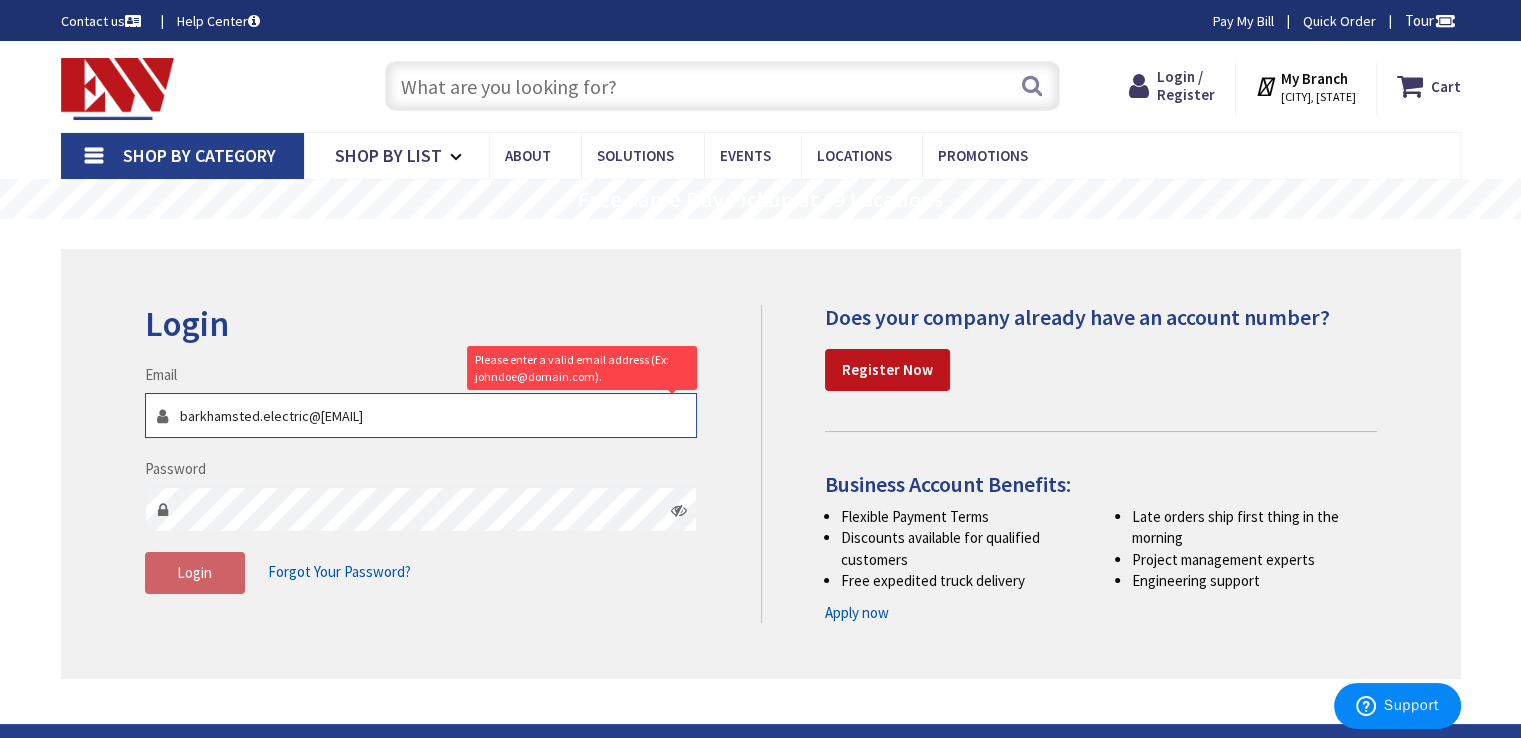 click on "barkhamsted.electric@outlookcom" at bounding box center (421, 415) 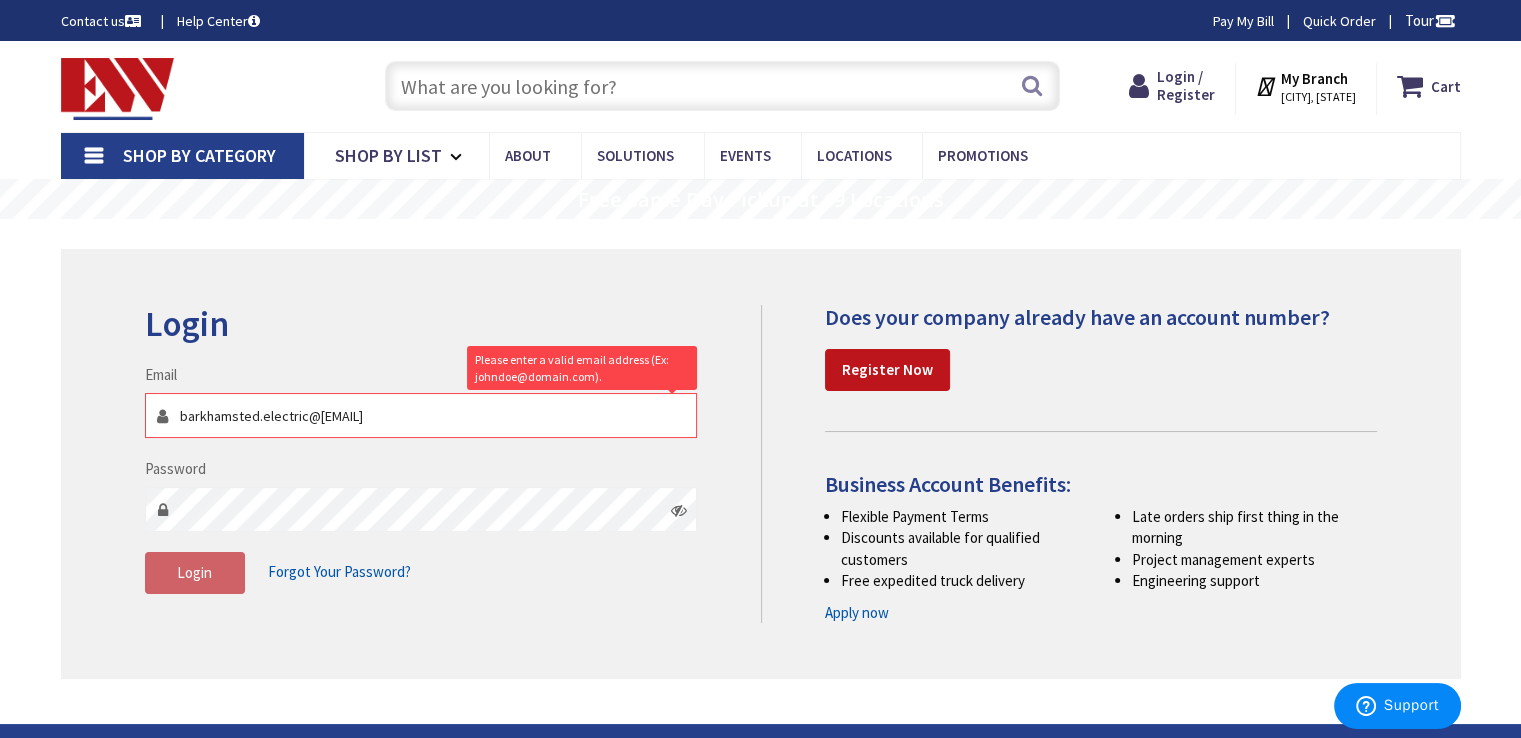 click on "Please enter a valid email address (Ex: johndoe@domain.com)." at bounding box center (582, 368) 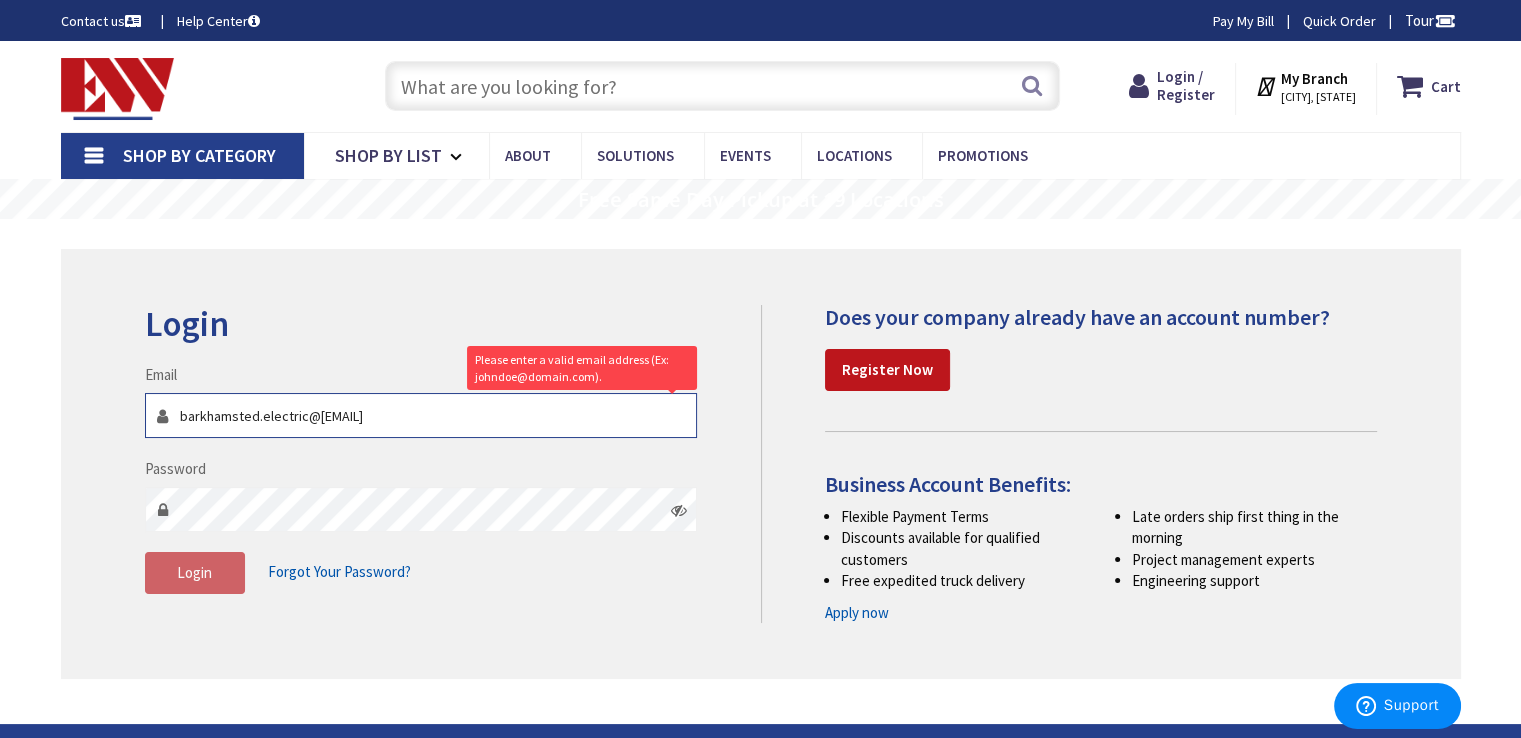 click on "barkhamsted.electric@outlookcom" at bounding box center (421, 415) 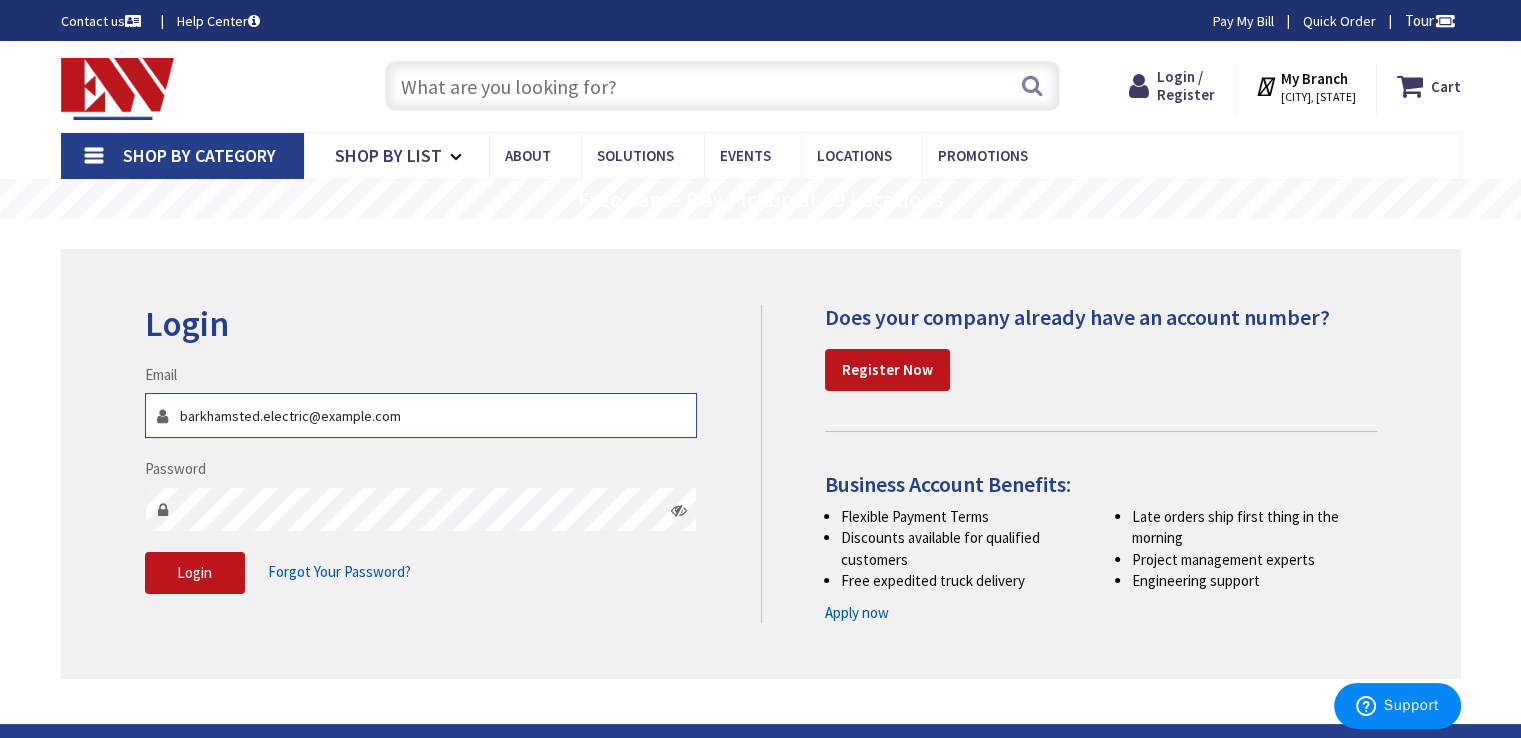 type on "[EMAIL]" 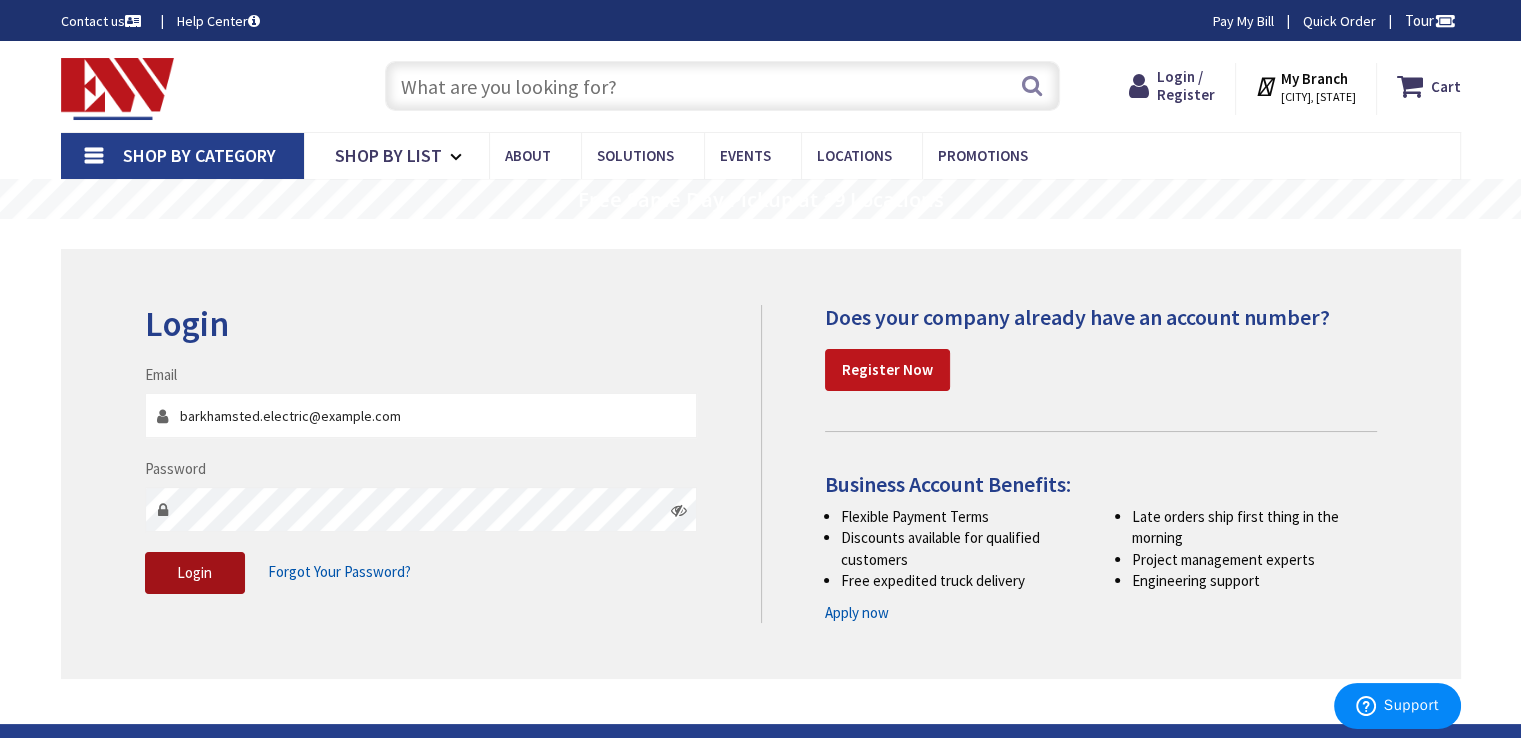 click on "Login" at bounding box center [195, 573] 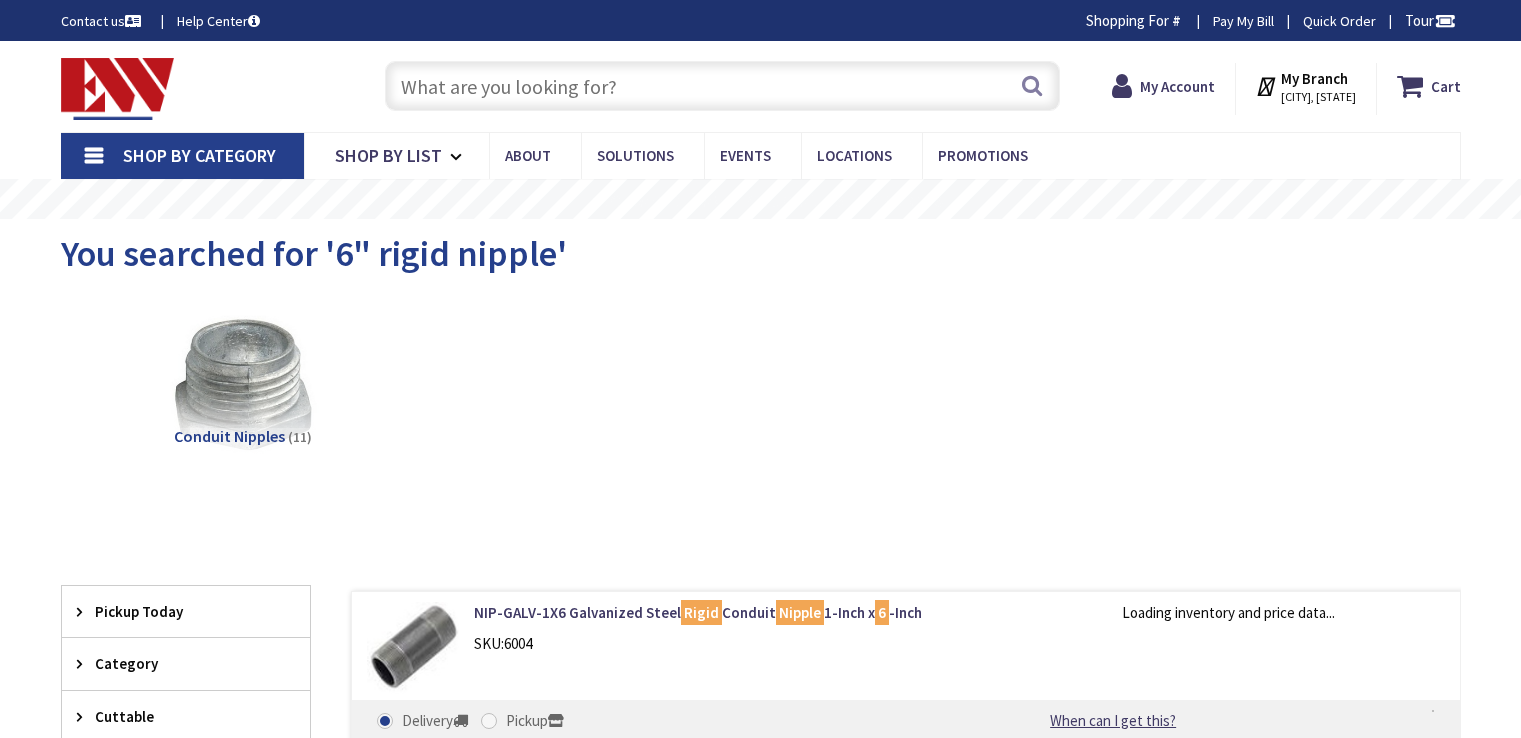 scroll, scrollTop: 0, scrollLeft: 0, axis: both 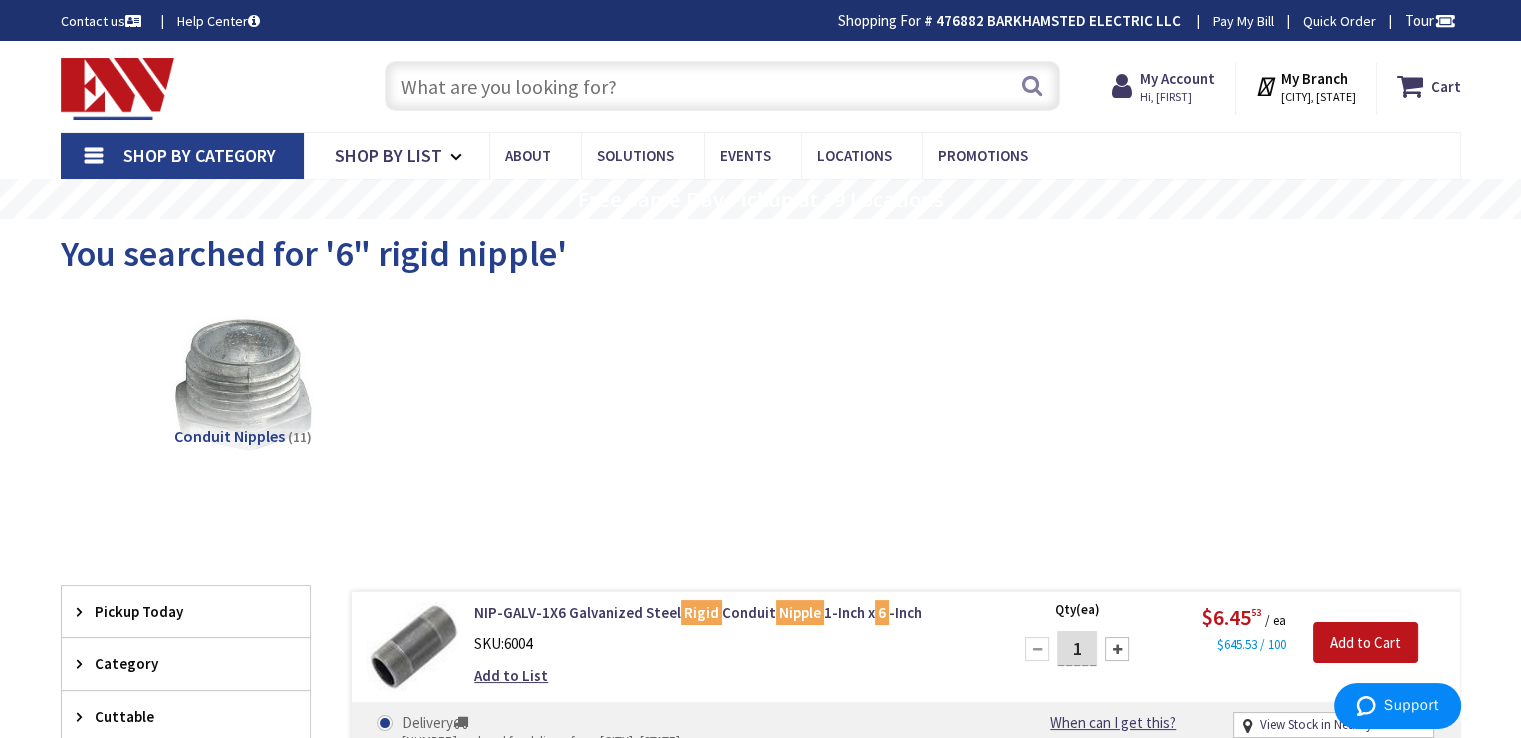 click at bounding box center (722, 86) 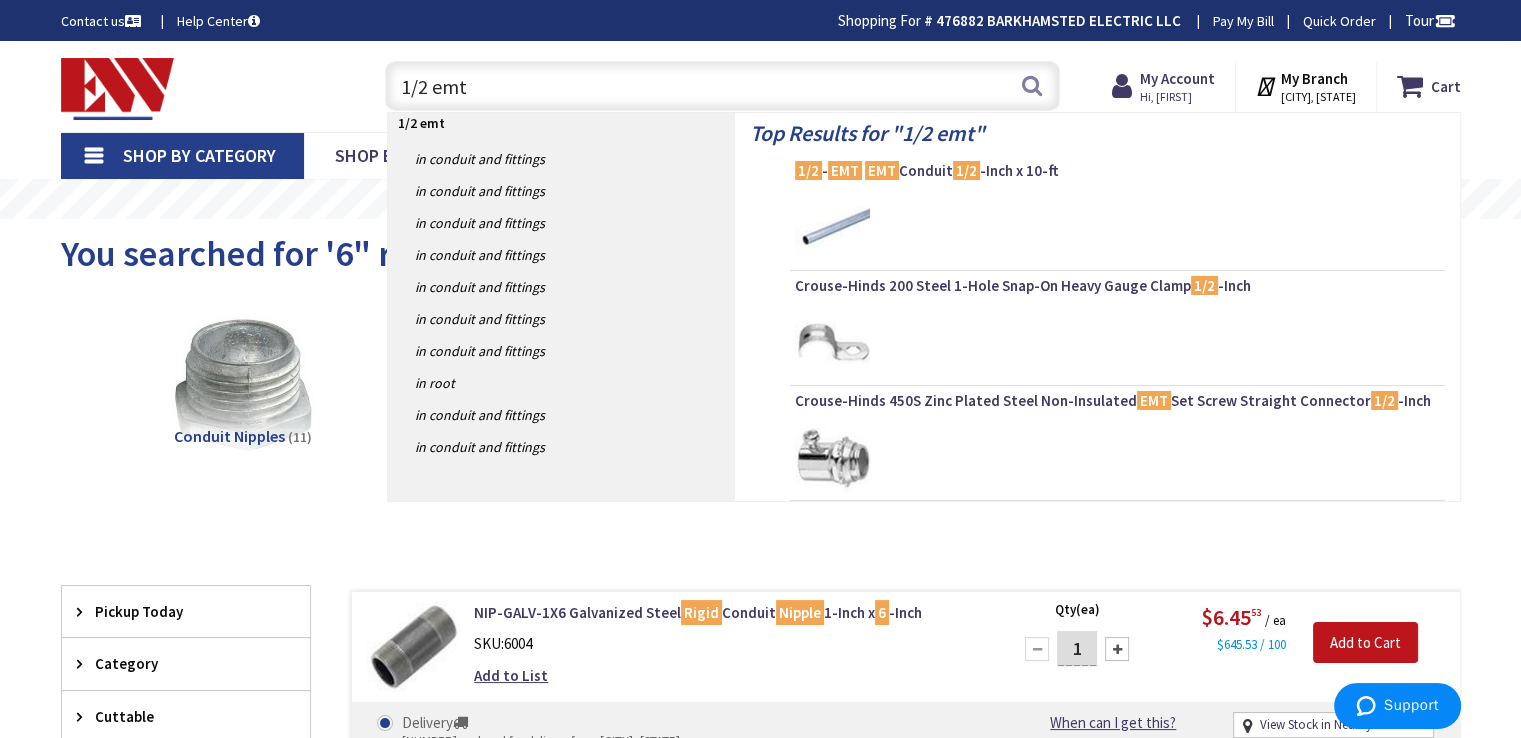 type on "1/2 emt" 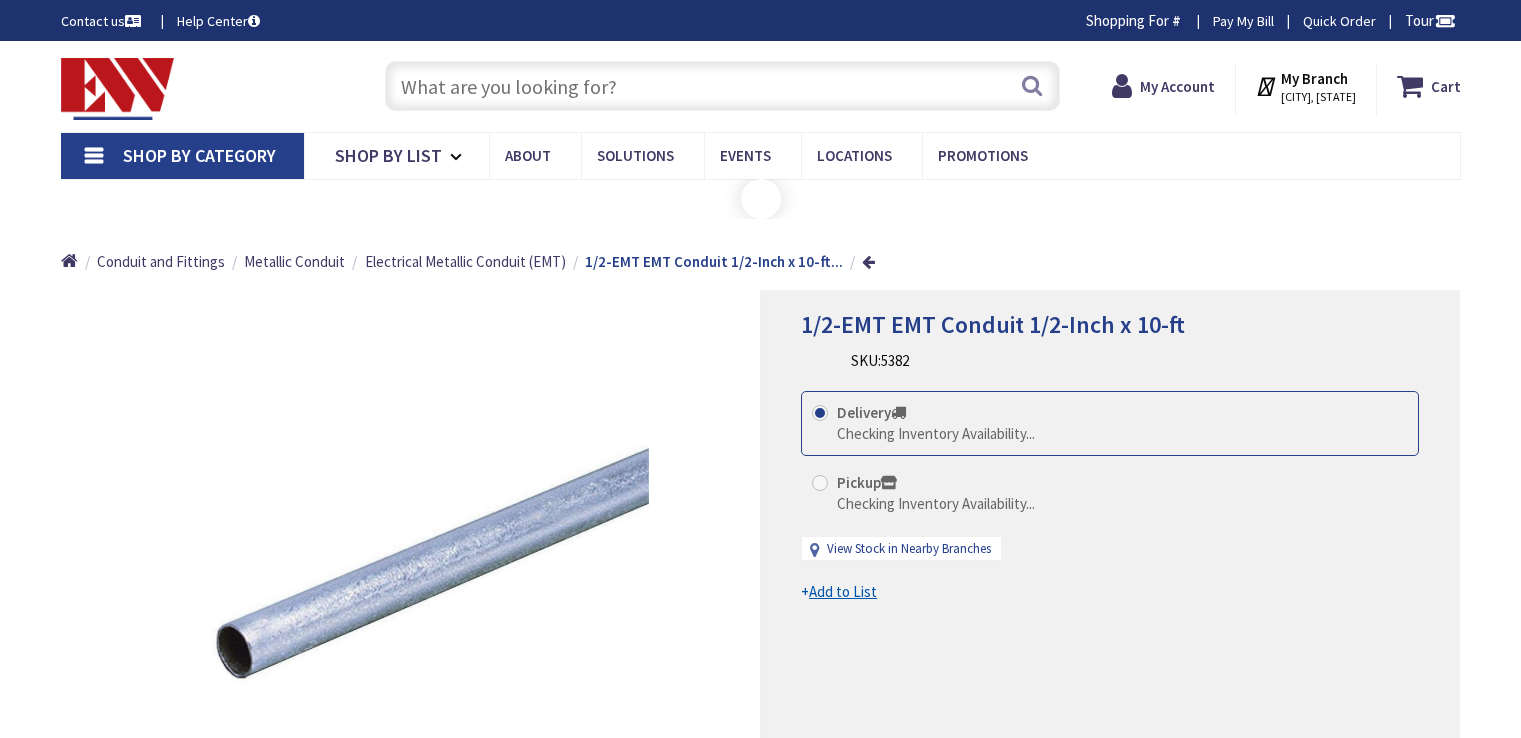 scroll, scrollTop: 0, scrollLeft: 0, axis: both 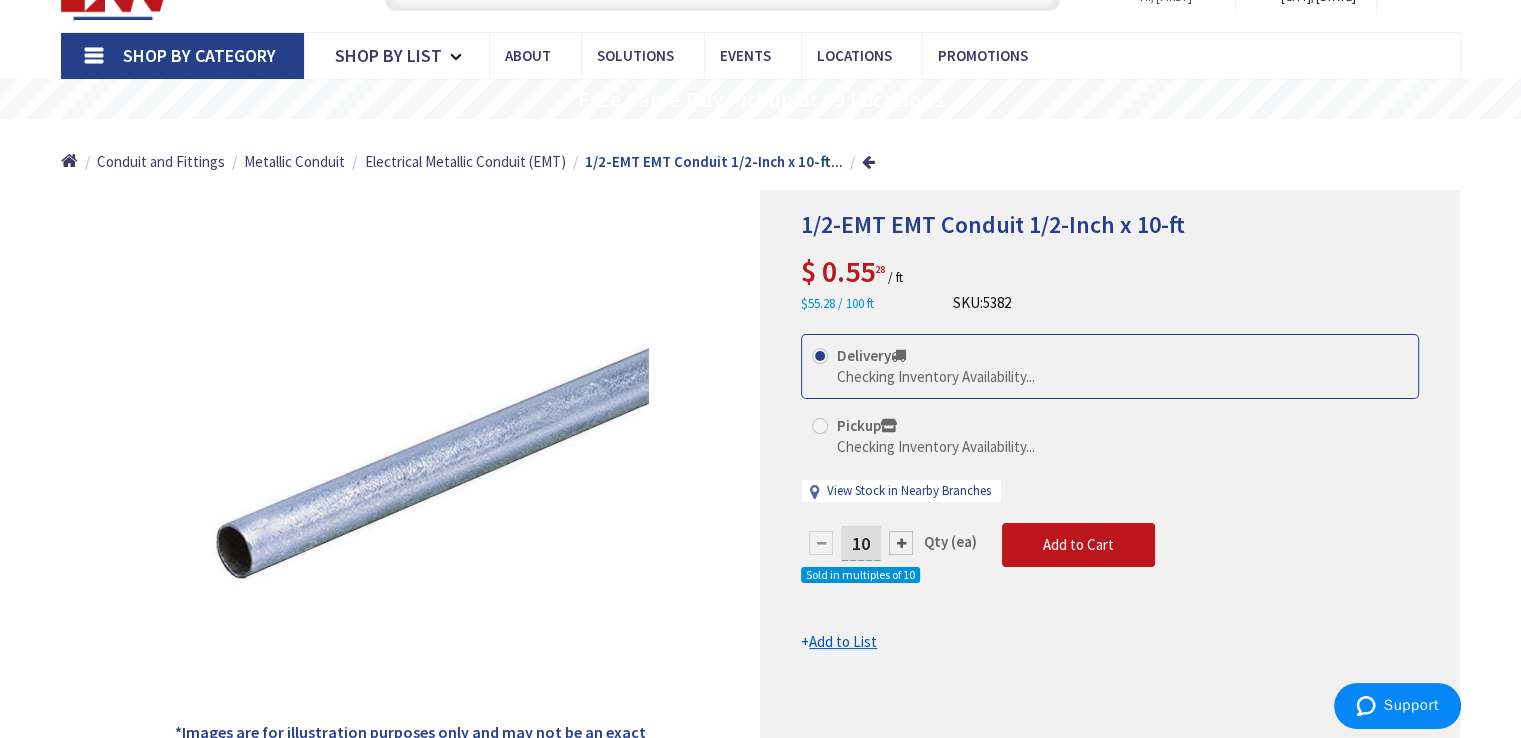 click at bounding box center (901, 543) 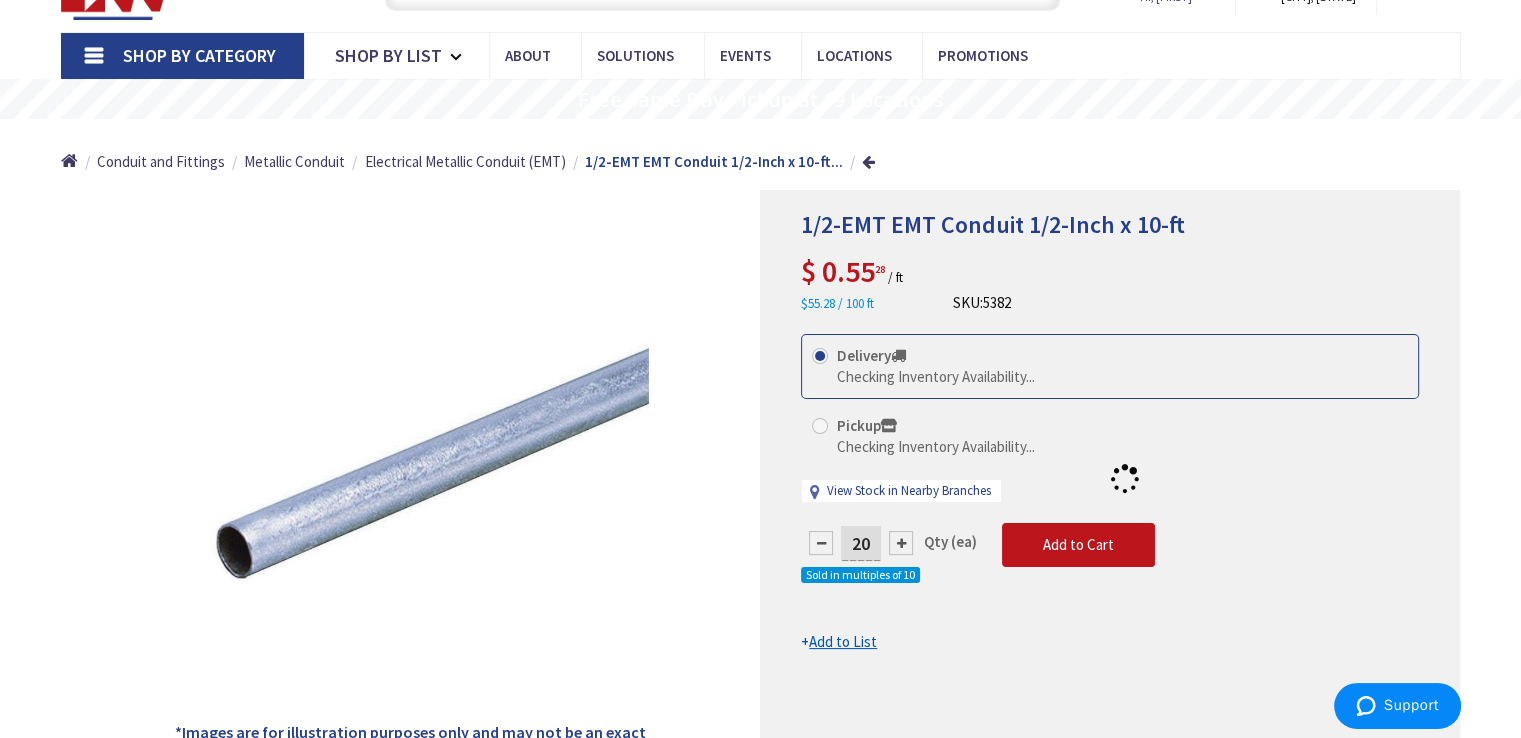 click at bounding box center (1110, 479) 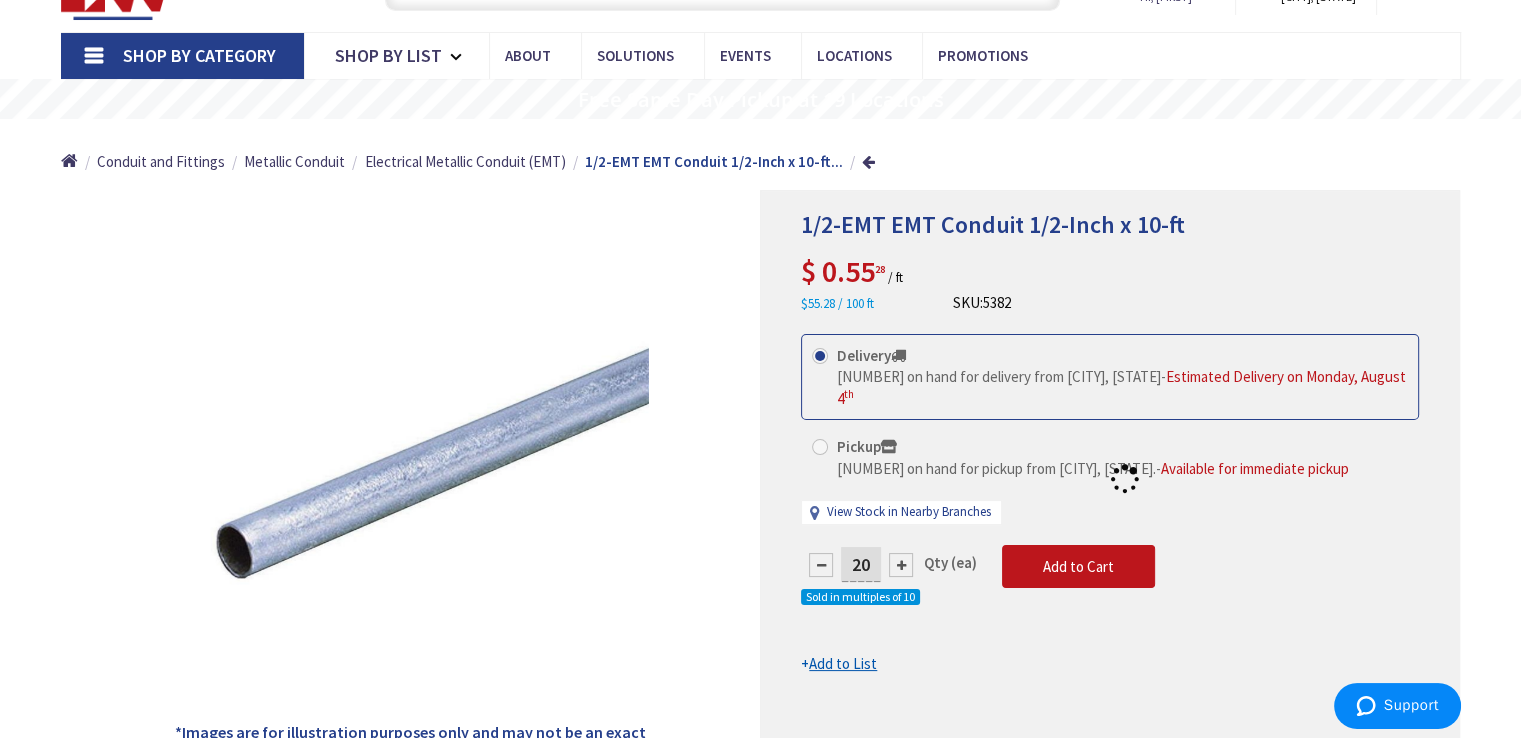 click at bounding box center (1110, 479) 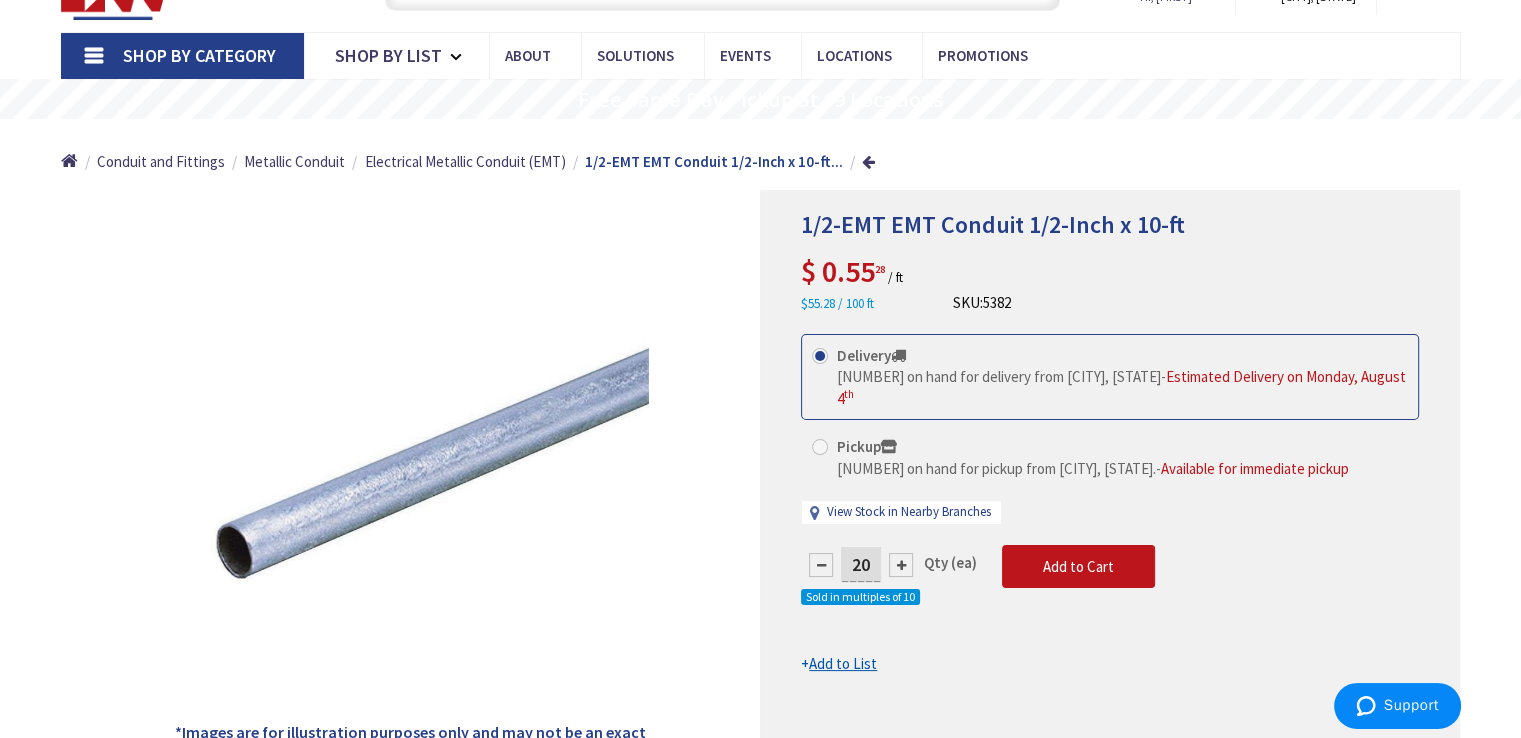 click at bounding box center (901, 565) 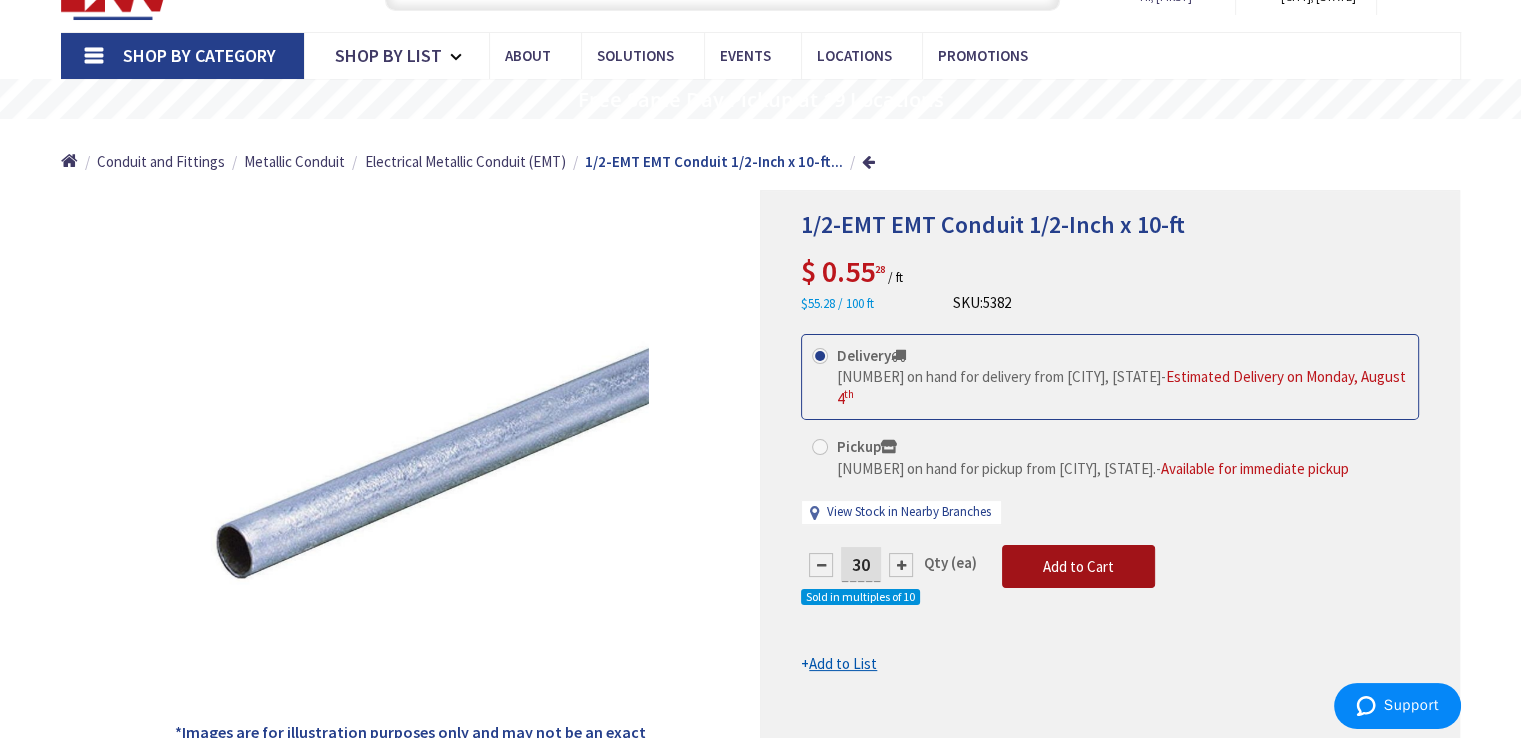 click on "Add to Cart" at bounding box center (1078, 567) 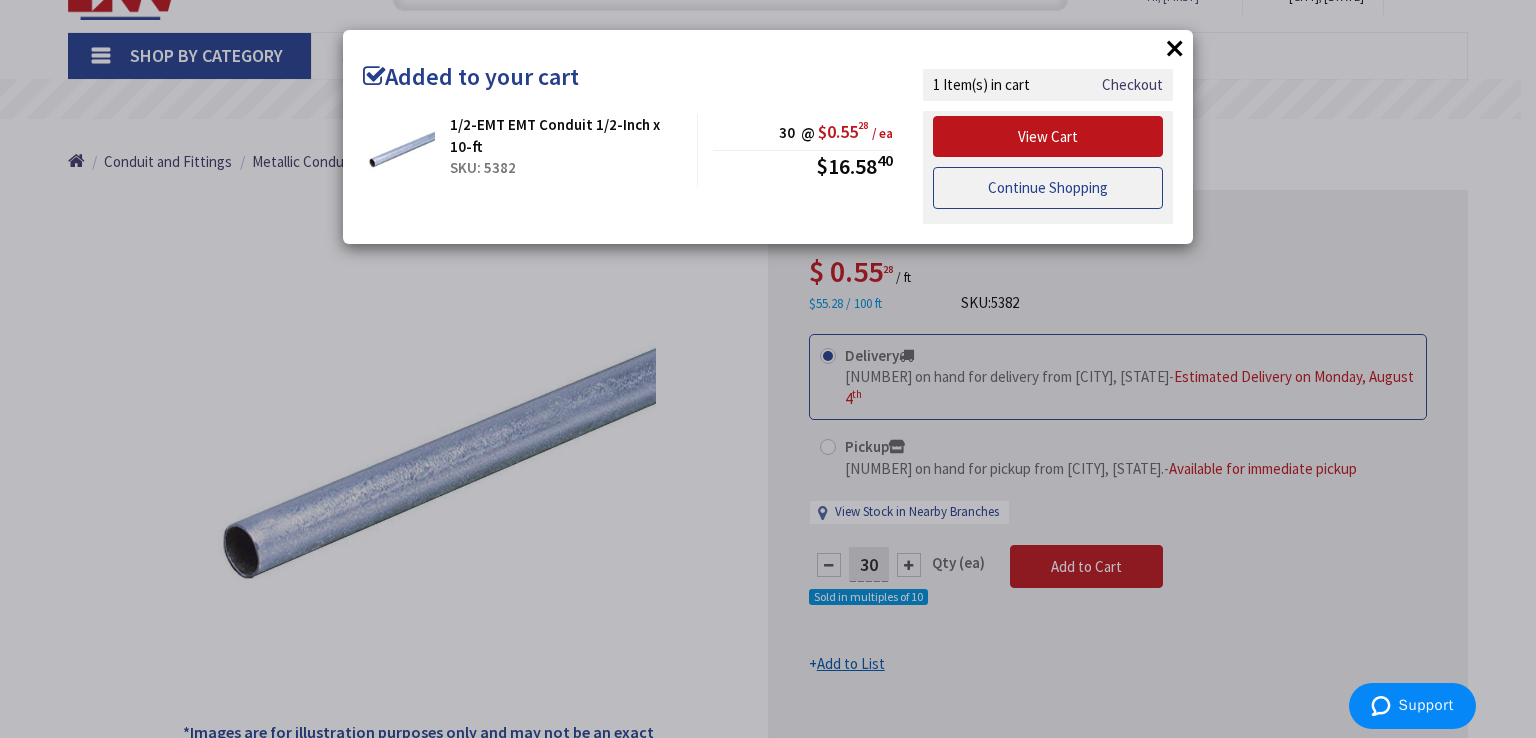 click on "Continue Shopping" at bounding box center (1048, 188) 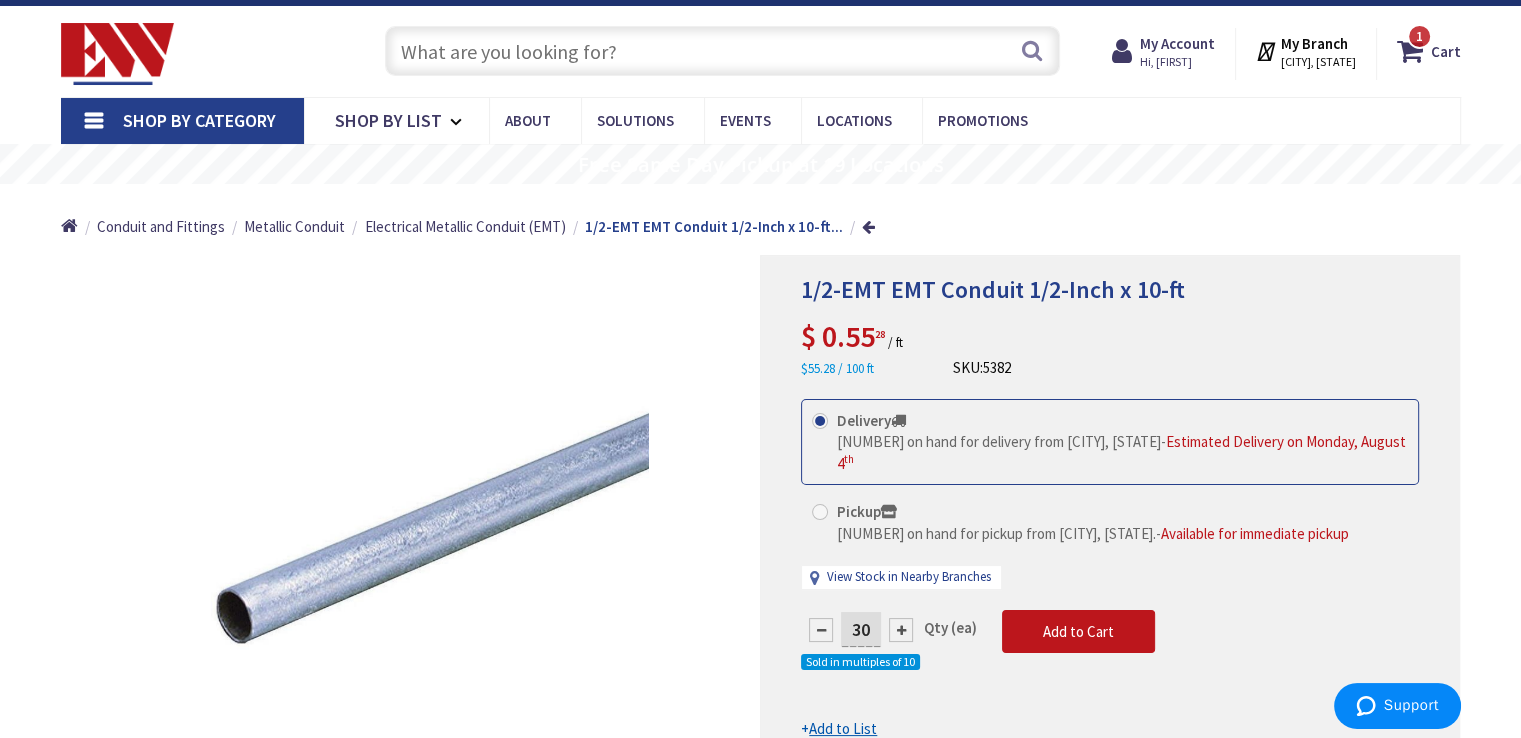scroll, scrollTop: 0, scrollLeft: 0, axis: both 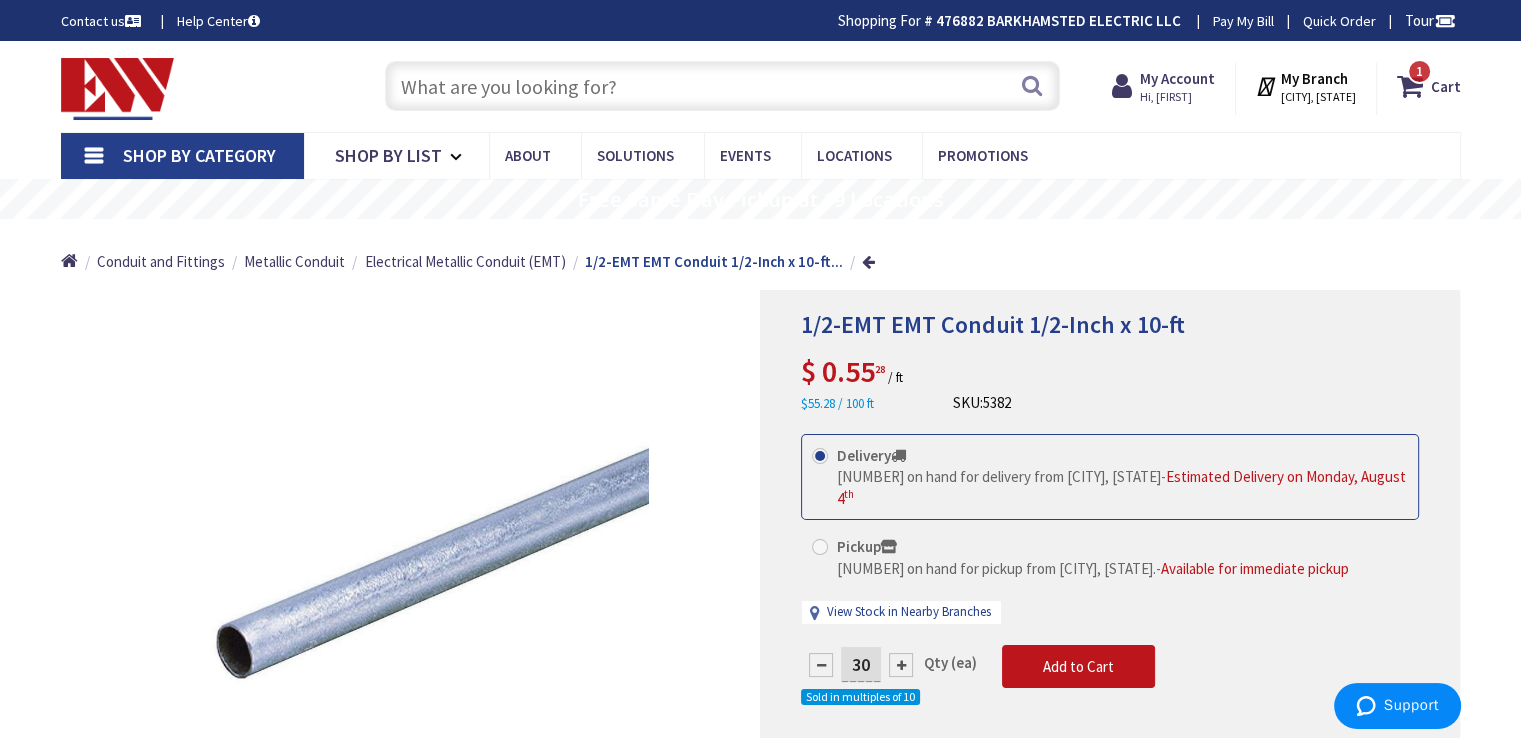 click at bounding box center (722, 86) 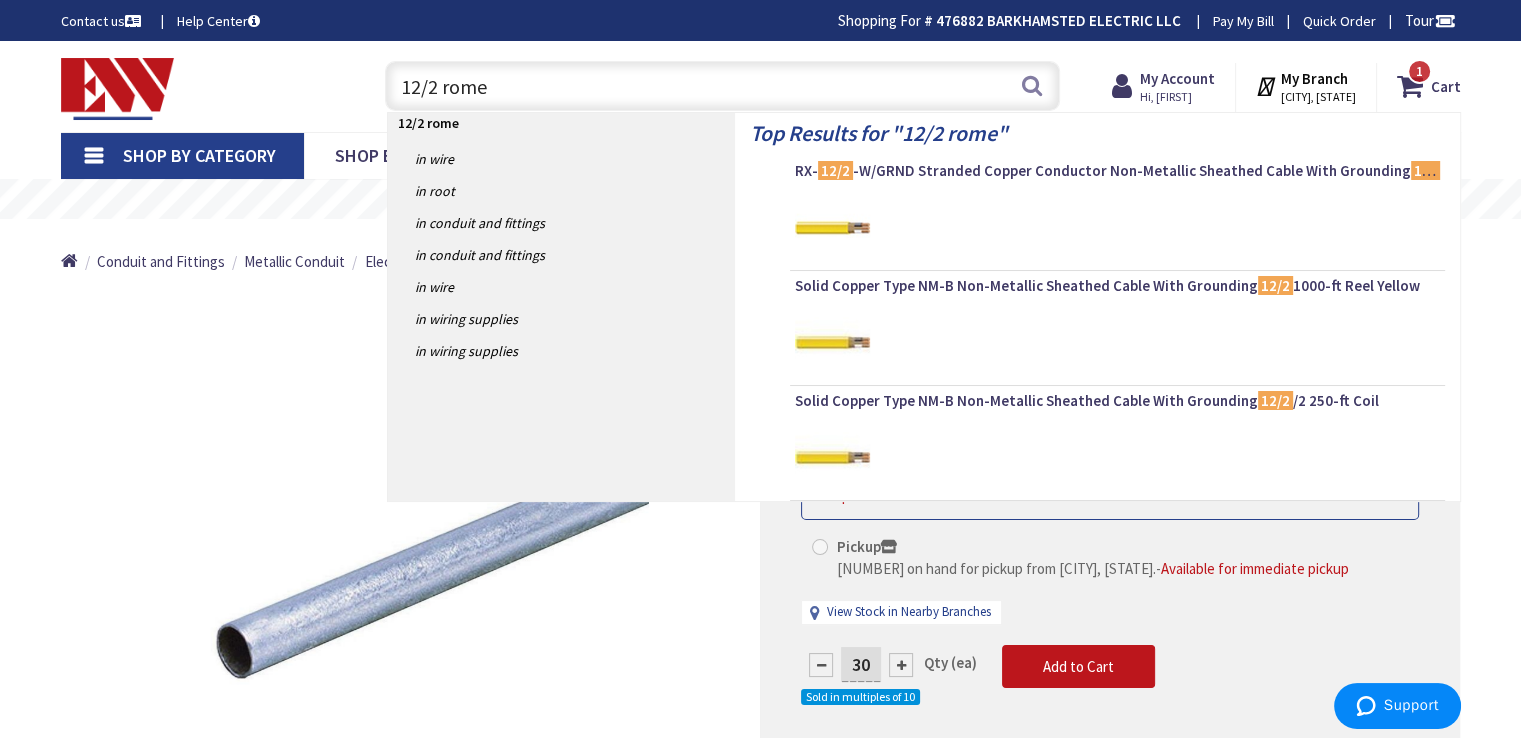 type on "12/2 romex" 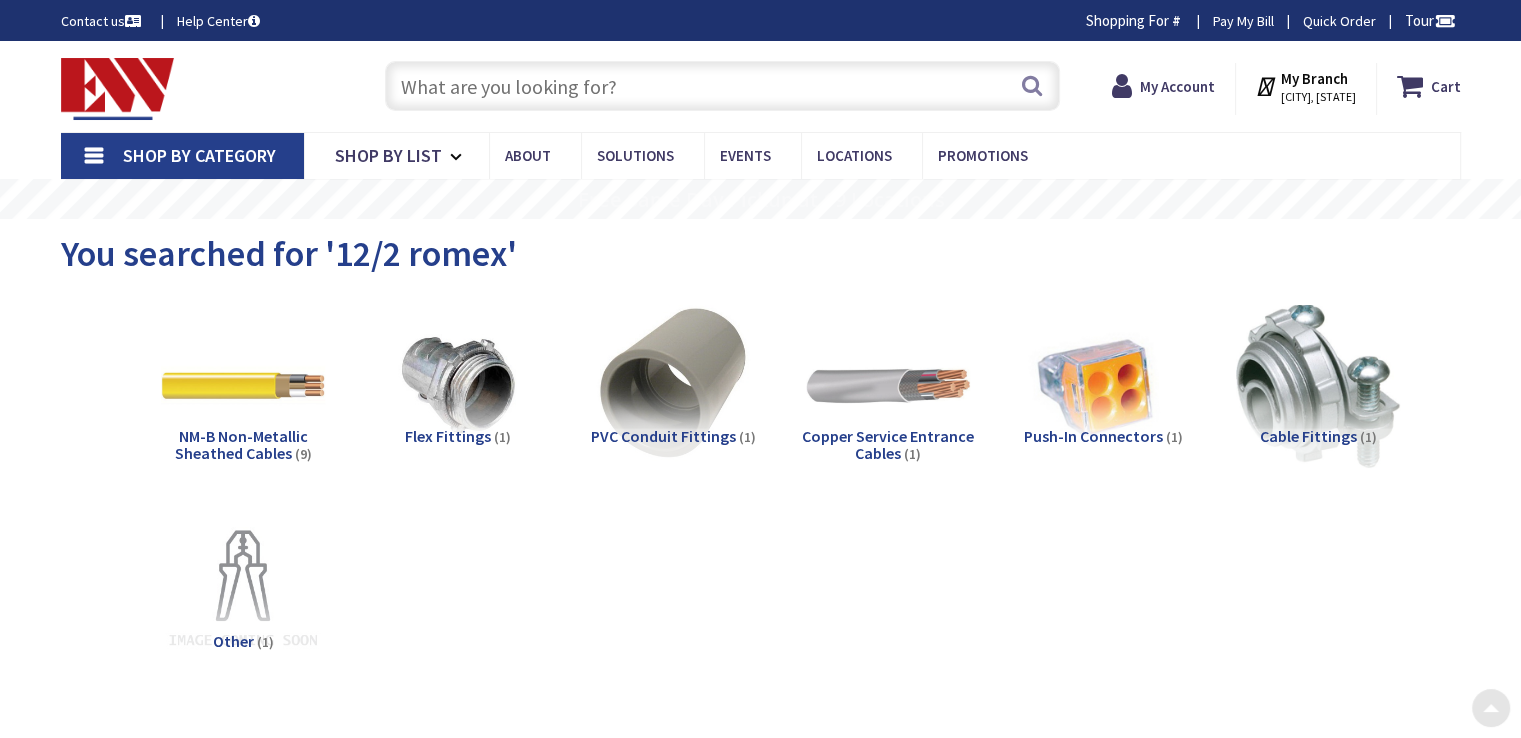 scroll, scrollTop: 653, scrollLeft: 0, axis: vertical 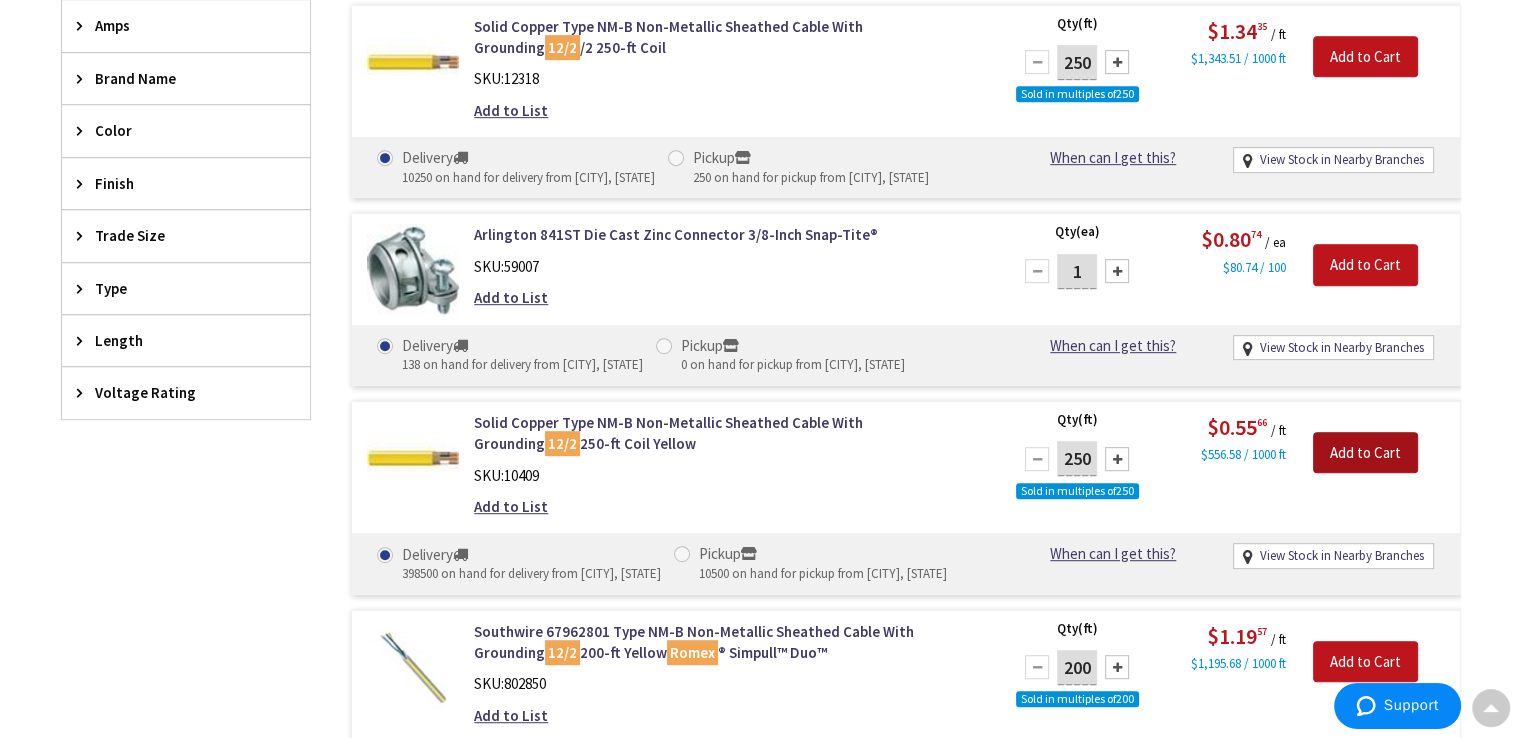 click on "Add to Cart" at bounding box center (1365, 453) 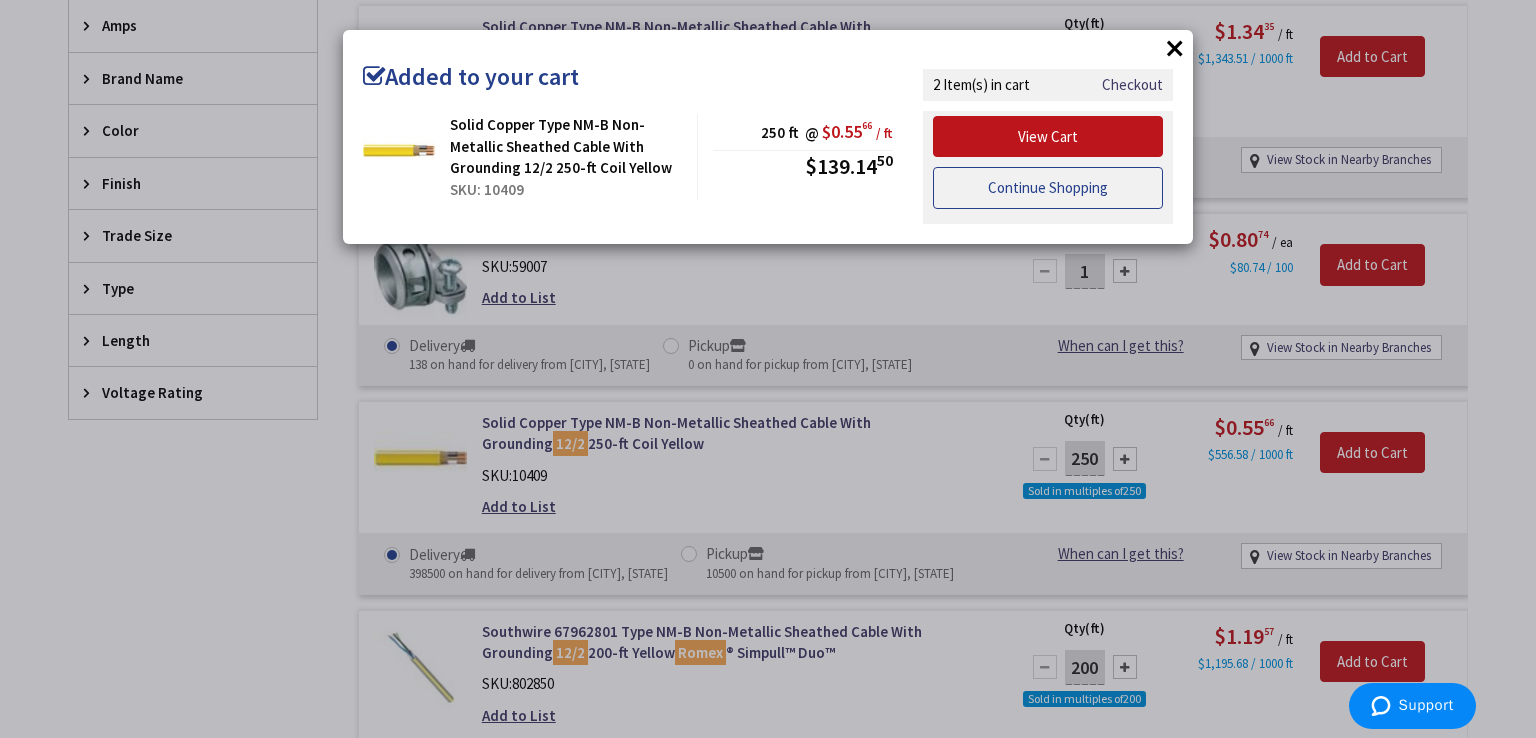 click on "Continue Shopping" at bounding box center [1048, 188] 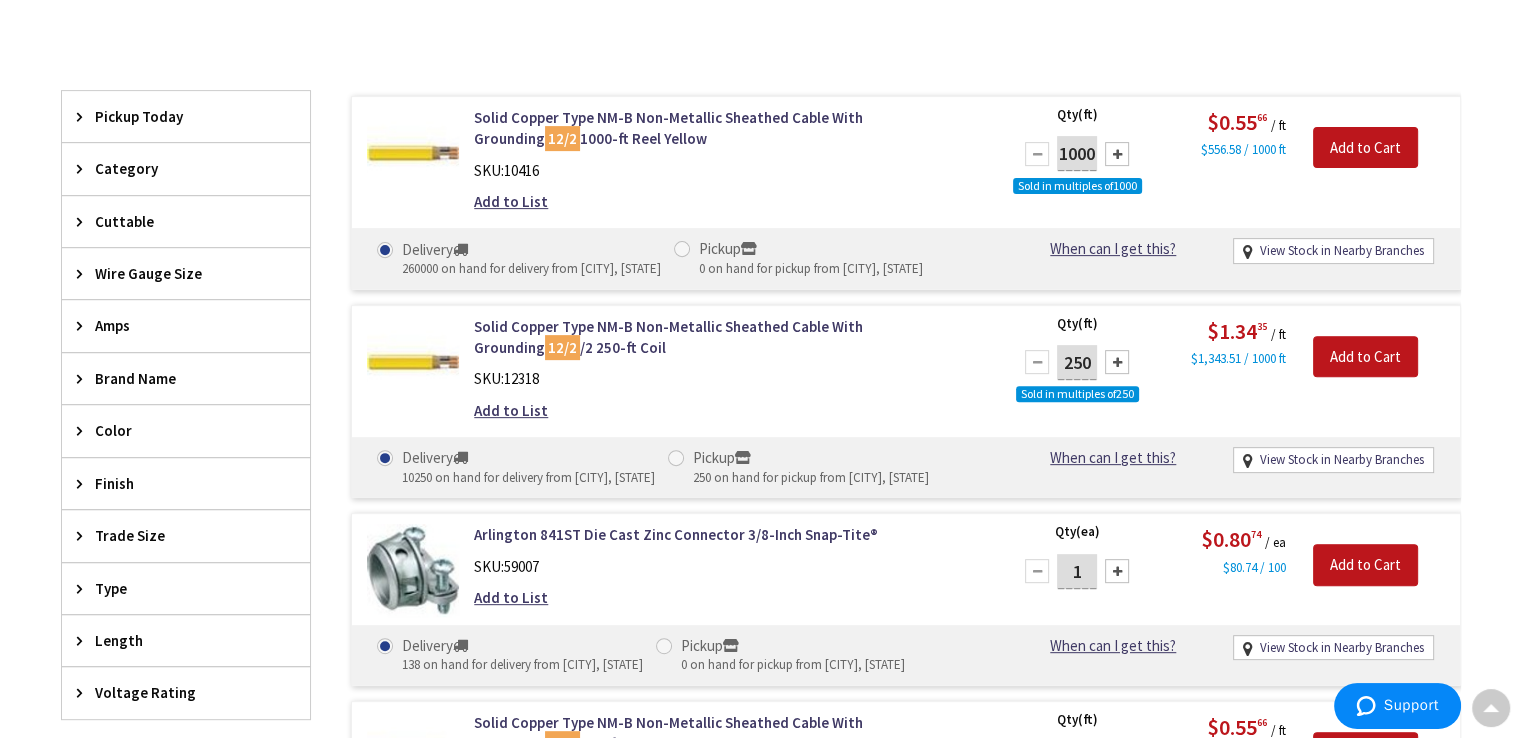 scroll, scrollTop: 0, scrollLeft: 0, axis: both 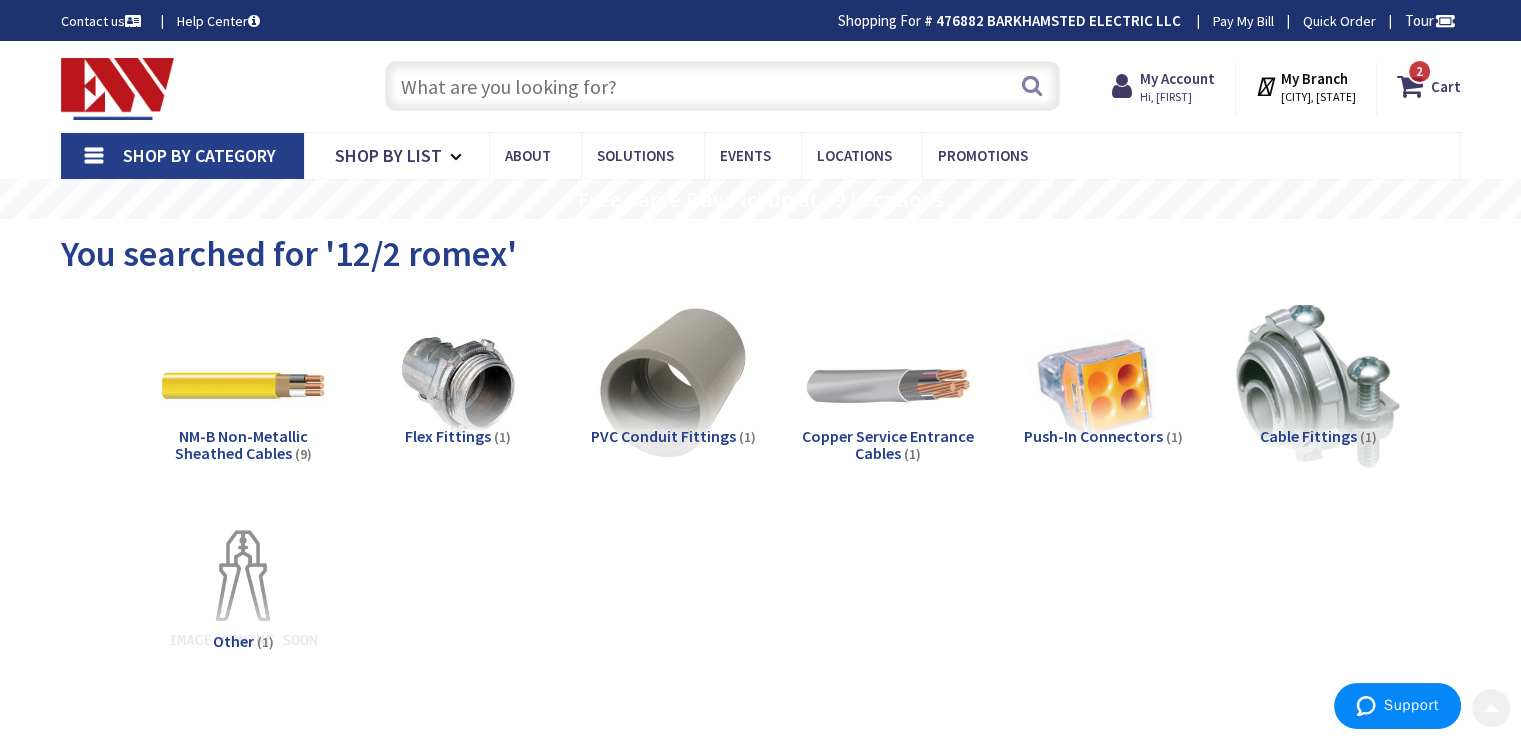 click at bounding box center (722, 86) 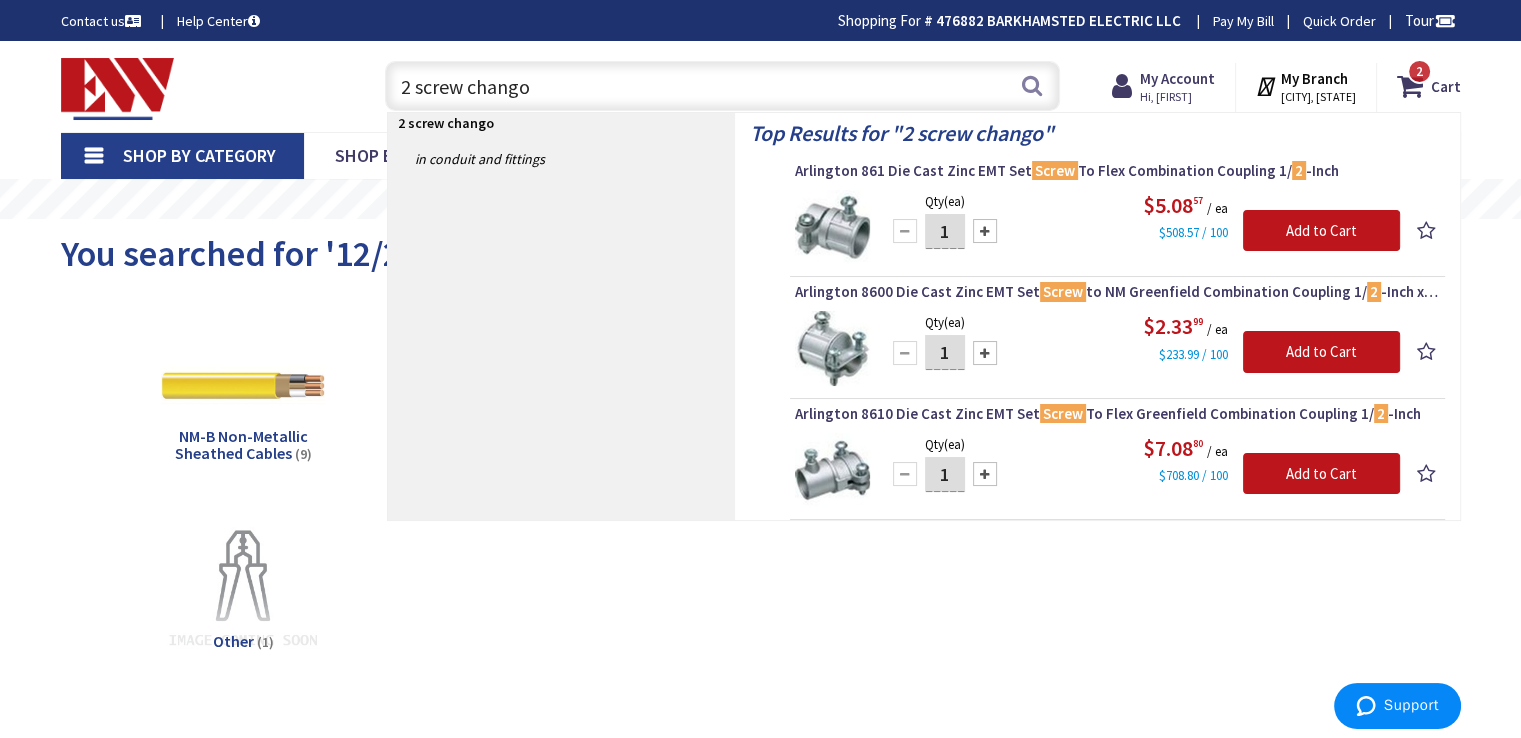 type on "2 screw chango" 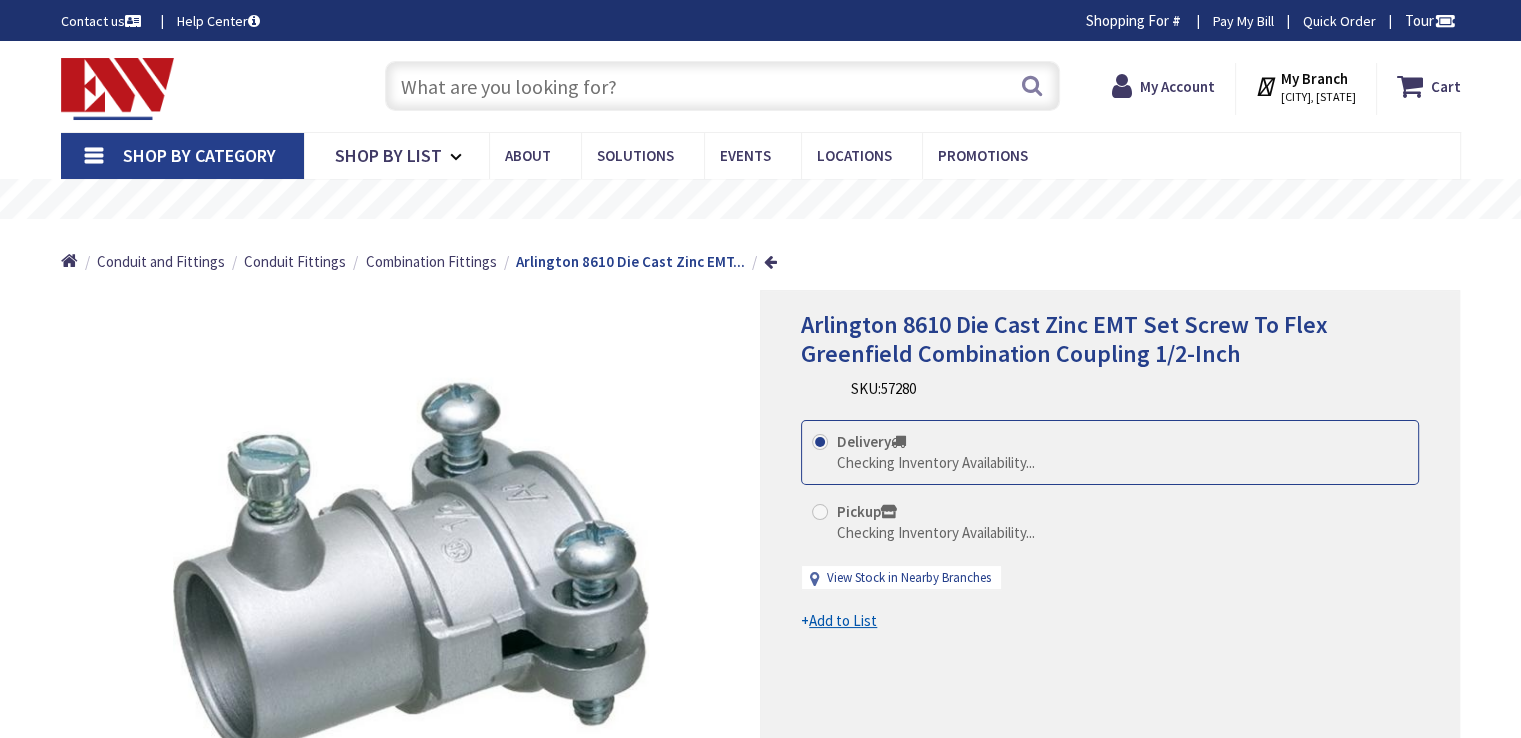 scroll, scrollTop: 5, scrollLeft: 0, axis: vertical 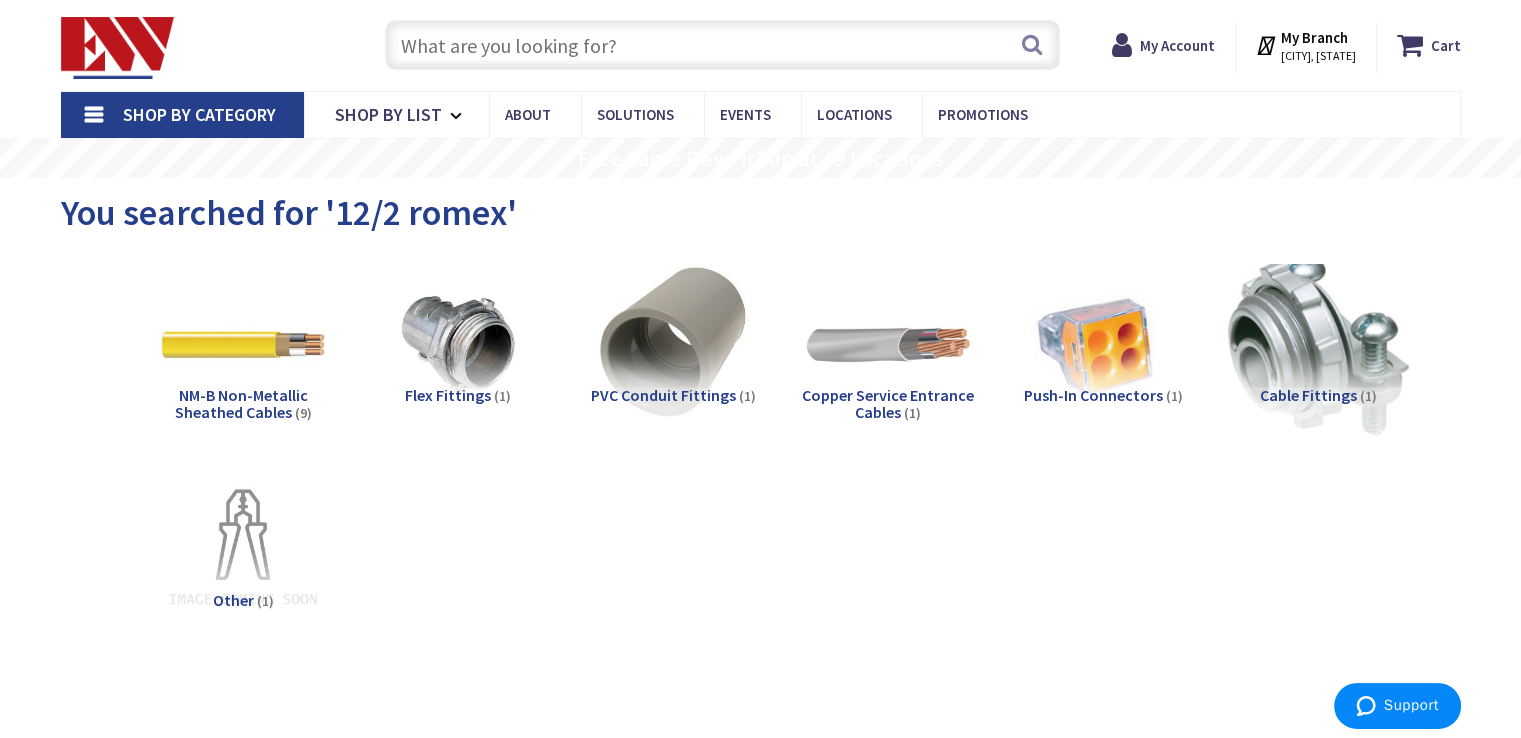 click at bounding box center (1317, 344) 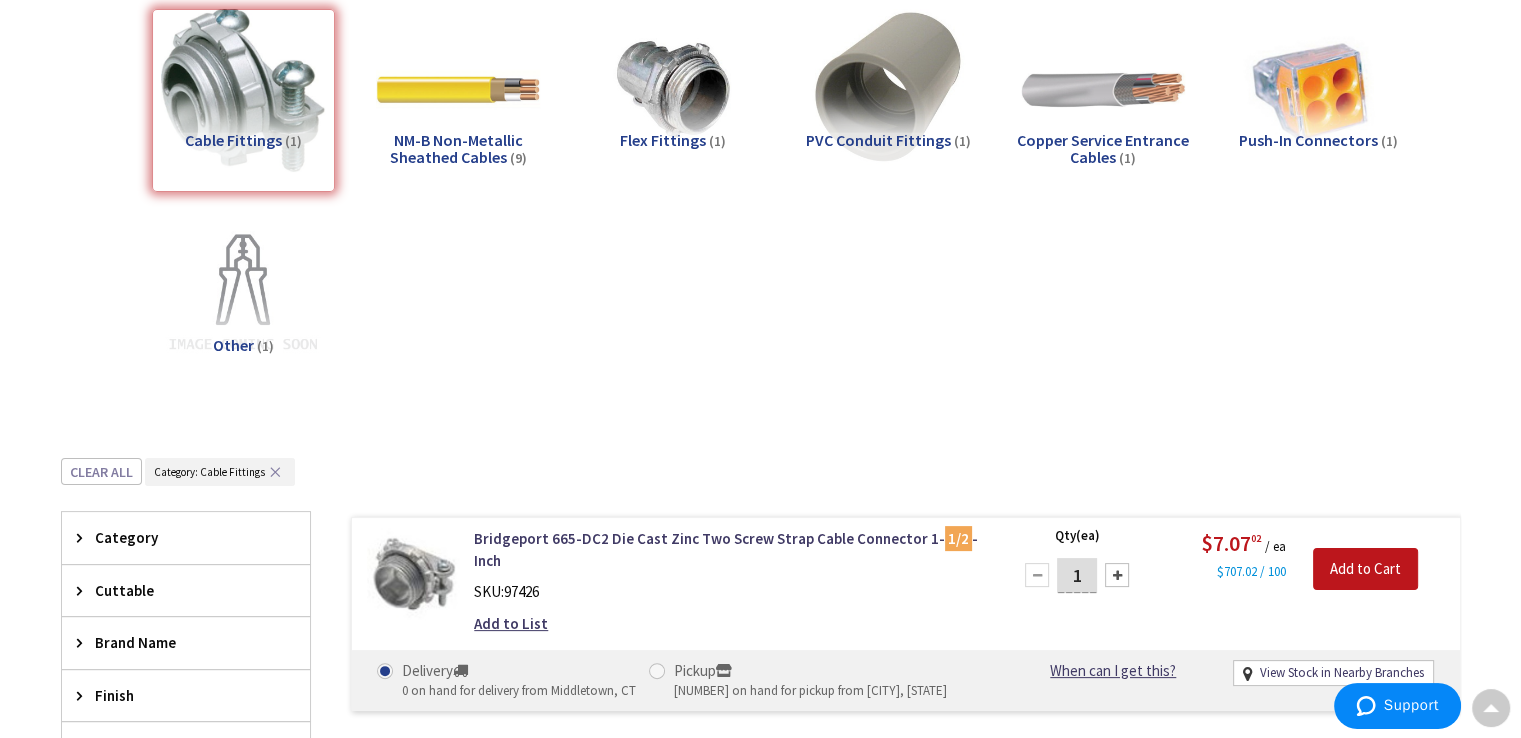 scroll, scrollTop: 0, scrollLeft: 0, axis: both 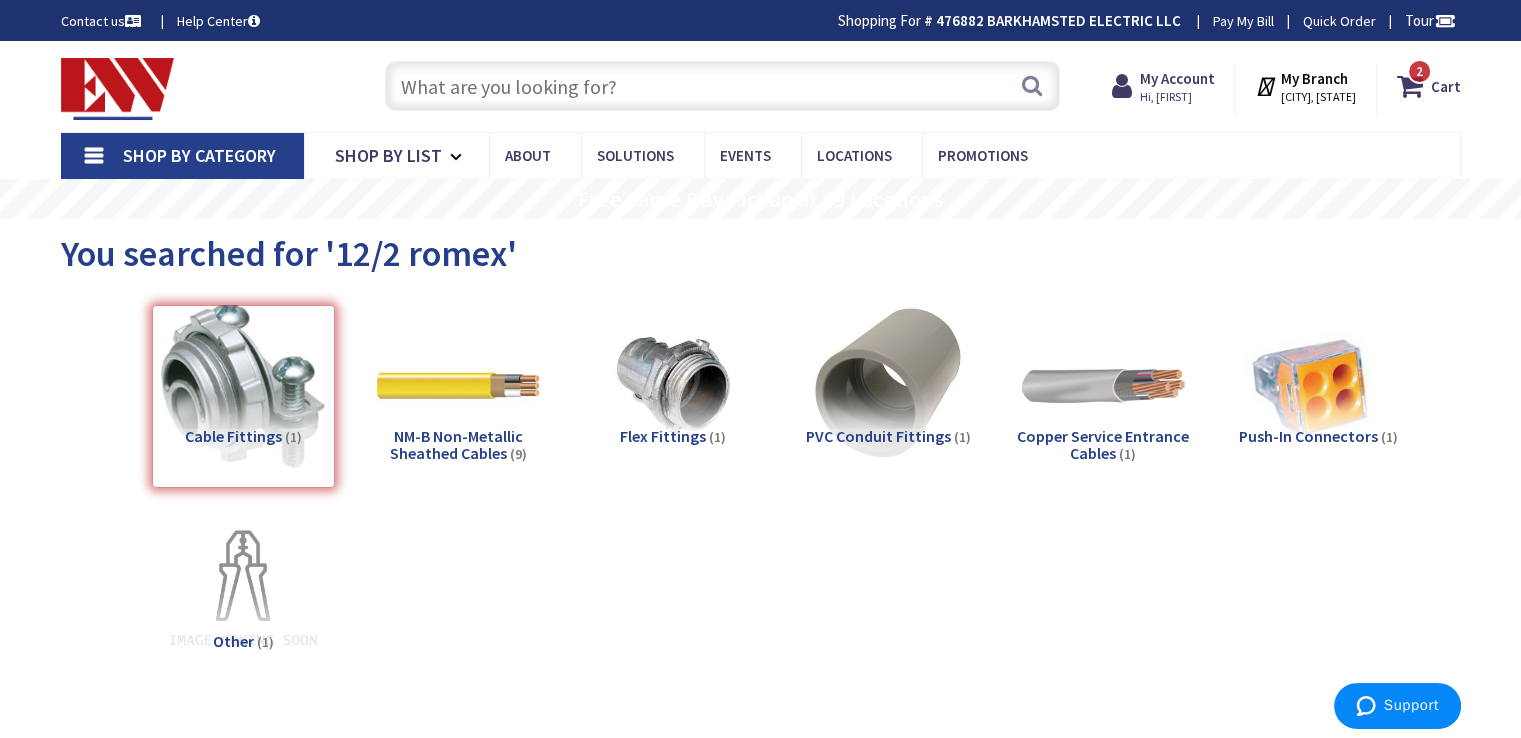 click at bounding box center (722, 86) 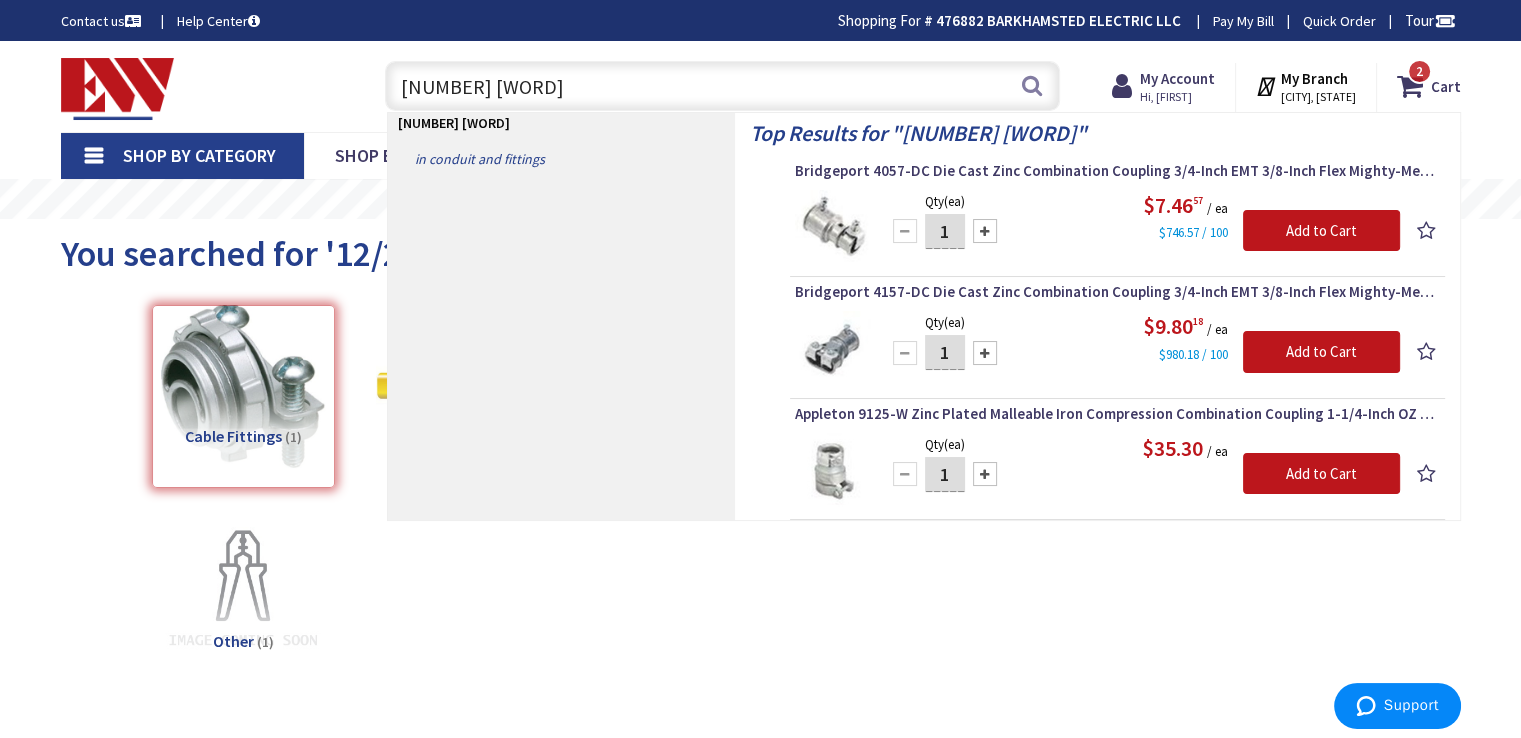 type on "1/2 changover" 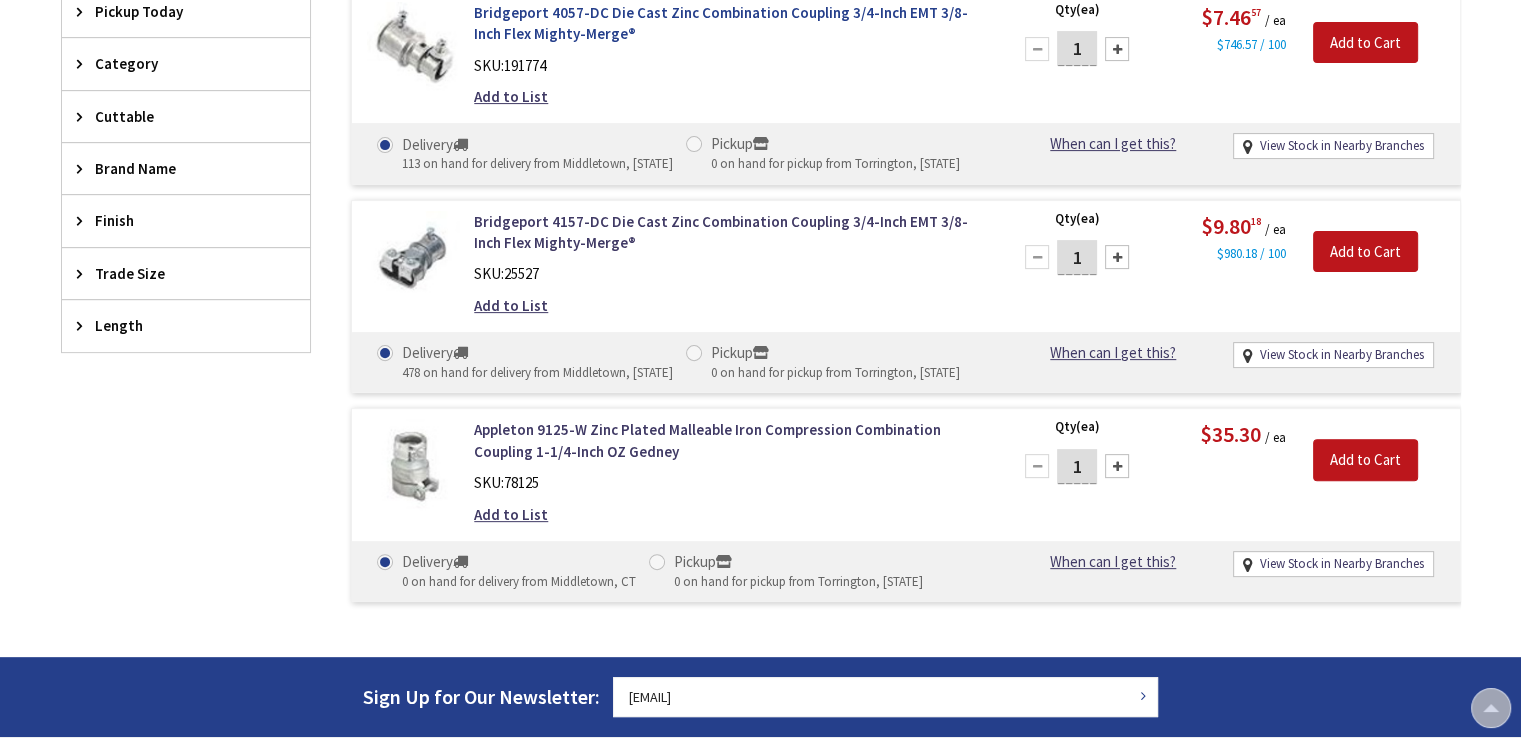 scroll, scrollTop: 700, scrollLeft: 0, axis: vertical 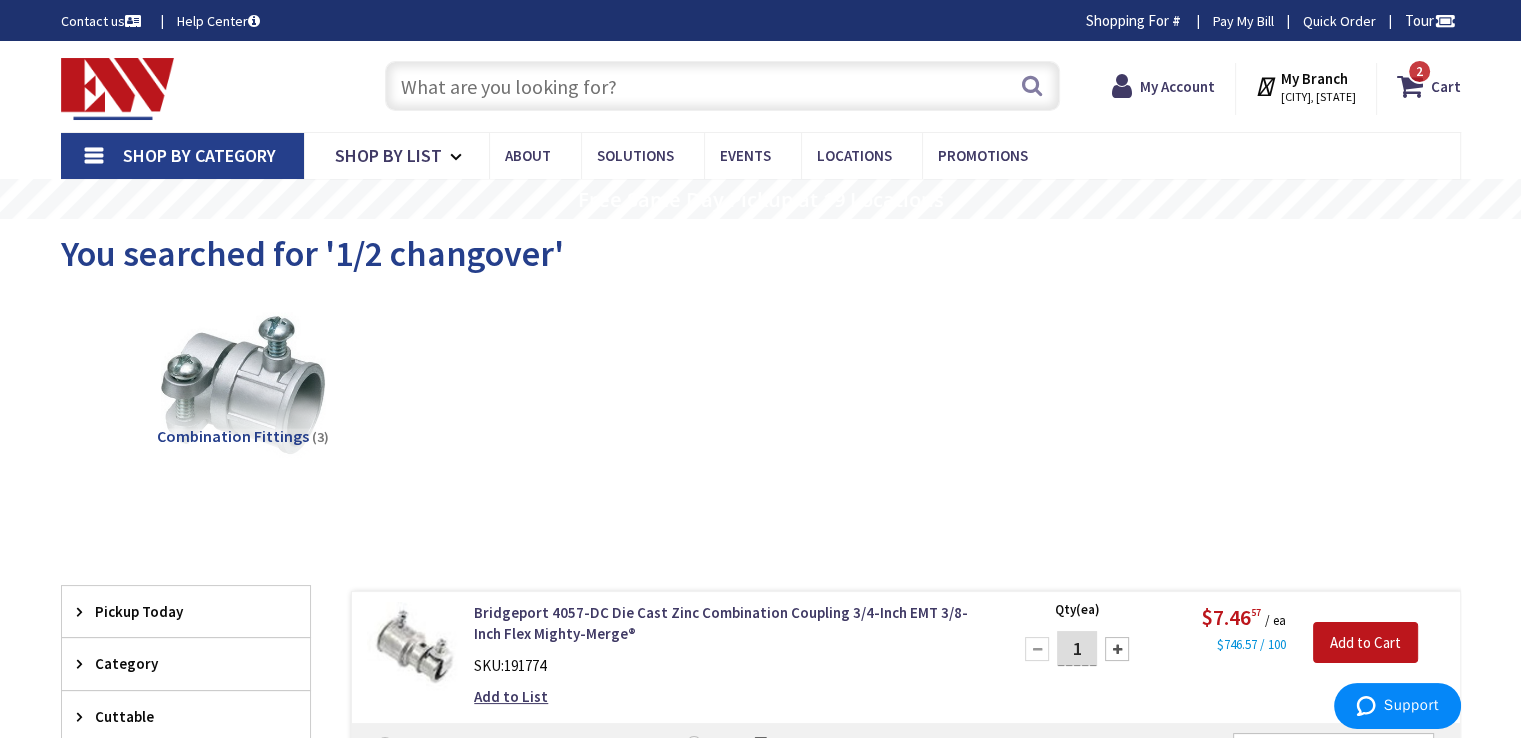 click at bounding box center [722, 86] 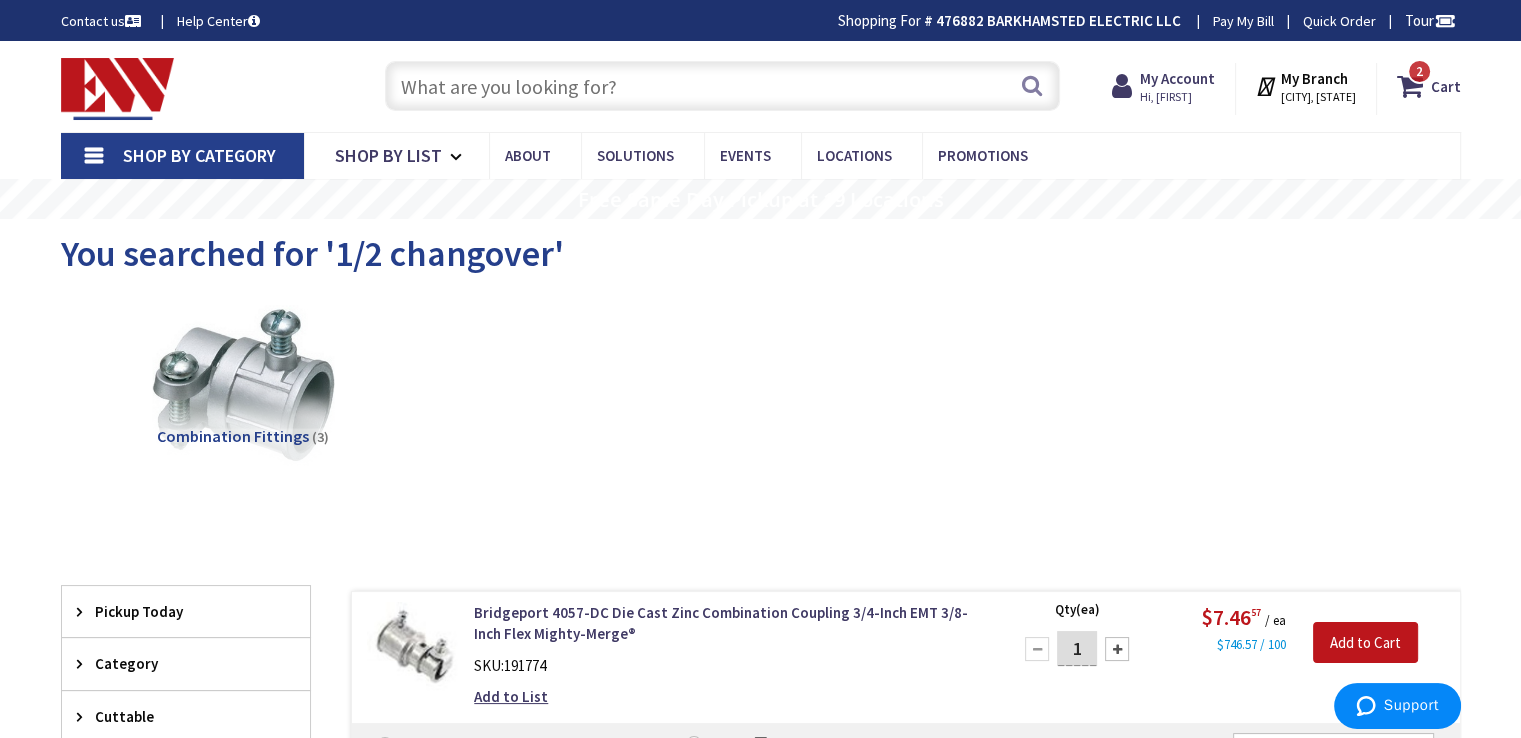 click at bounding box center (242, 385) 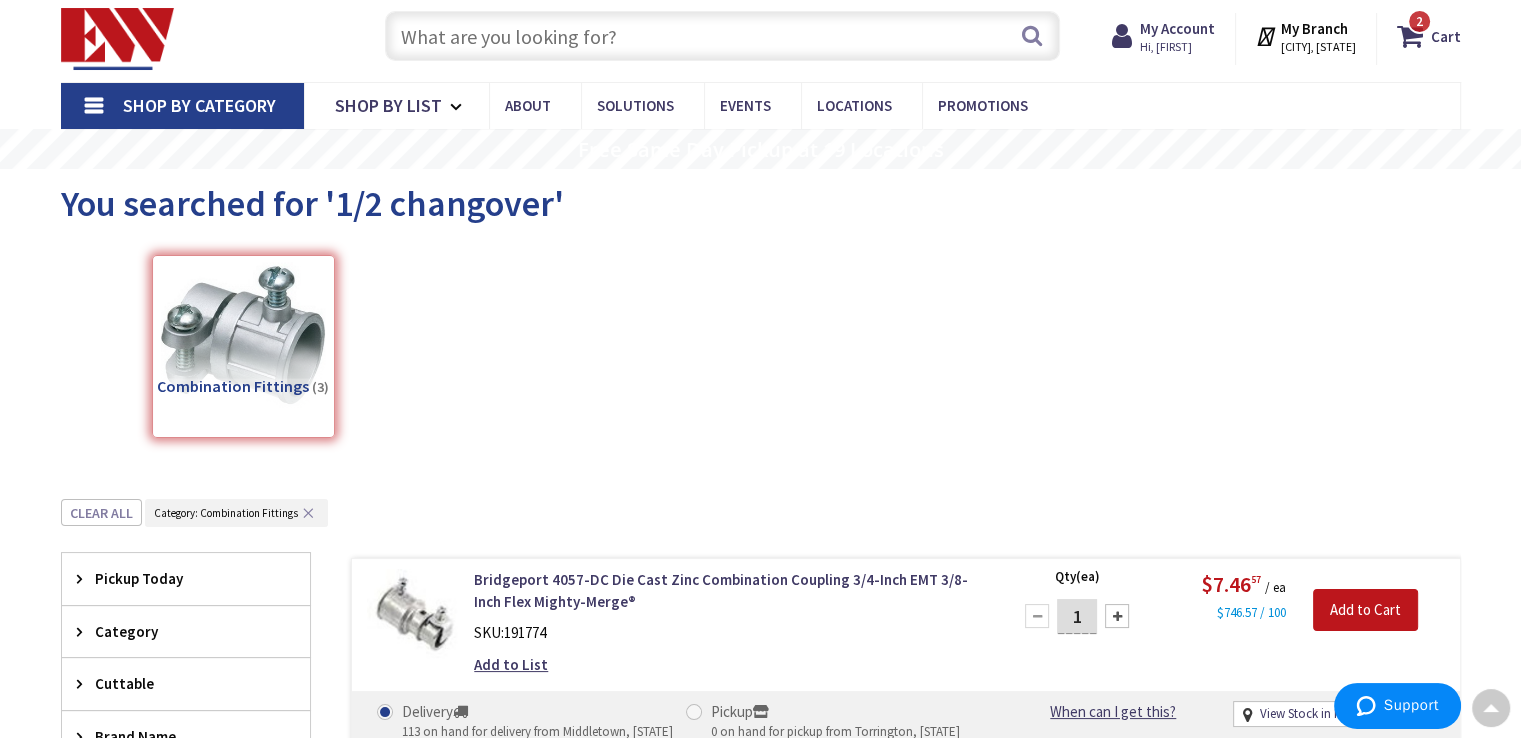 scroll, scrollTop: 0, scrollLeft: 0, axis: both 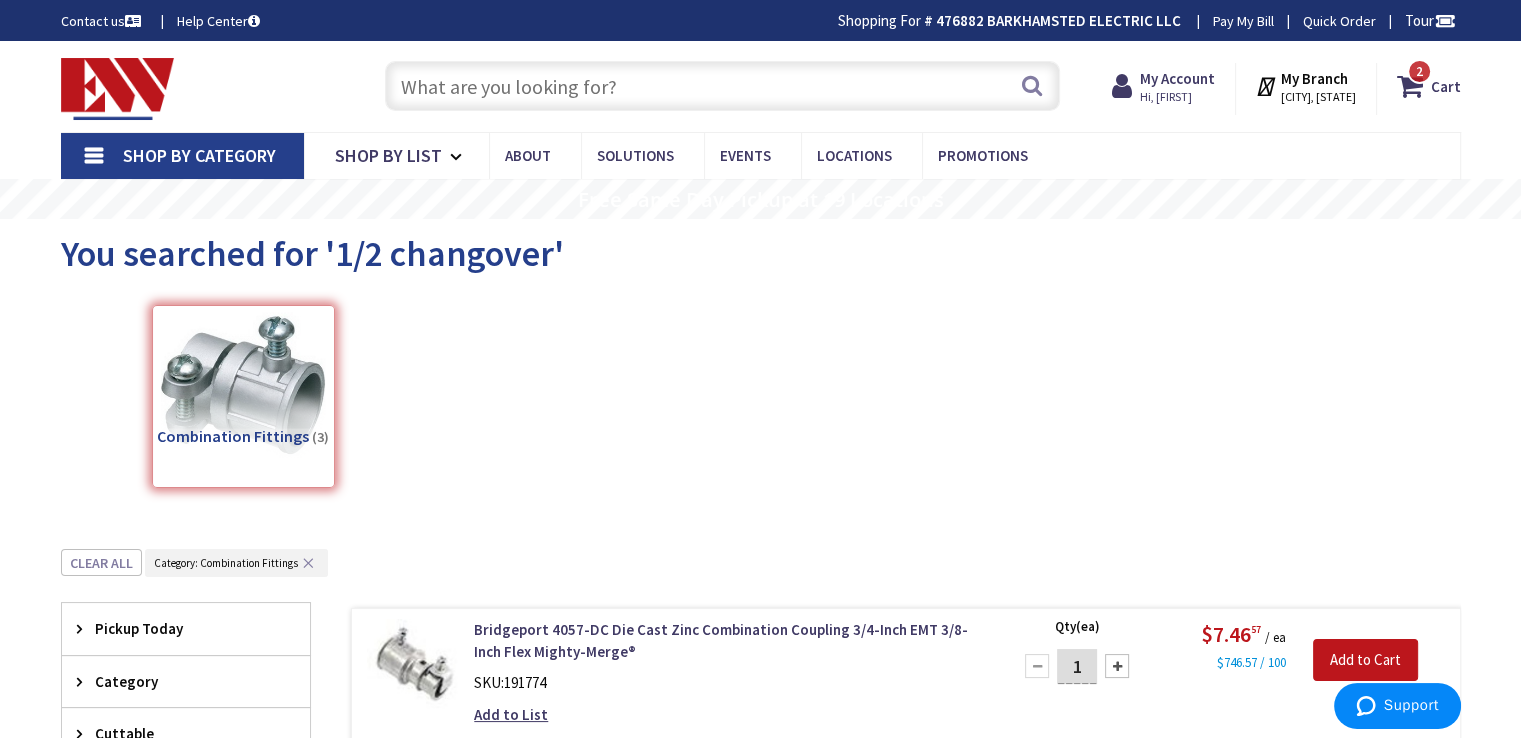 click at bounding box center [722, 86] 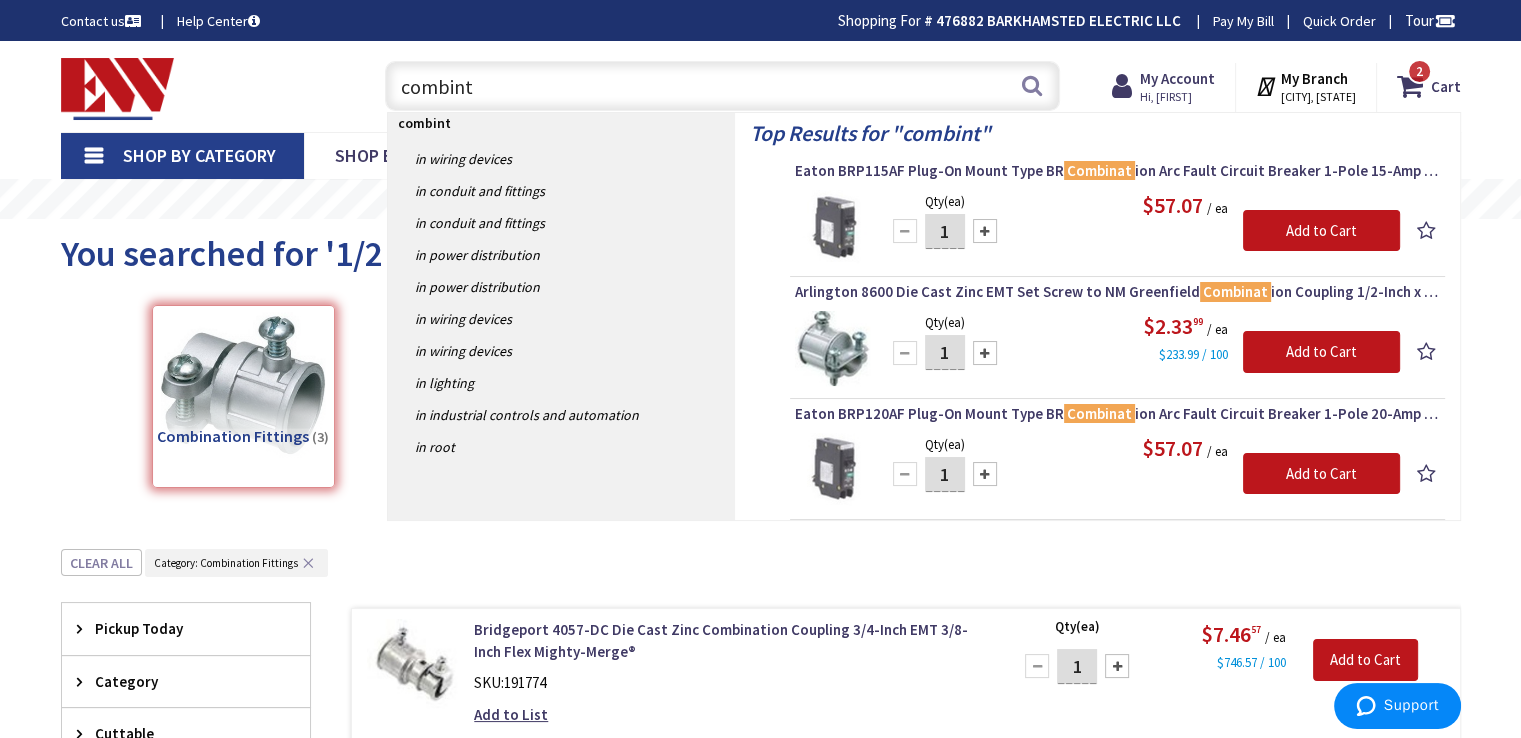 type on "combint" 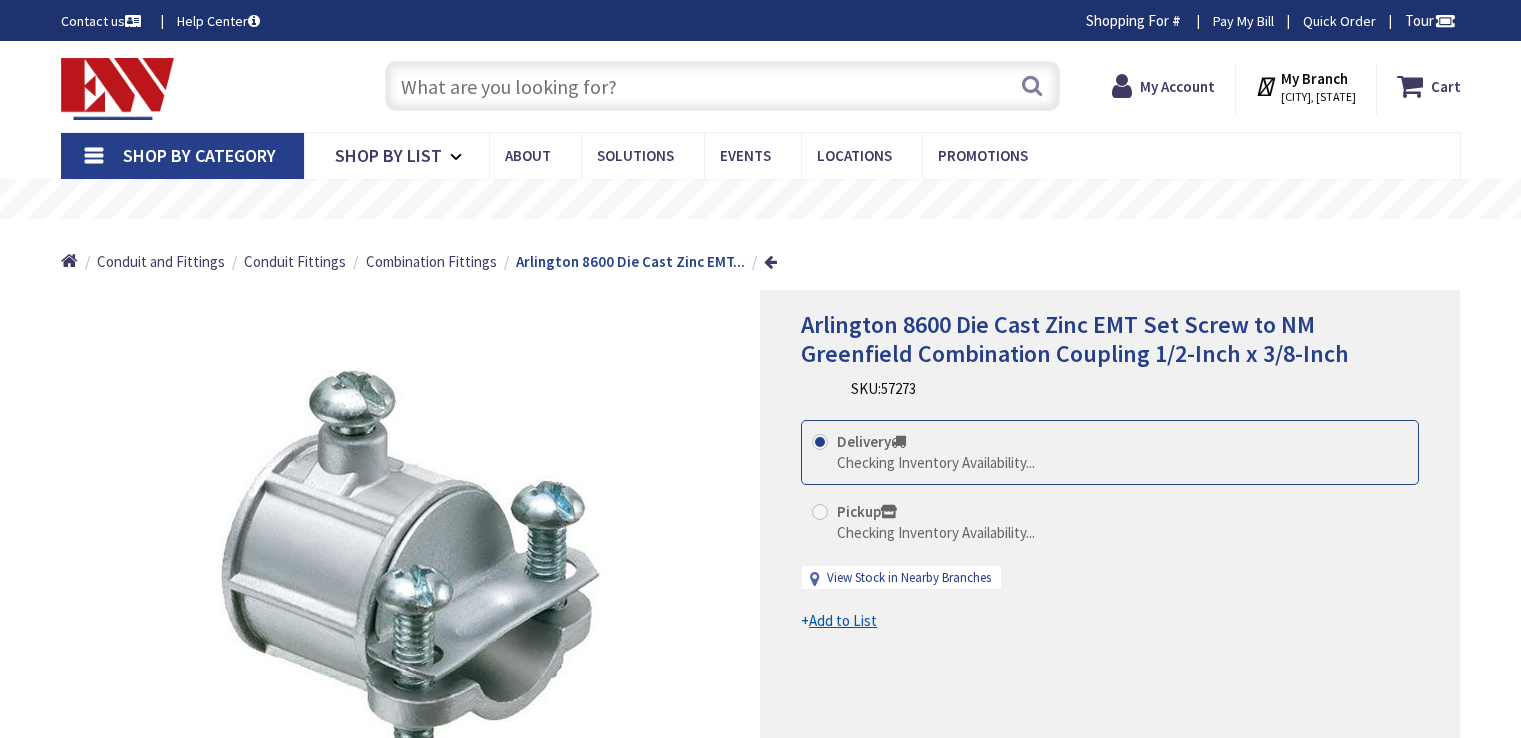 scroll, scrollTop: 0, scrollLeft: 0, axis: both 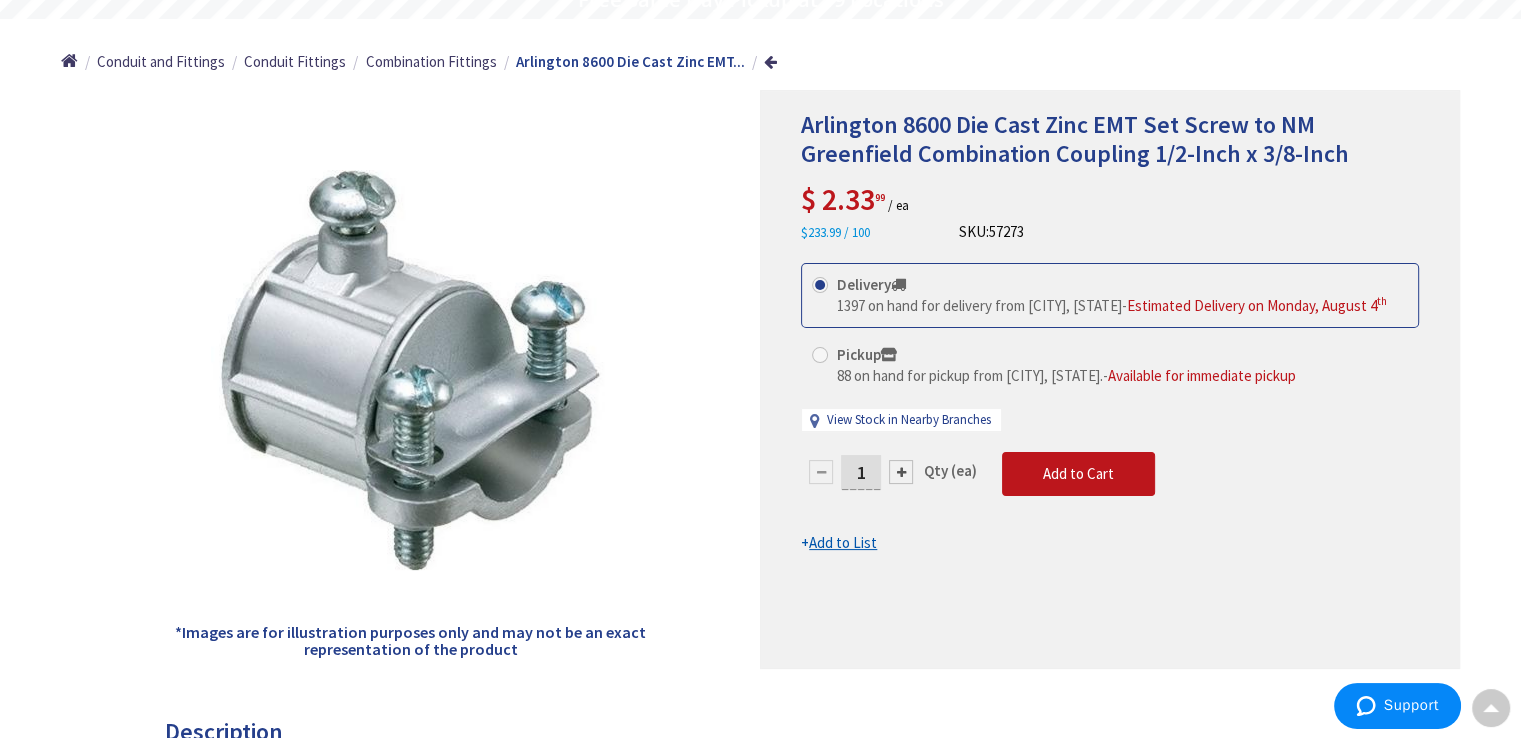 click at bounding box center [901, 472] 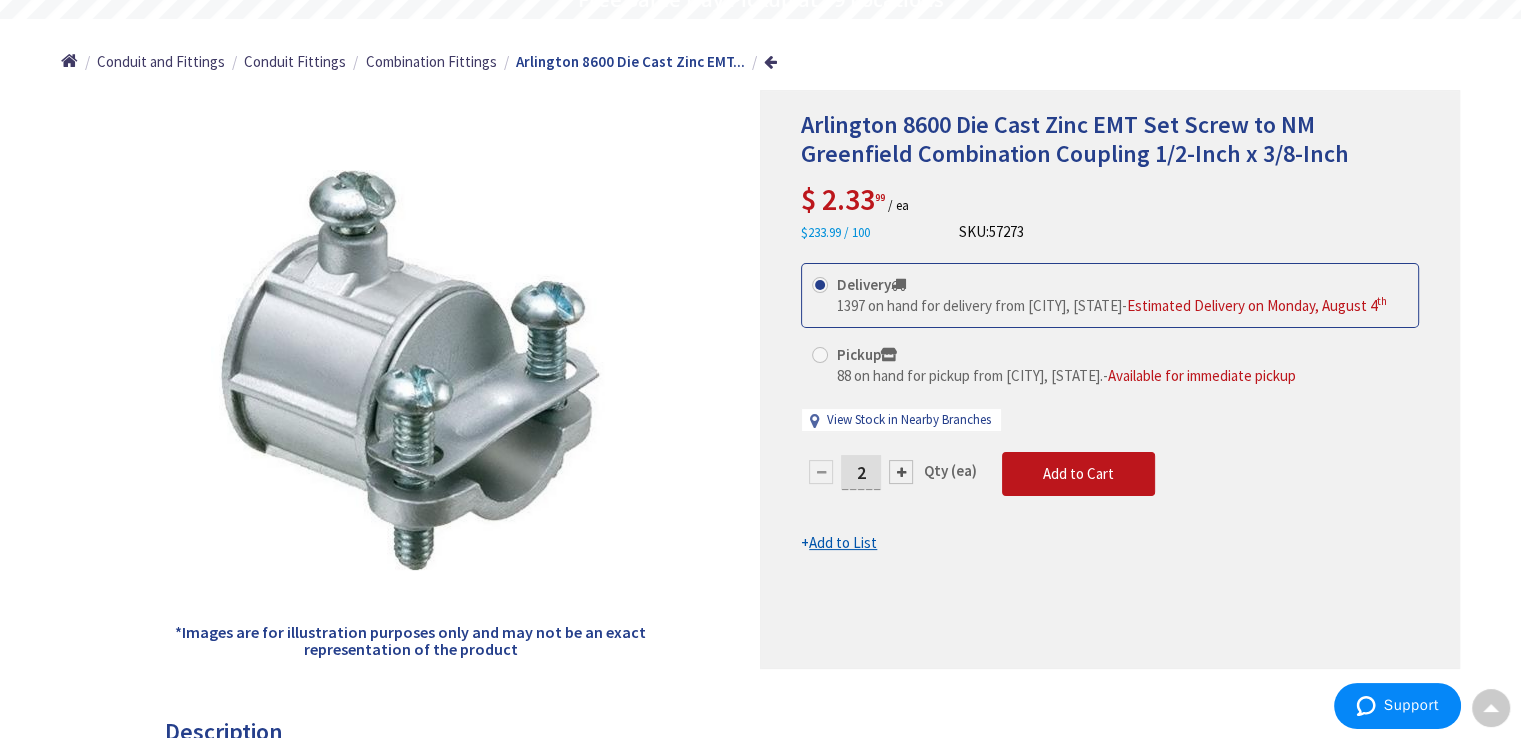click at bounding box center [0, 0] 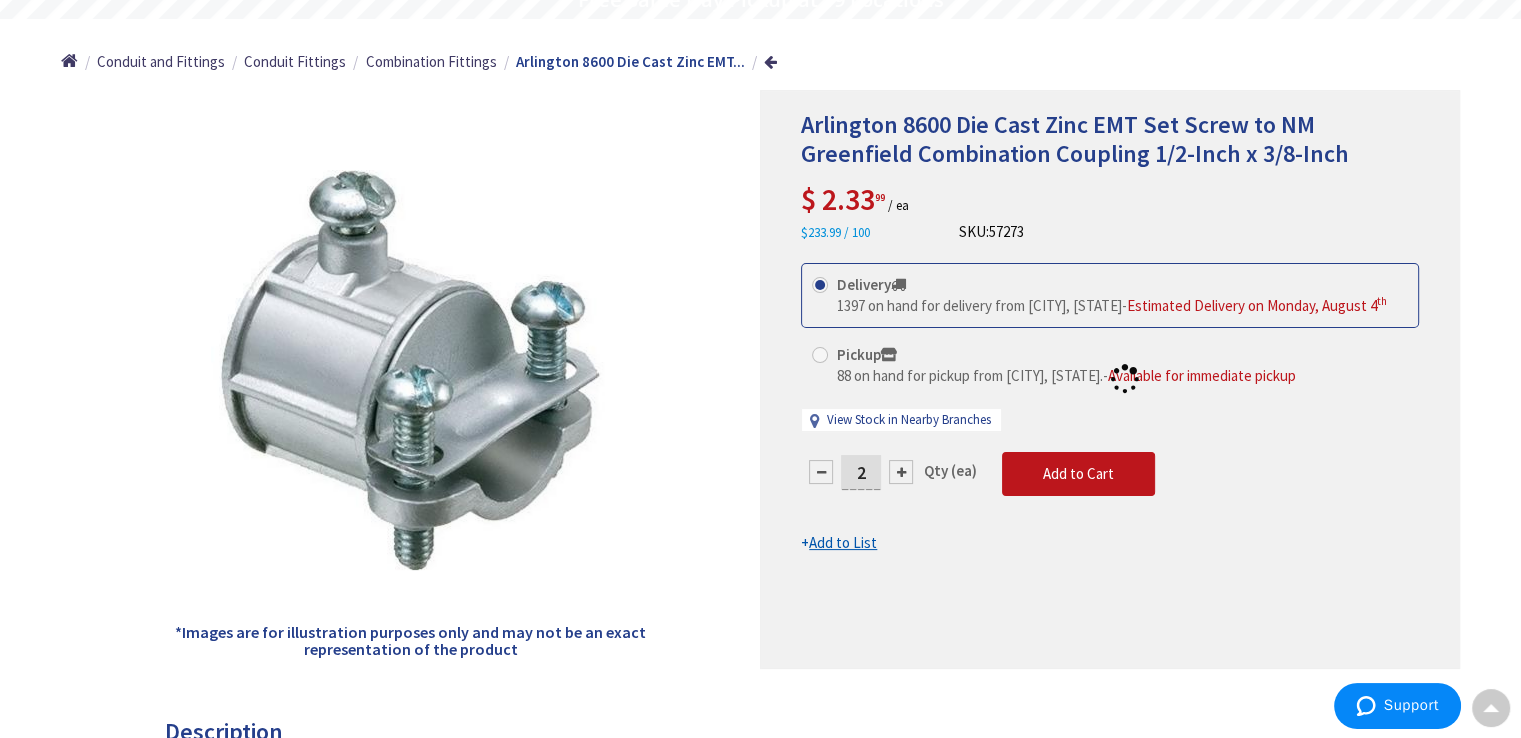 click at bounding box center (1110, 379) 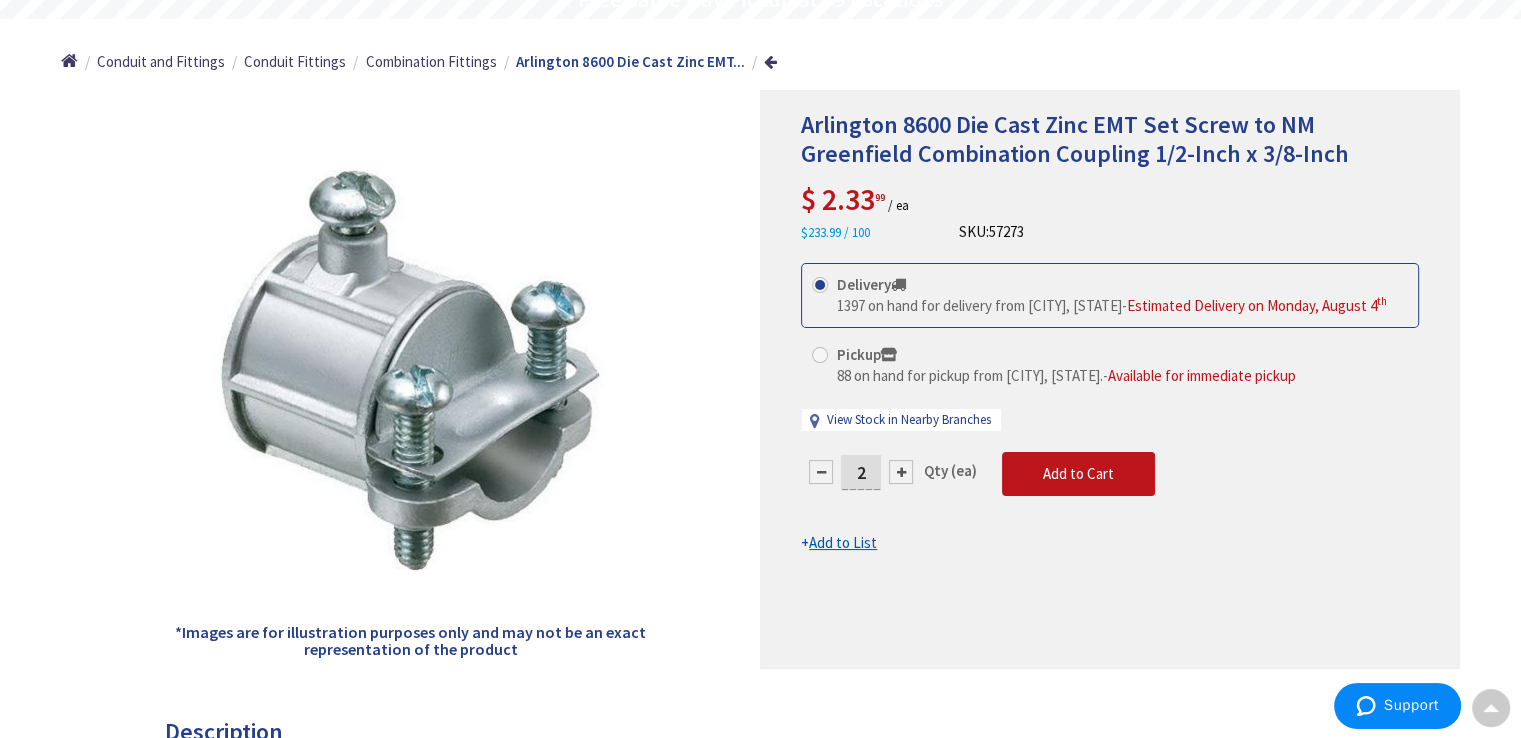 click at bounding box center (901, 472) 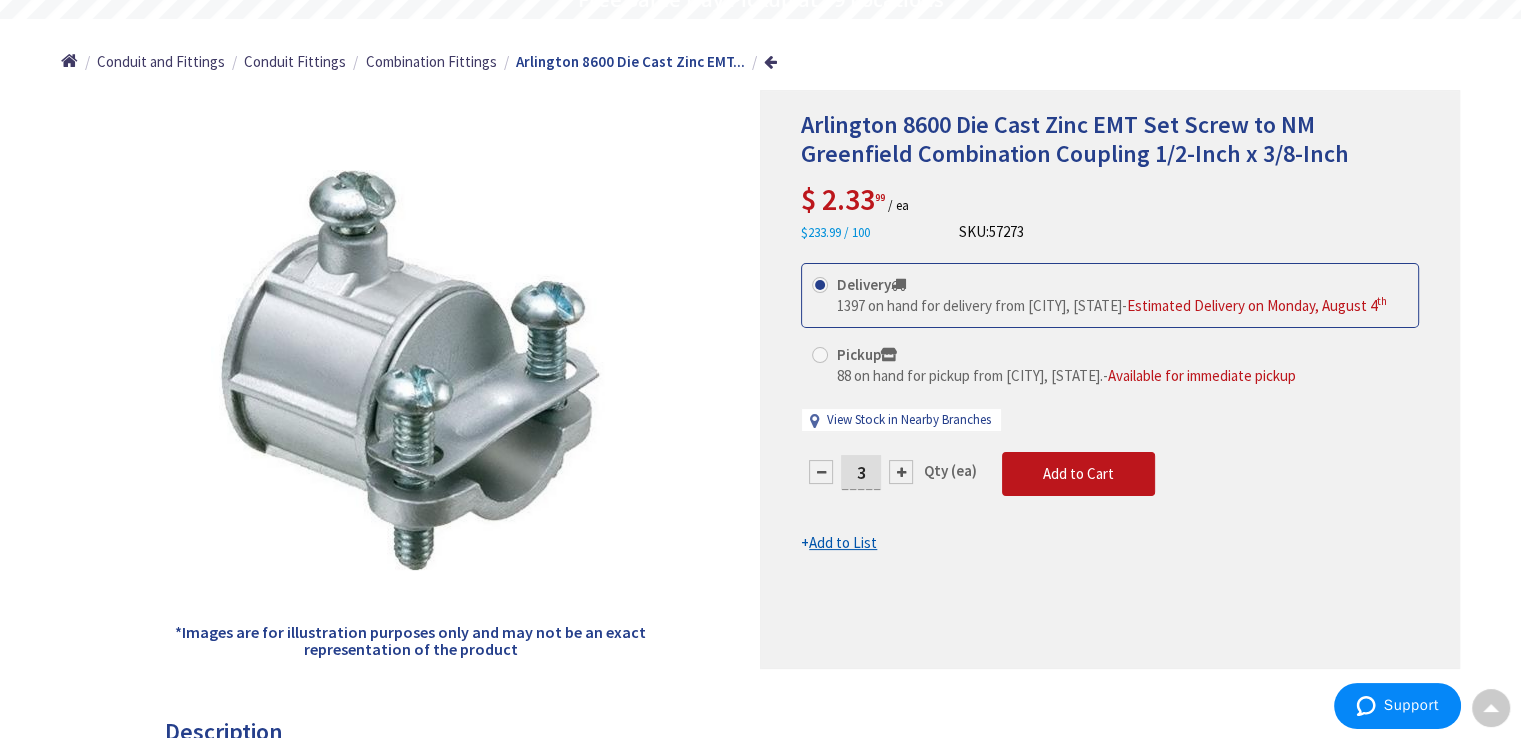 click at bounding box center [901, 472] 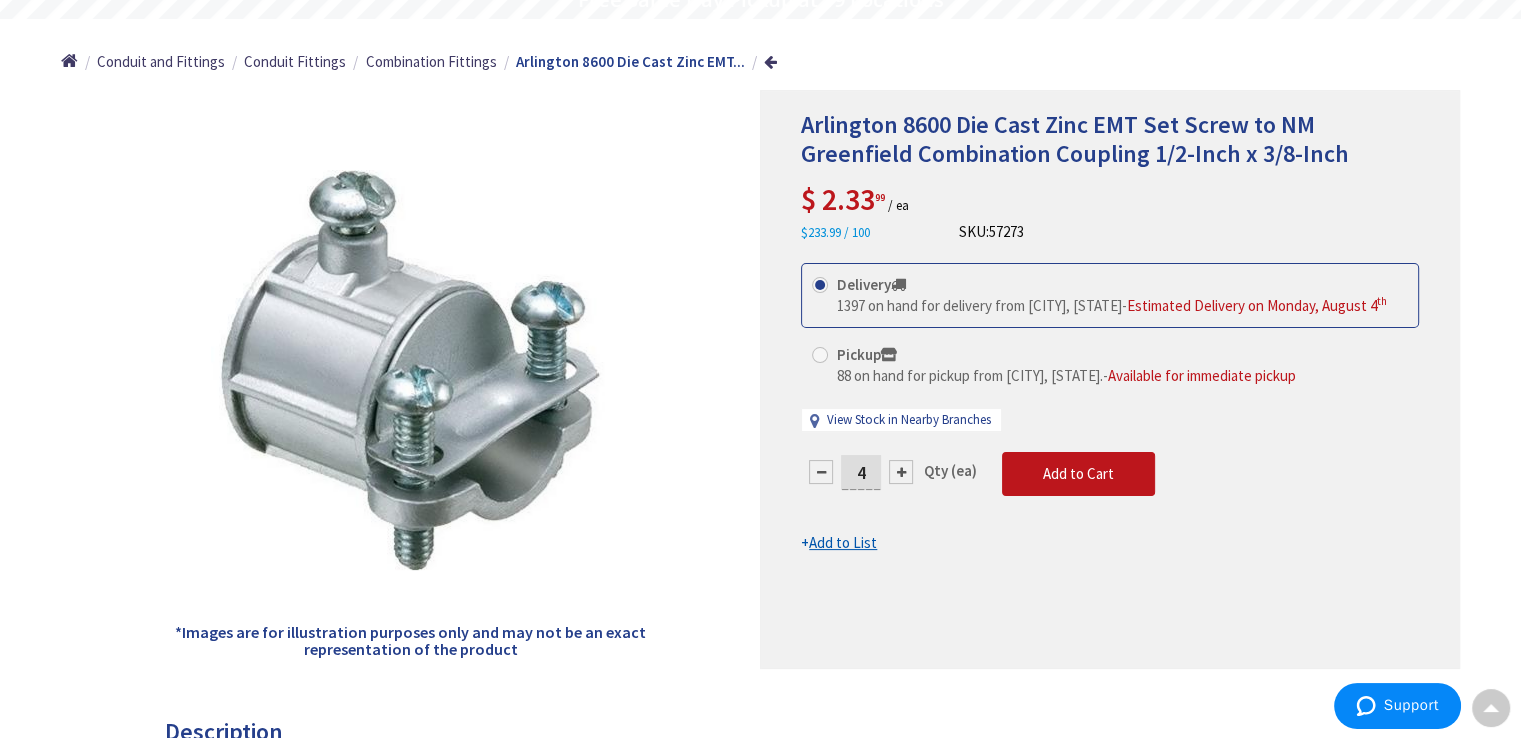 click at bounding box center [901, 472] 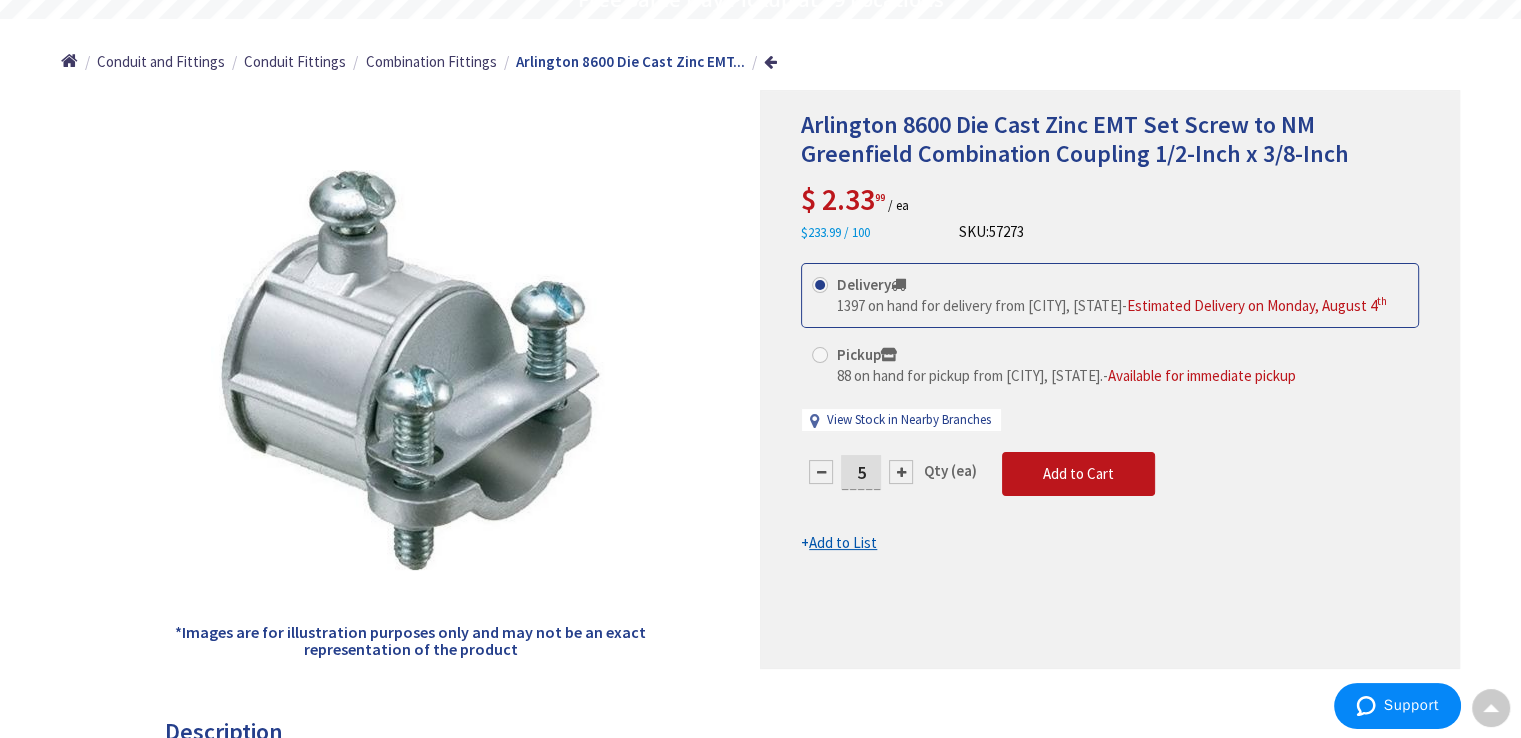 click at bounding box center [901, 472] 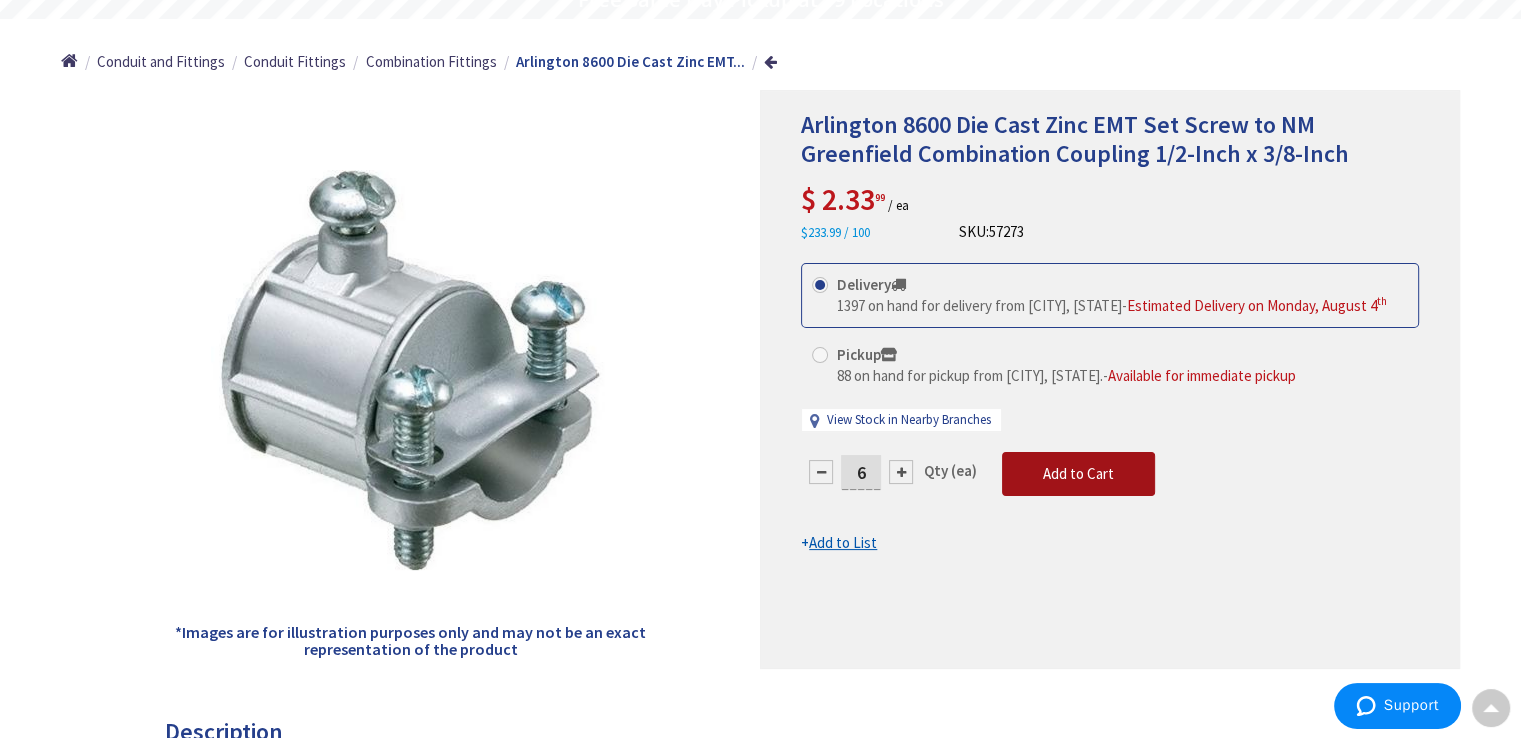 click on "Add to Cart" at bounding box center (1078, 473) 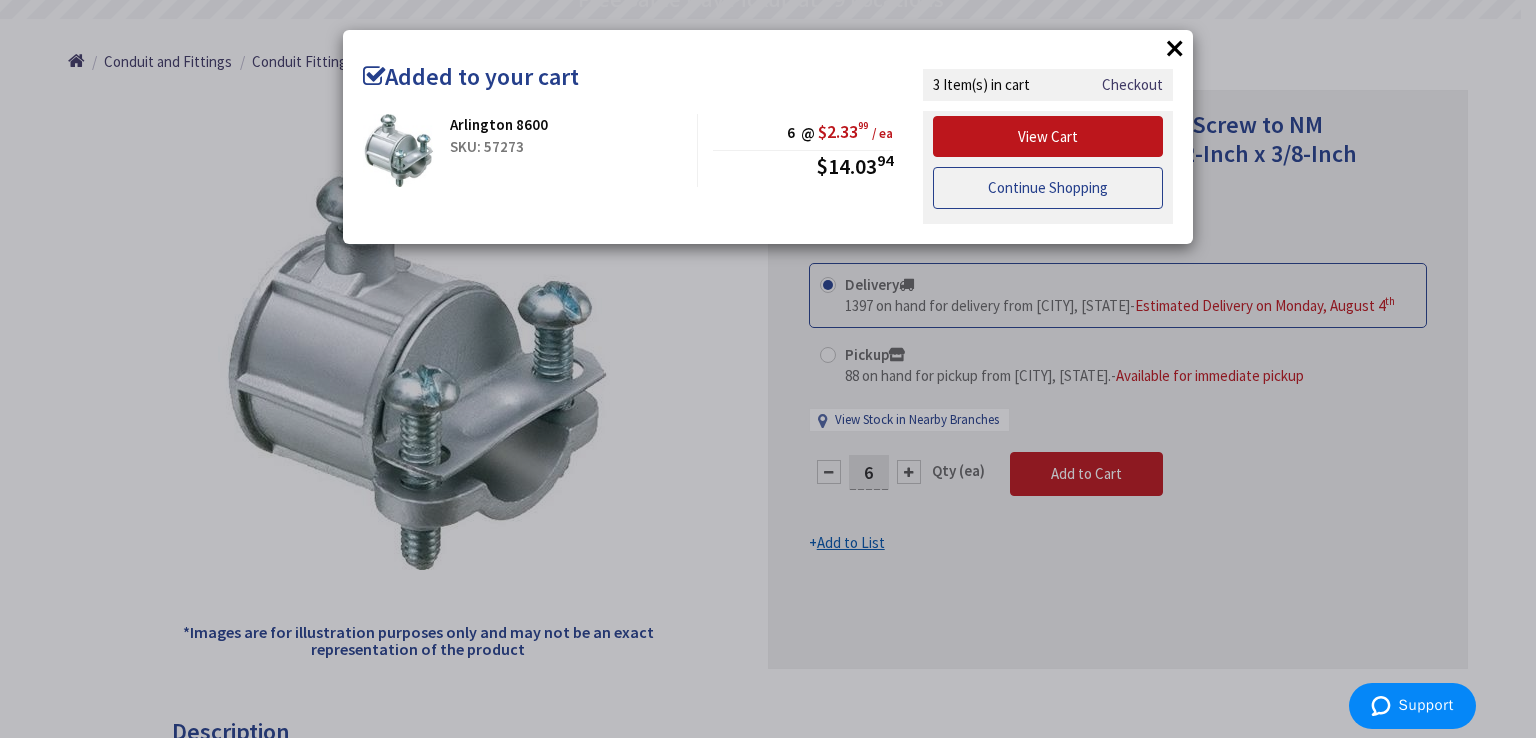 click on "Continue Shopping" at bounding box center [1048, 188] 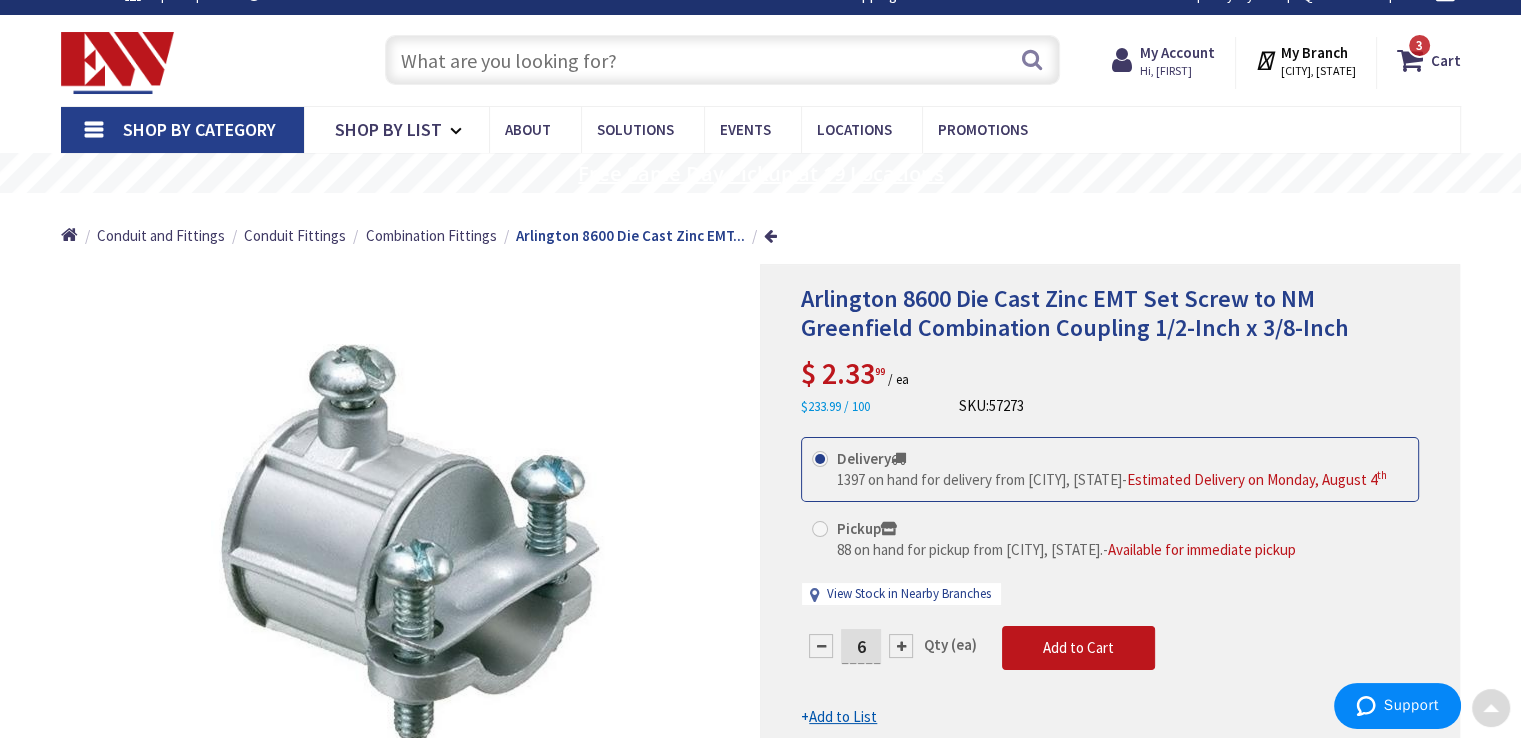 scroll, scrollTop: 0, scrollLeft: 0, axis: both 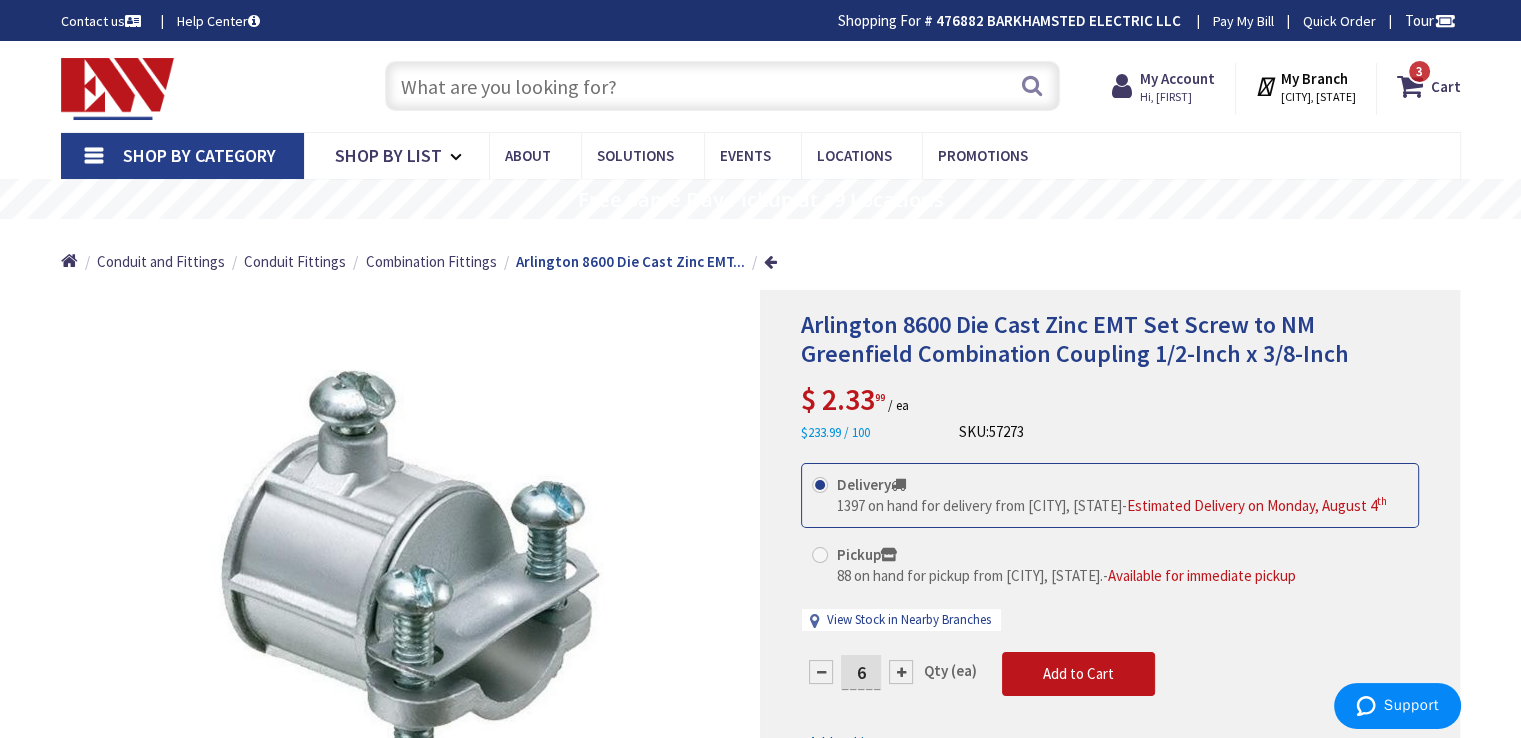 click at bounding box center [722, 86] 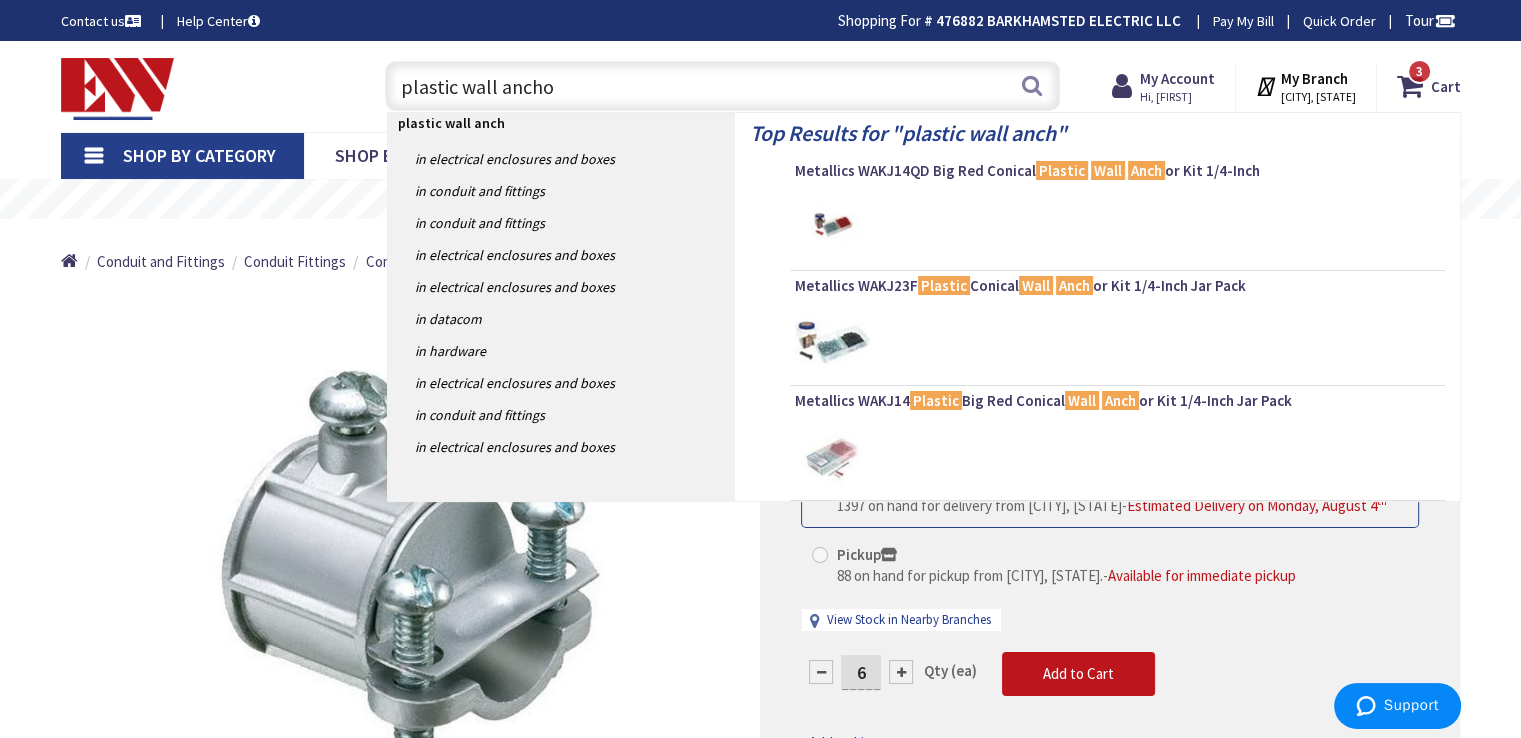 type on "plastic wall anchor" 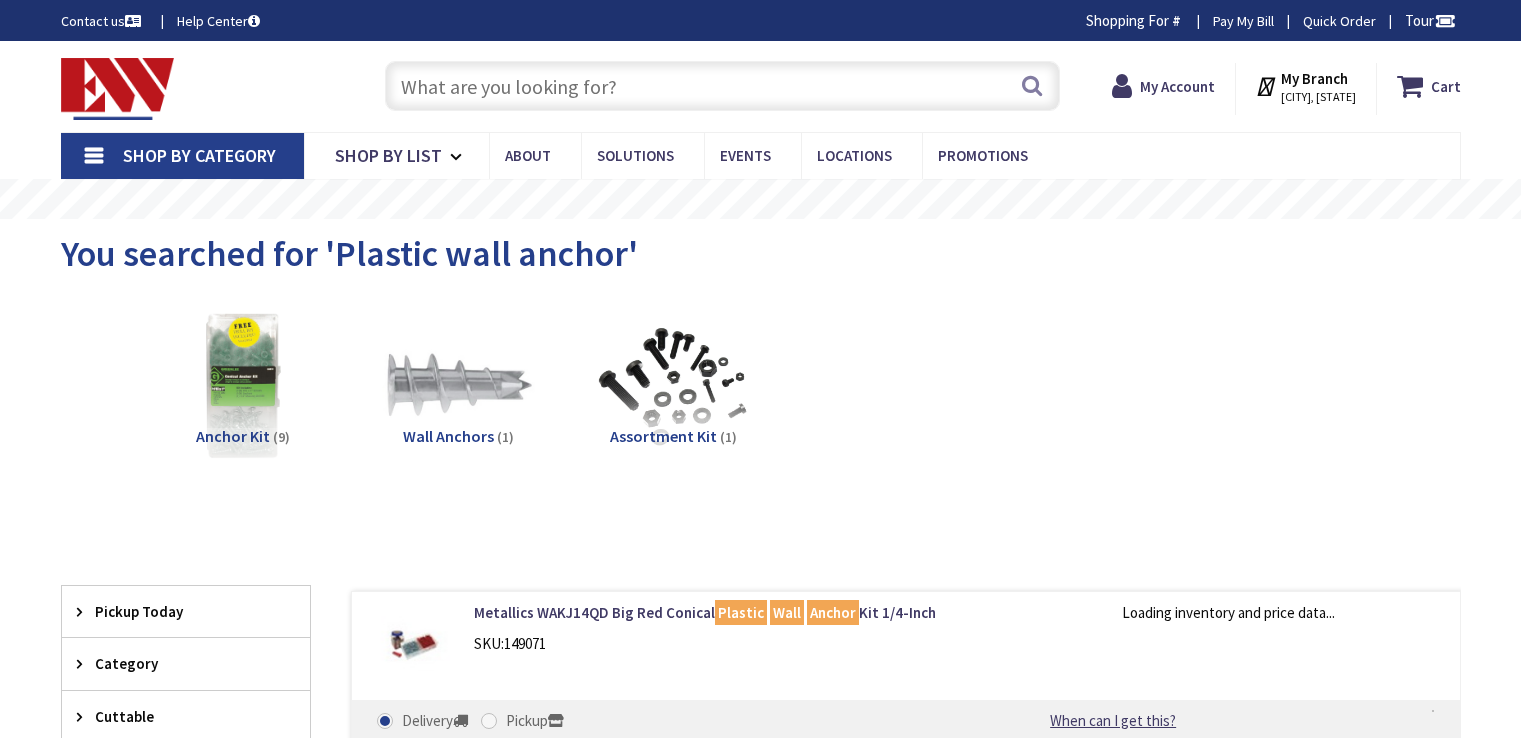 scroll, scrollTop: 0, scrollLeft: 0, axis: both 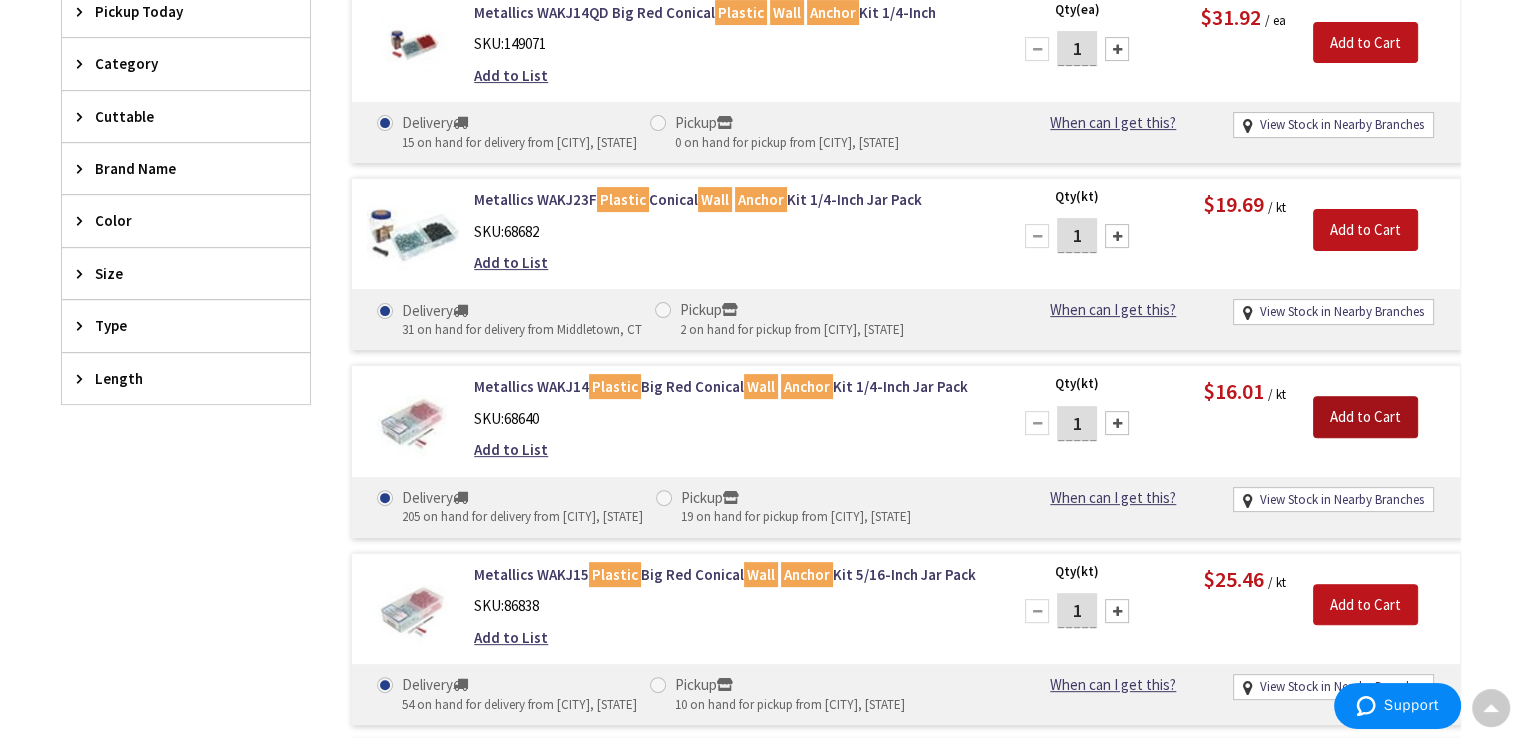 click on "Add to Cart" at bounding box center (1365, 417) 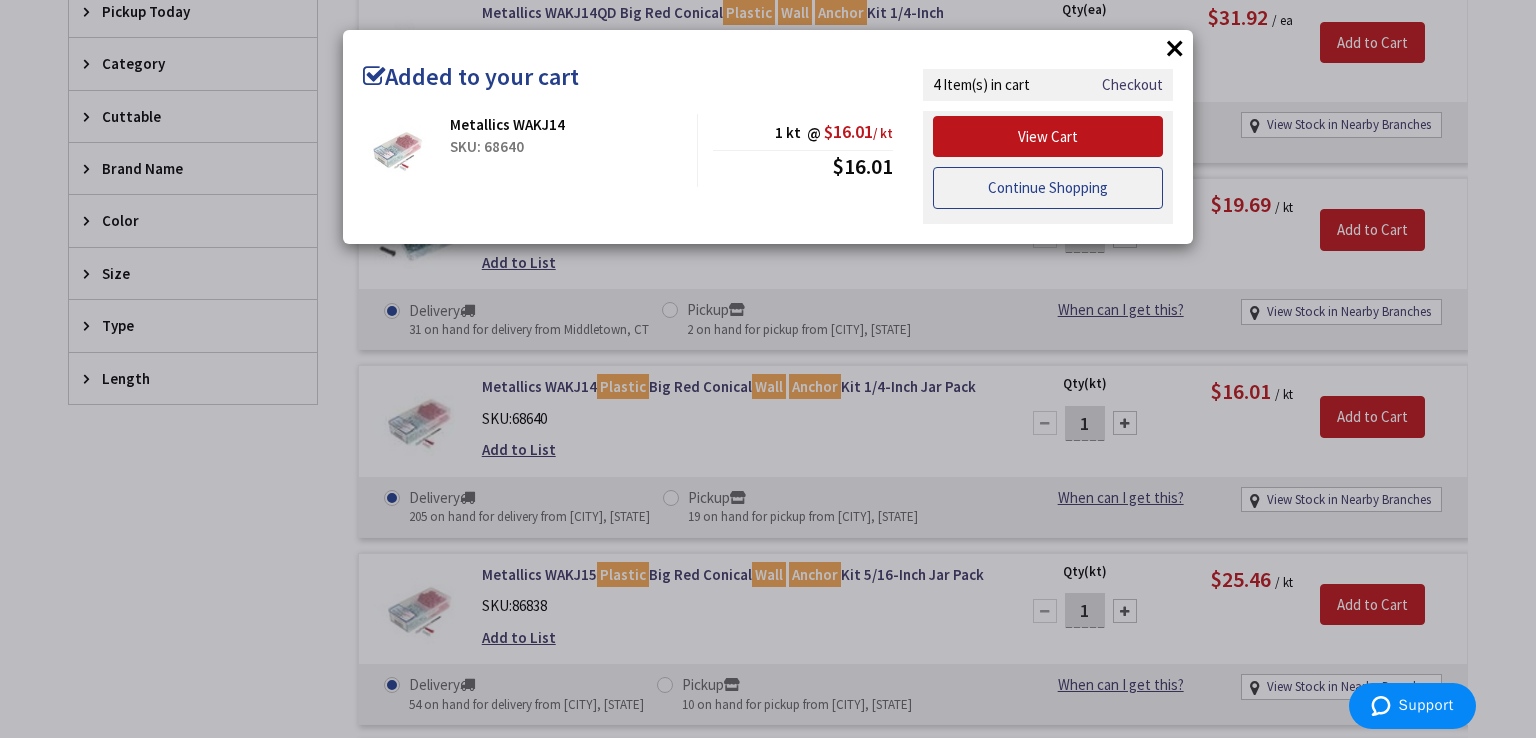 click on "Continue Shopping" at bounding box center [1048, 188] 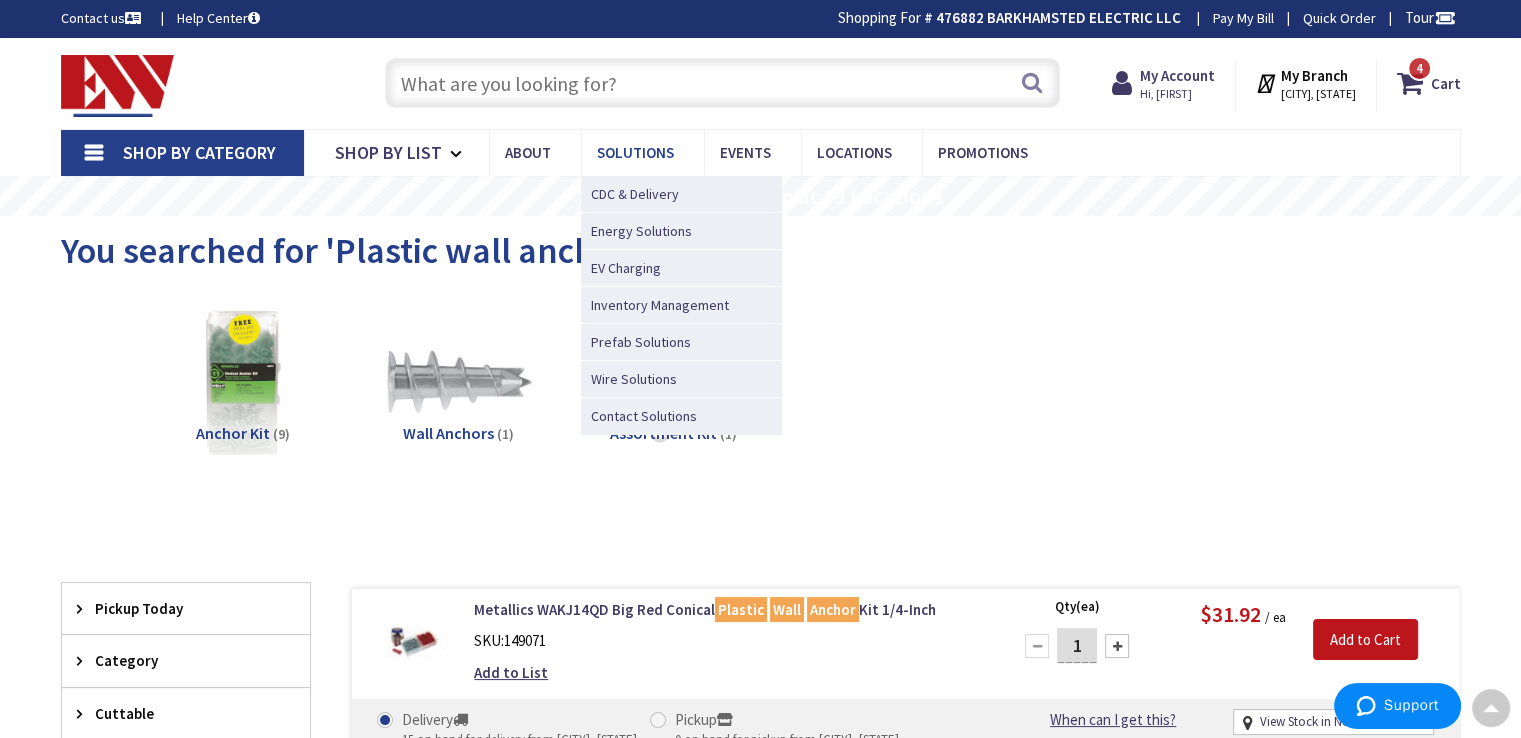 scroll, scrollTop: 0, scrollLeft: 0, axis: both 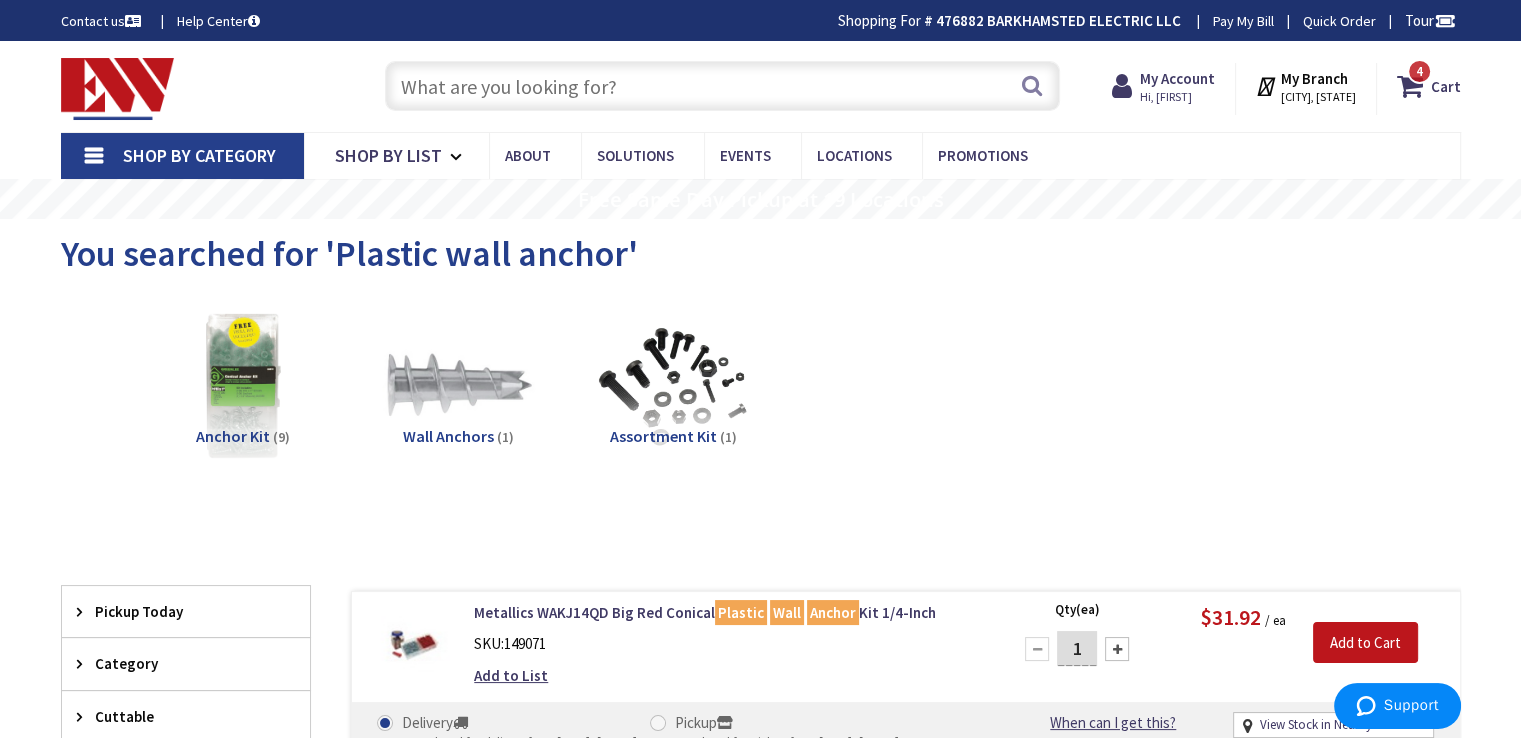 click at bounding box center (722, 86) 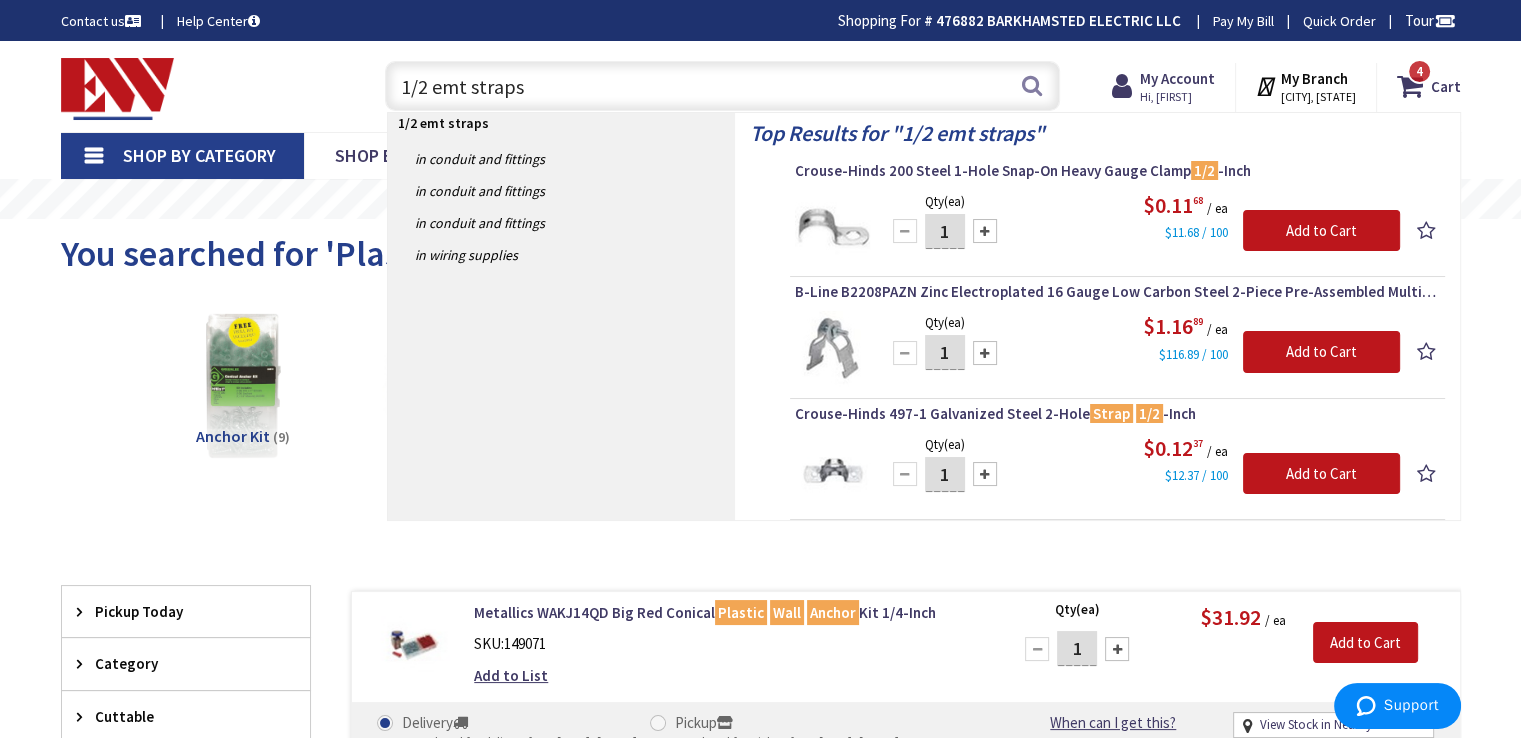 type on "1/2 emt straps" 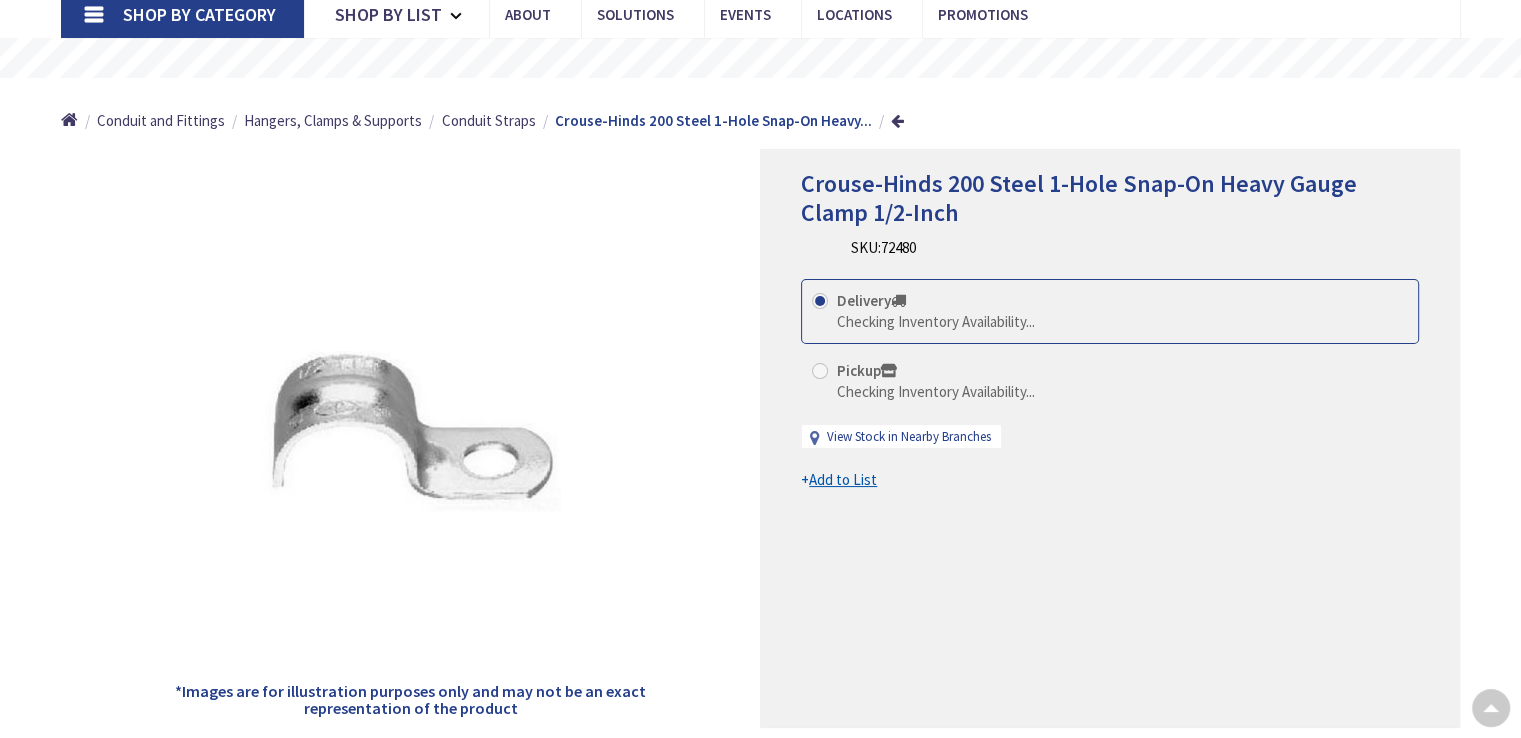 scroll, scrollTop: 200, scrollLeft: 0, axis: vertical 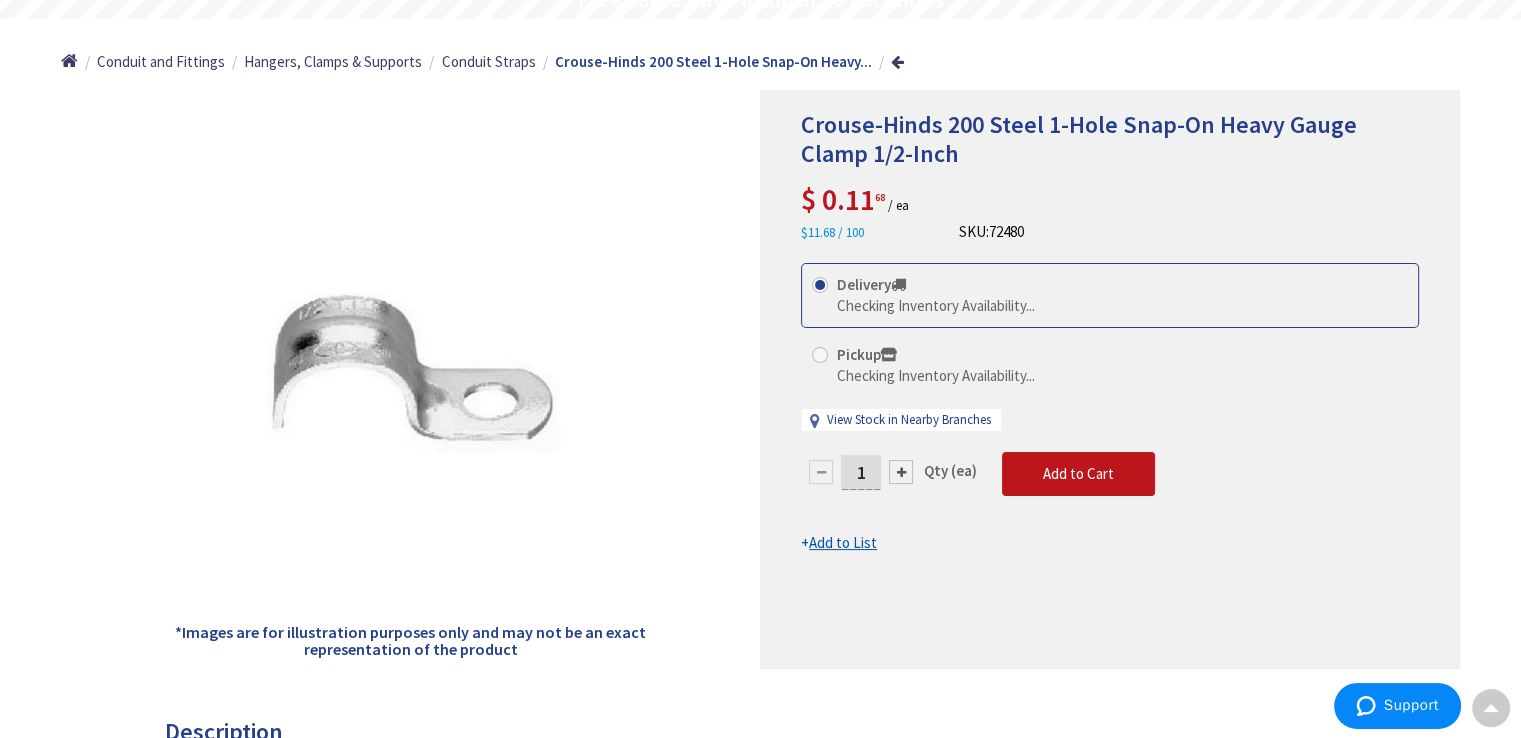 click on "1" at bounding box center (861, 472) 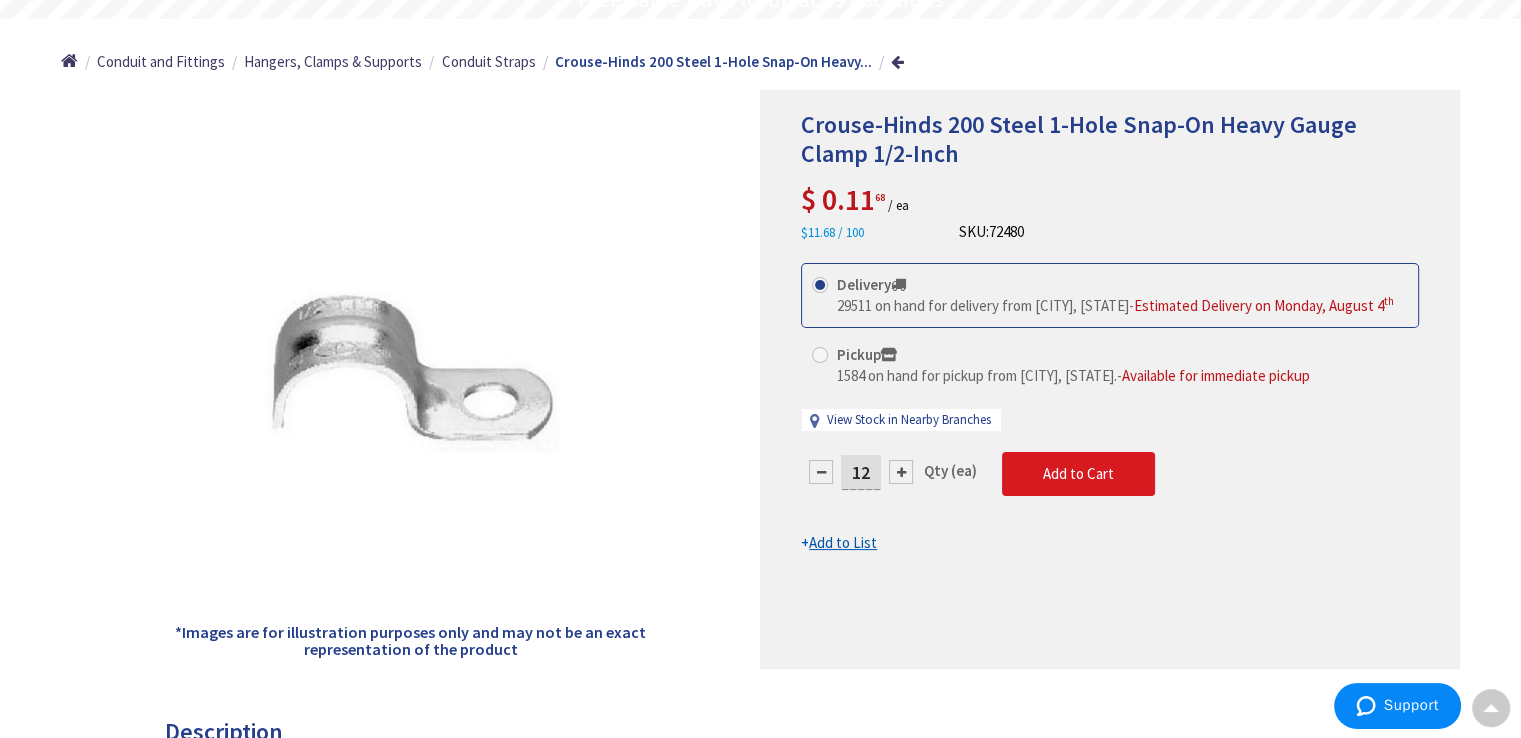 type on "12" 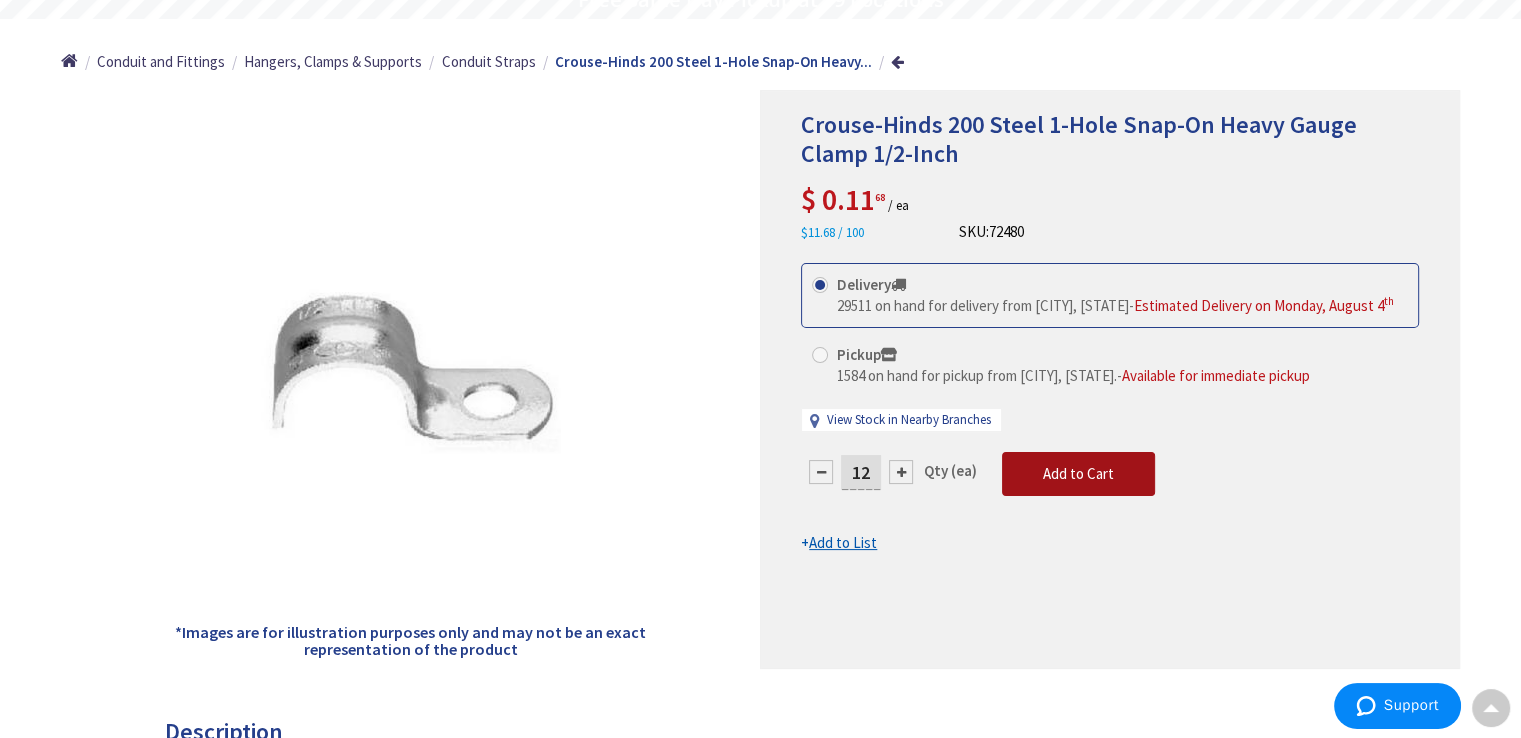 click on "This product is Discontinued
Delivery
29511 on hand for delivery from Middletown, CT
-  Estimated Delivery on Monday, August 4 th
Pickup
1584 on hand for pickup from Torrington, CT.
-  Available for immediate pickup
View Stock in Nearby Branches
12 Qty (ea)" at bounding box center (1110, 408) 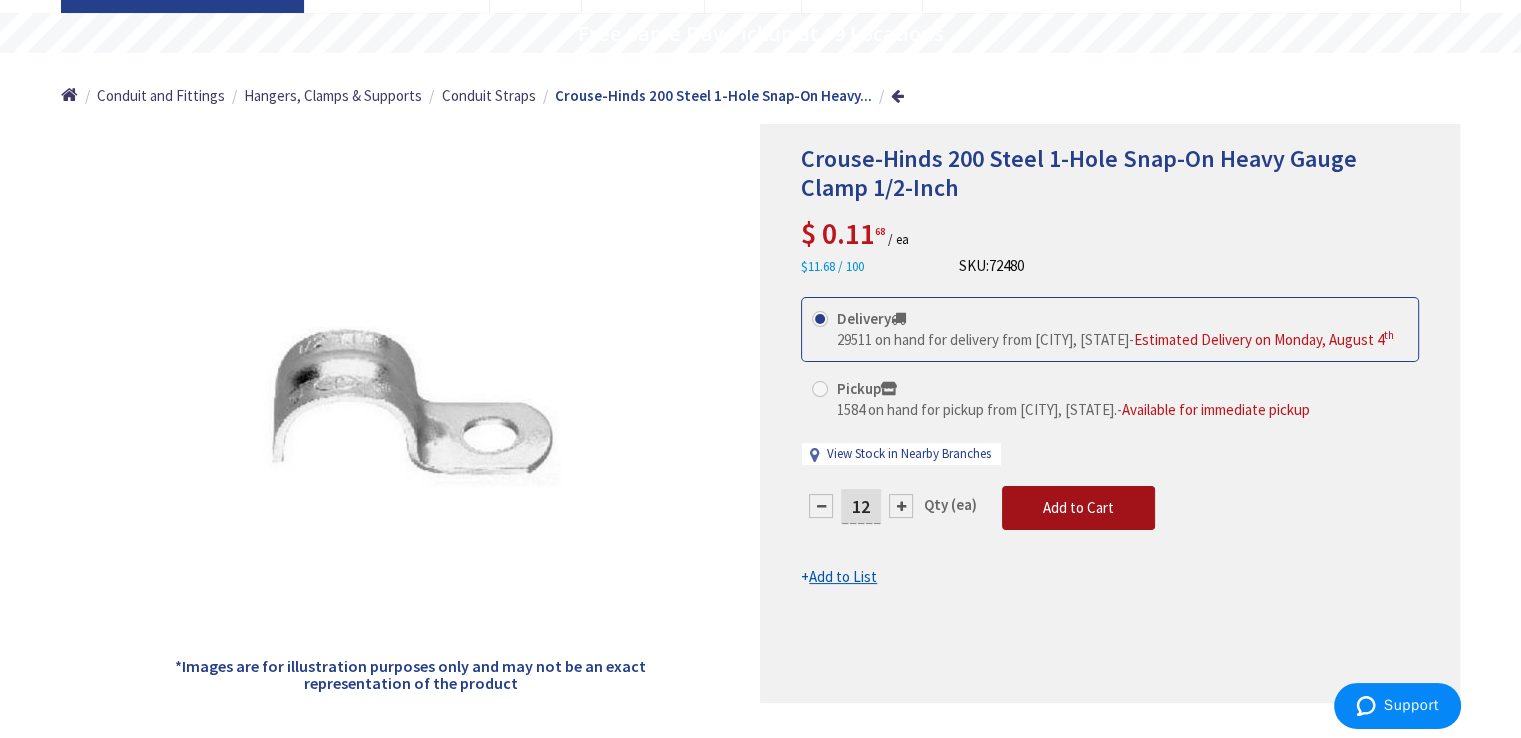 scroll, scrollTop: 200, scrollLeft: 0, axis: vertical 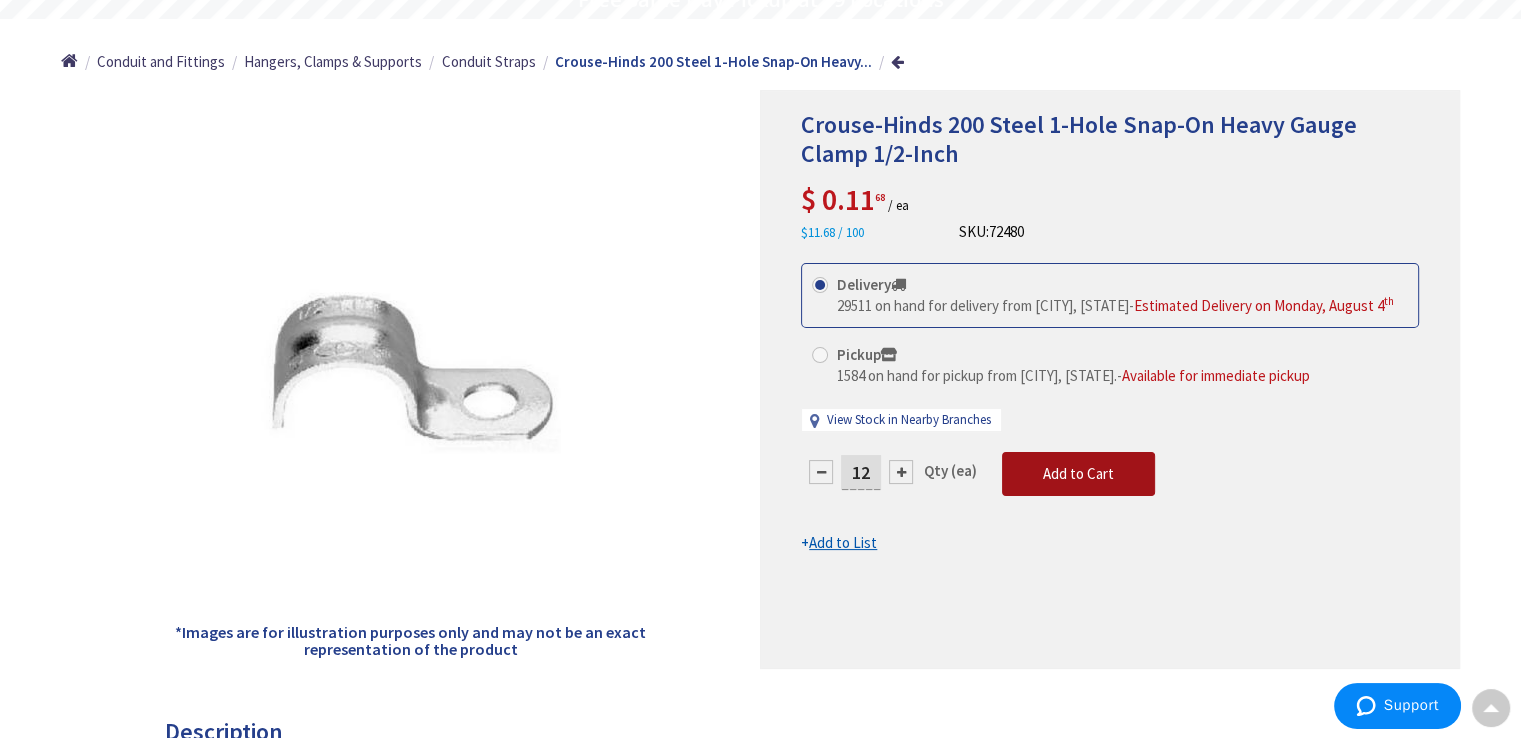 click on "Add to Cart" at bounding box center [1078, 473] 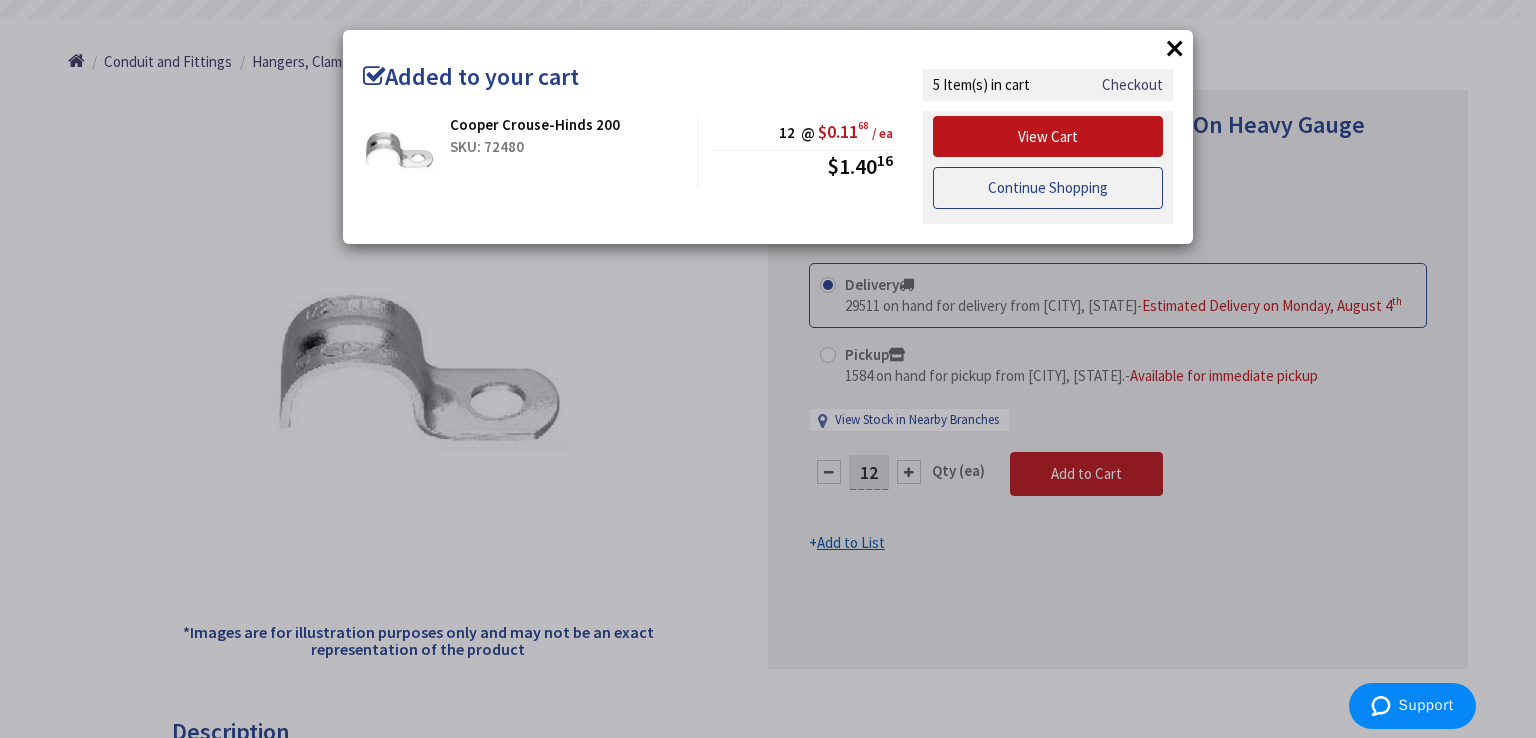 click on "Continue Shopping" at bounding box center [1048, 188] 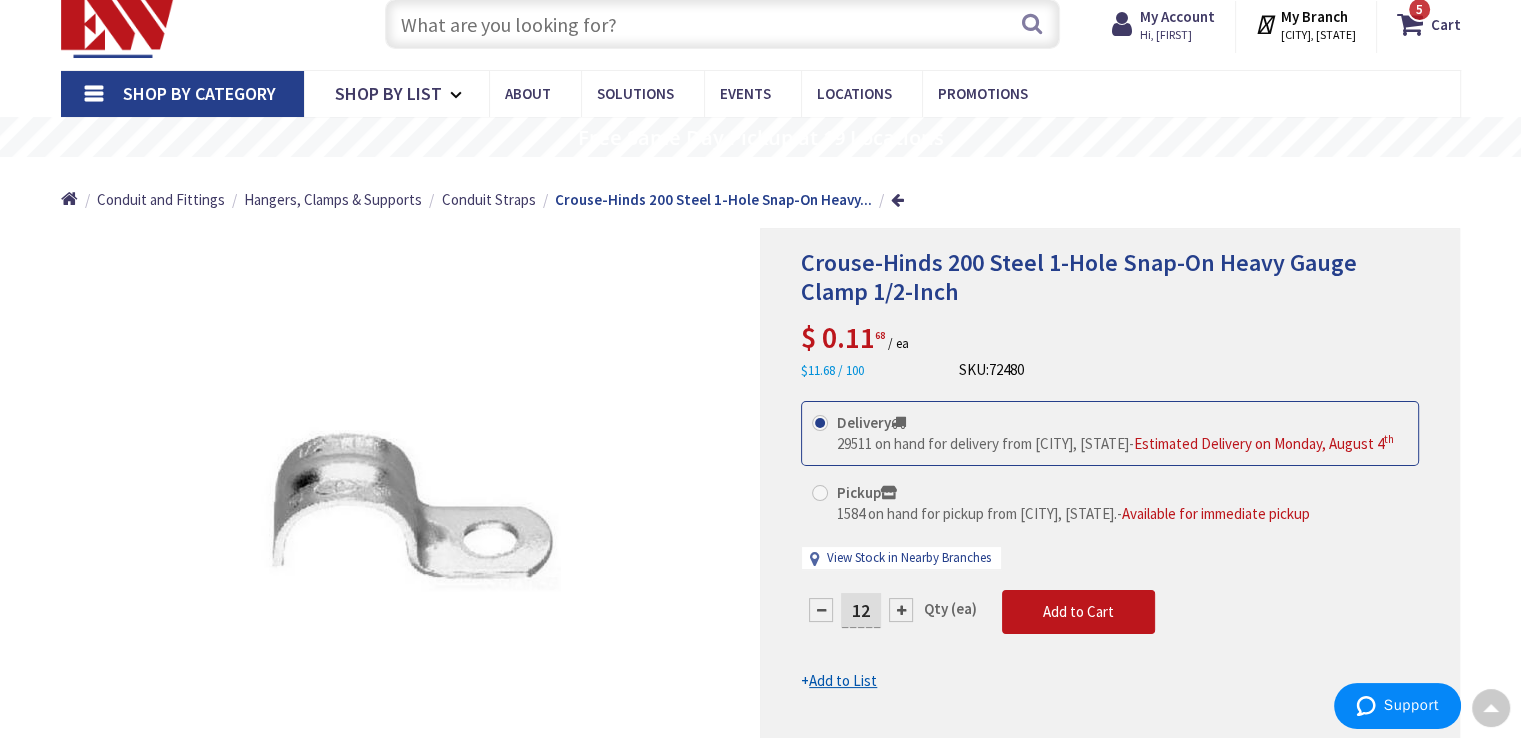 scroll, scrollTop: 0, scrollLeft: 0, axis: both 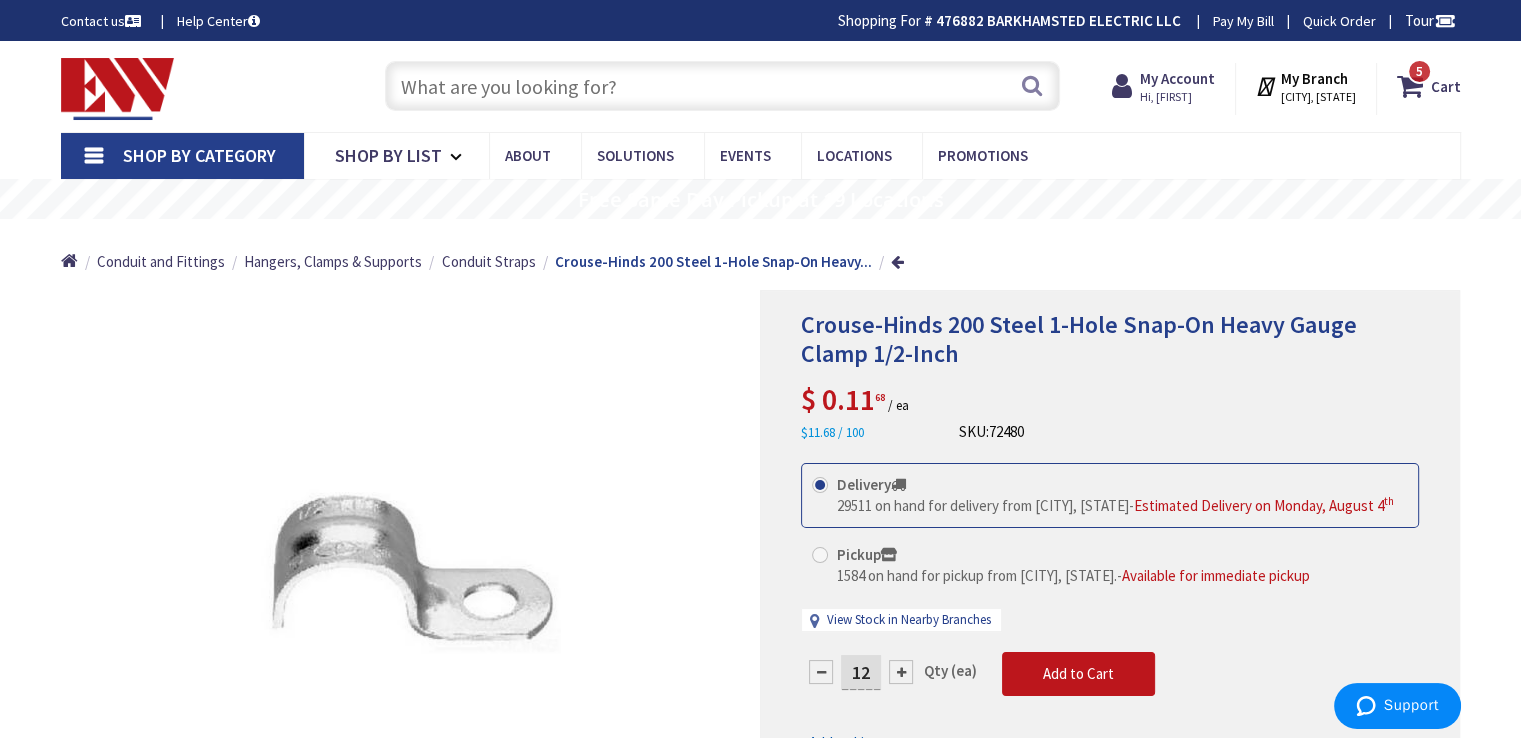 click at bounding box center [722, 86] 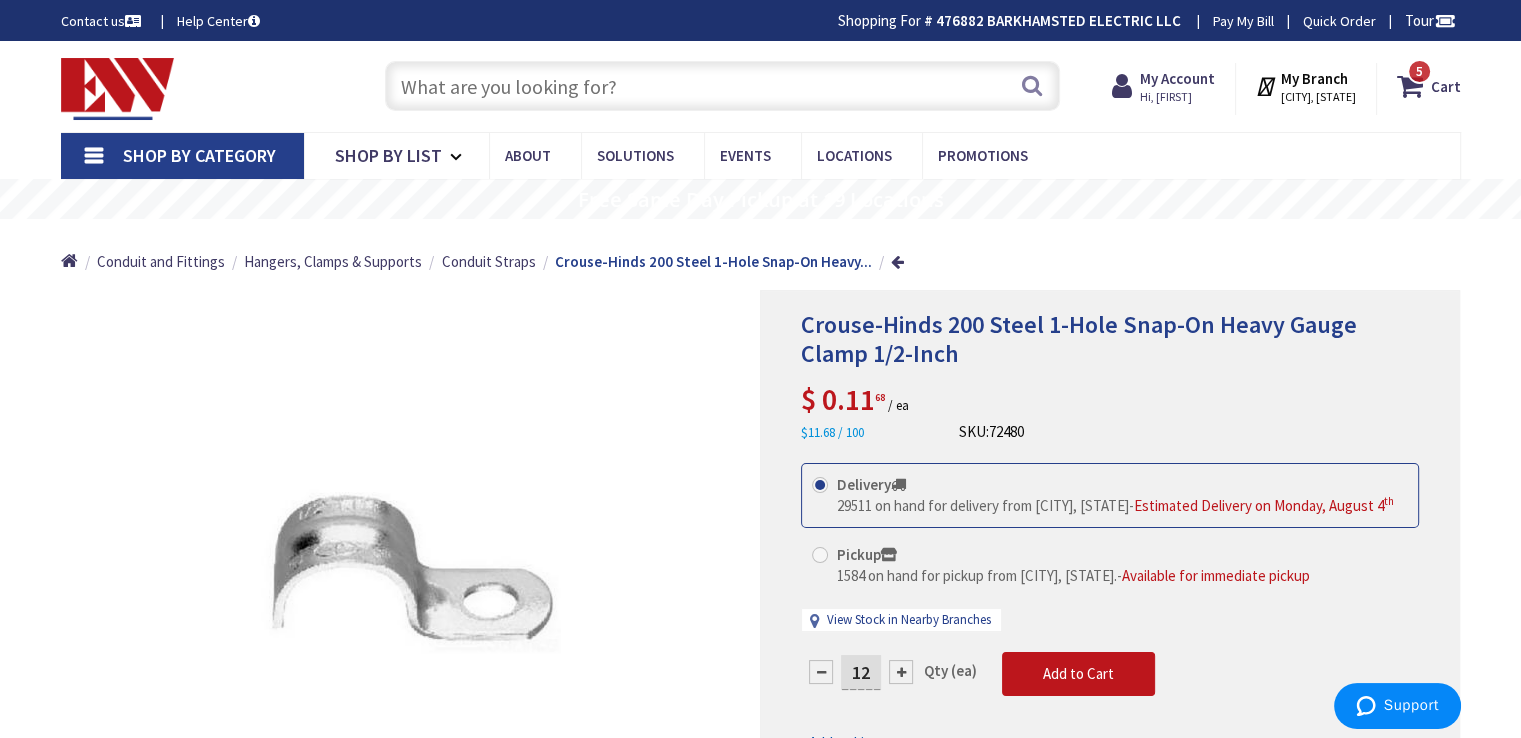 type on "4" 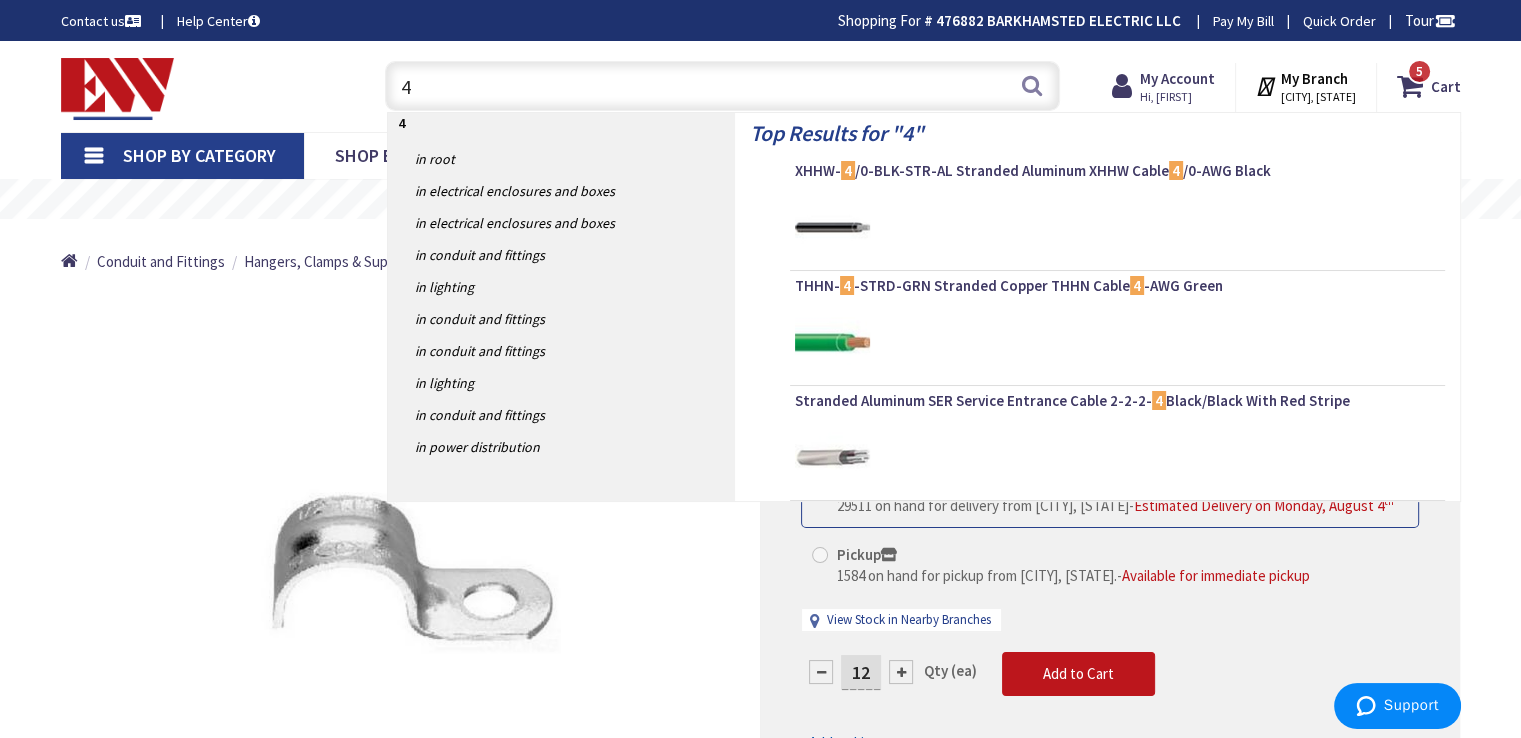 type 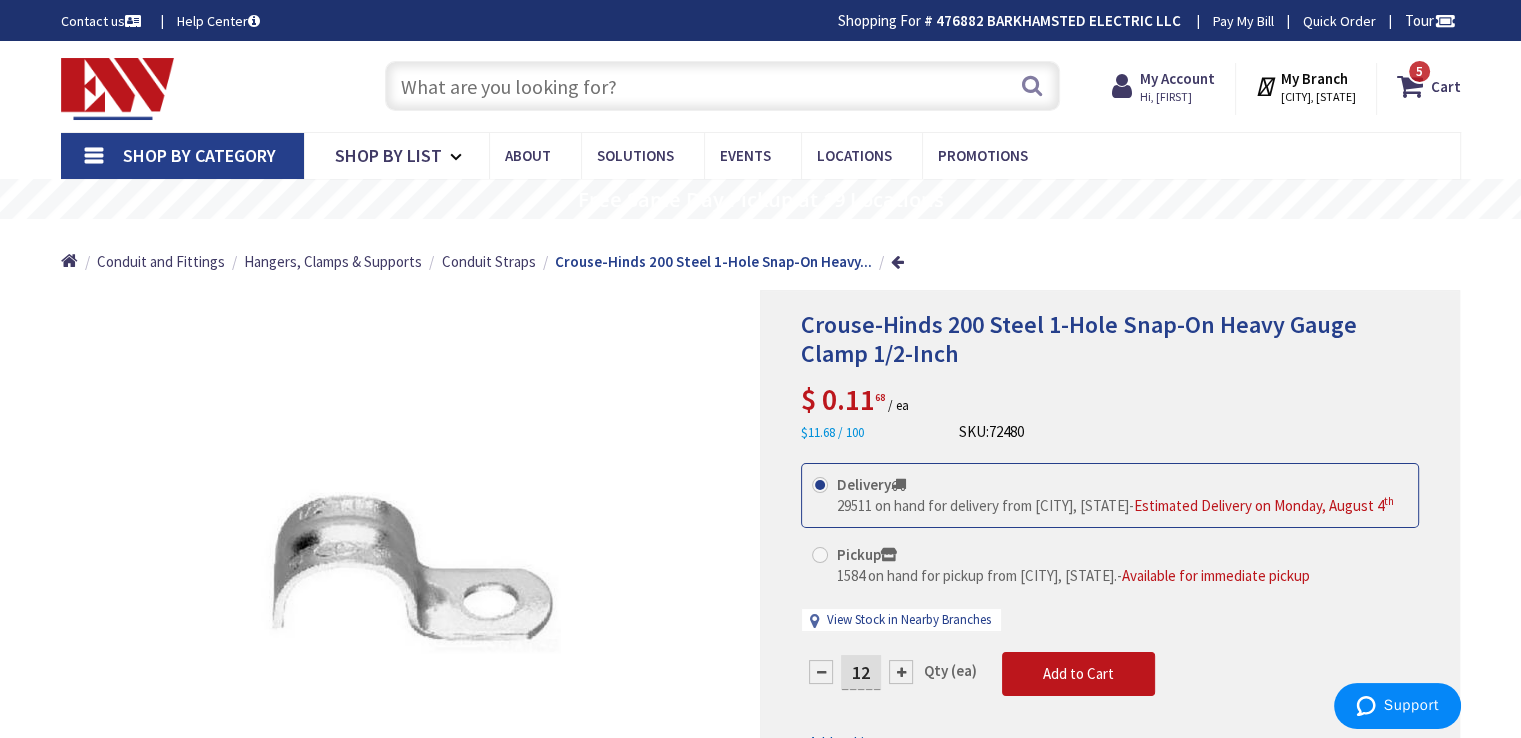 click at bounding box center (722, 86) 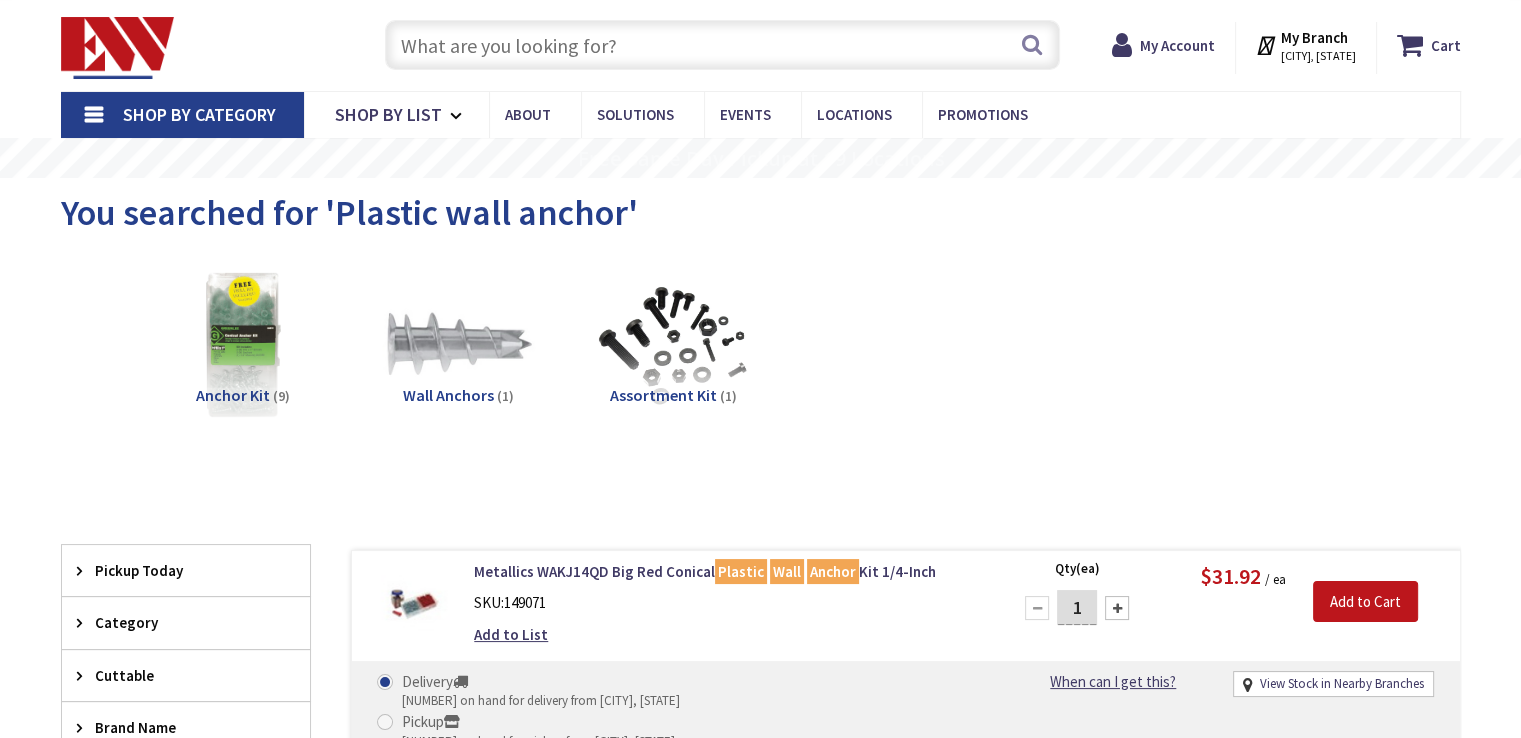 scroll, scrollTop: 41, scrollLeft: 0, axis: vertical 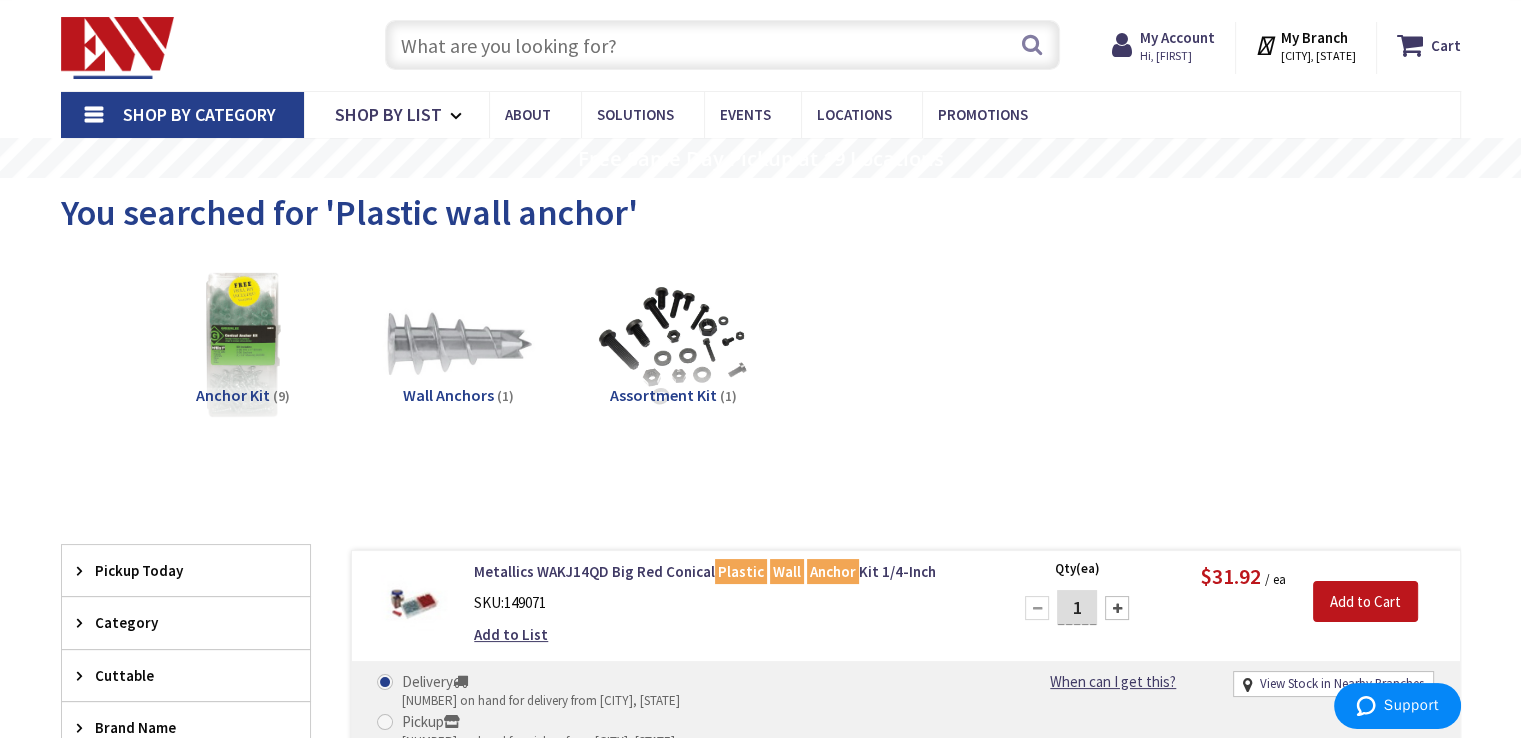 click at bounding box center (722, 45) 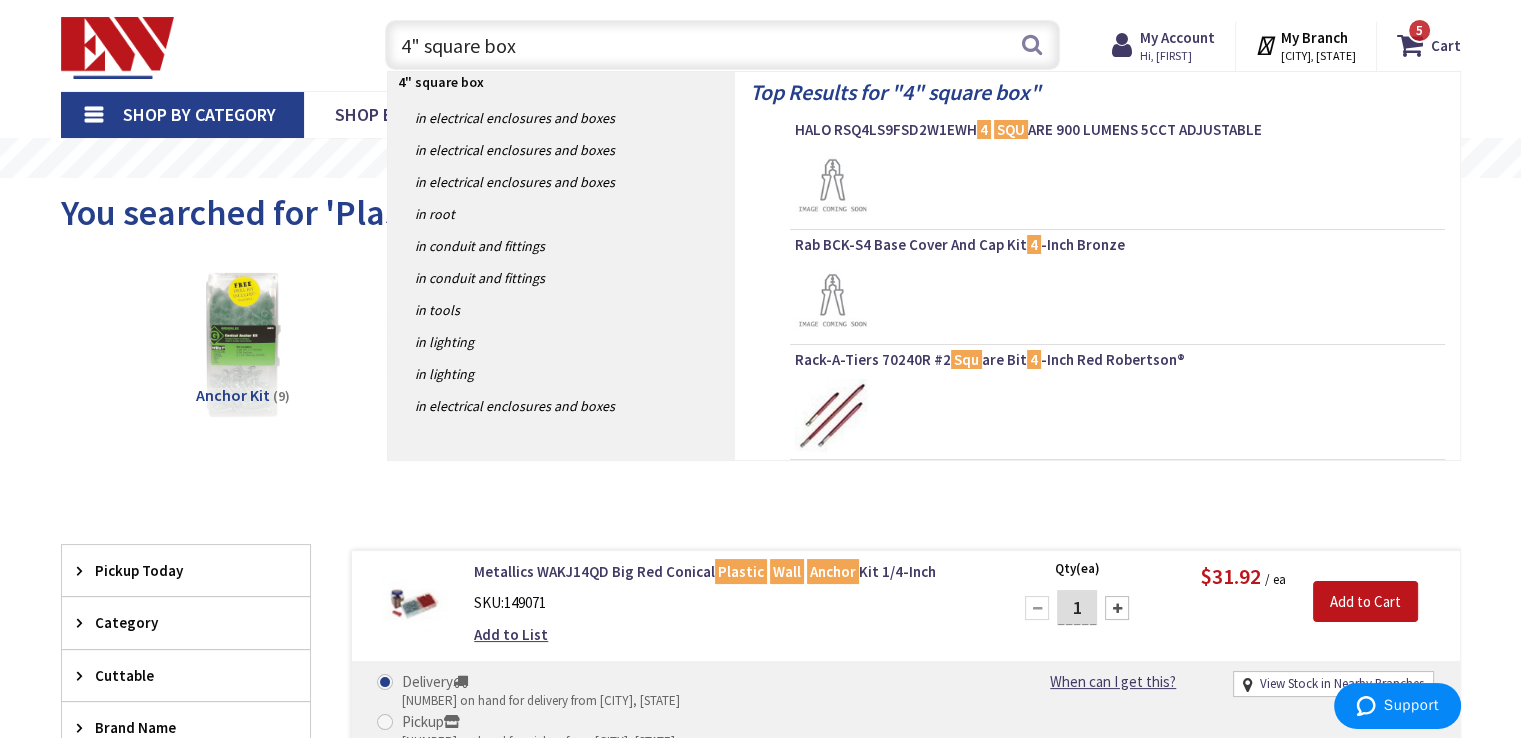 type on "4" square box" 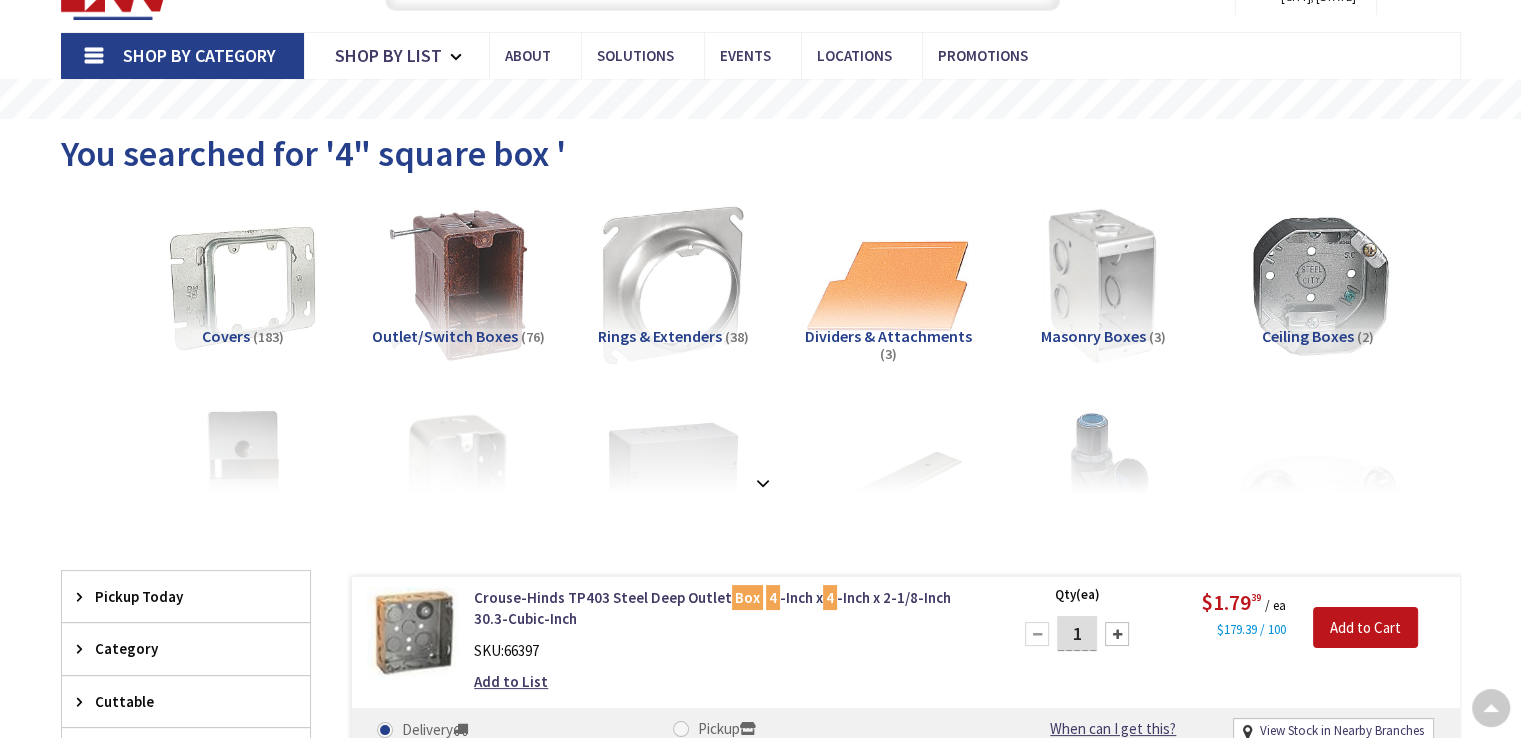 scroll, scrollTop: 400, scrollLeft: 0, axis: vertical 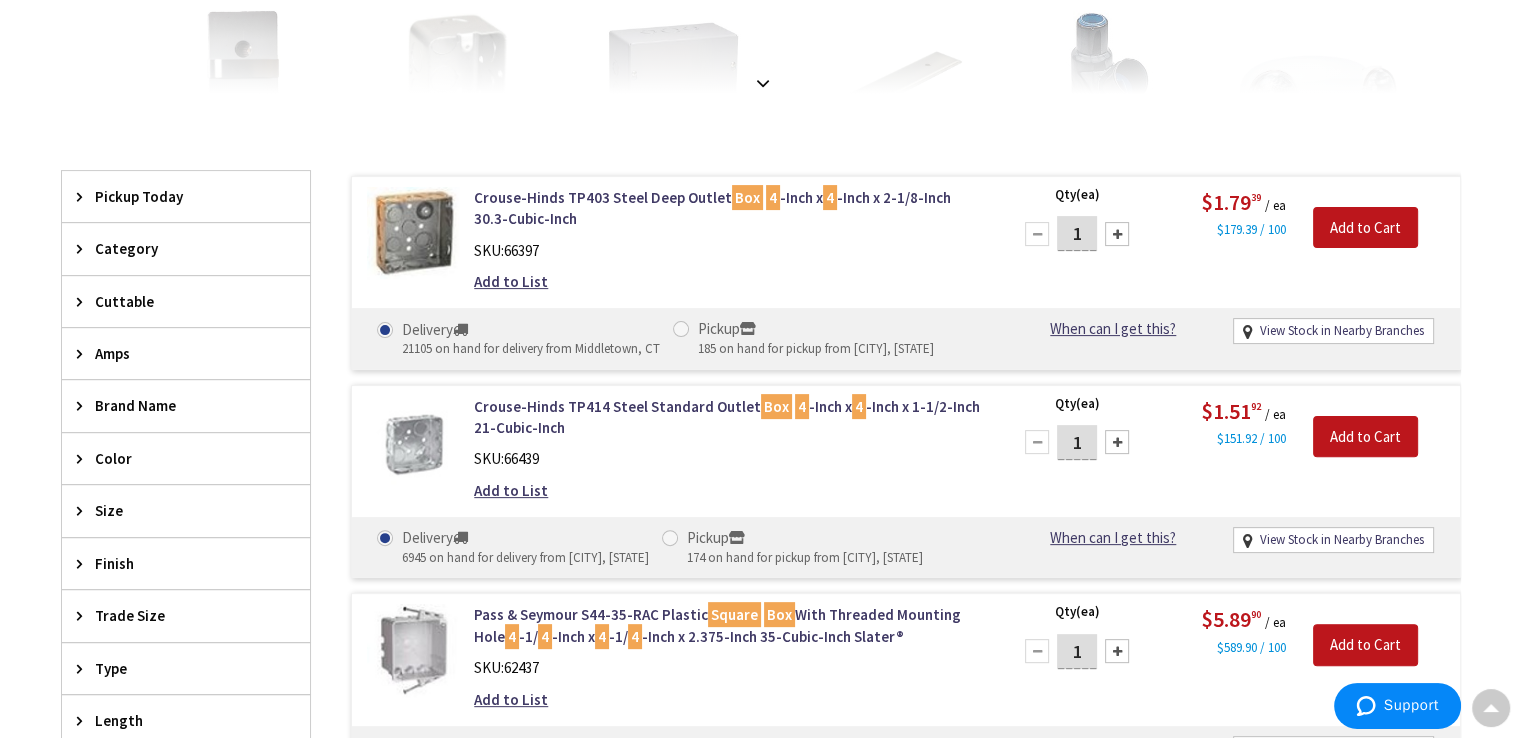 click at bounding box center (1117, 442) 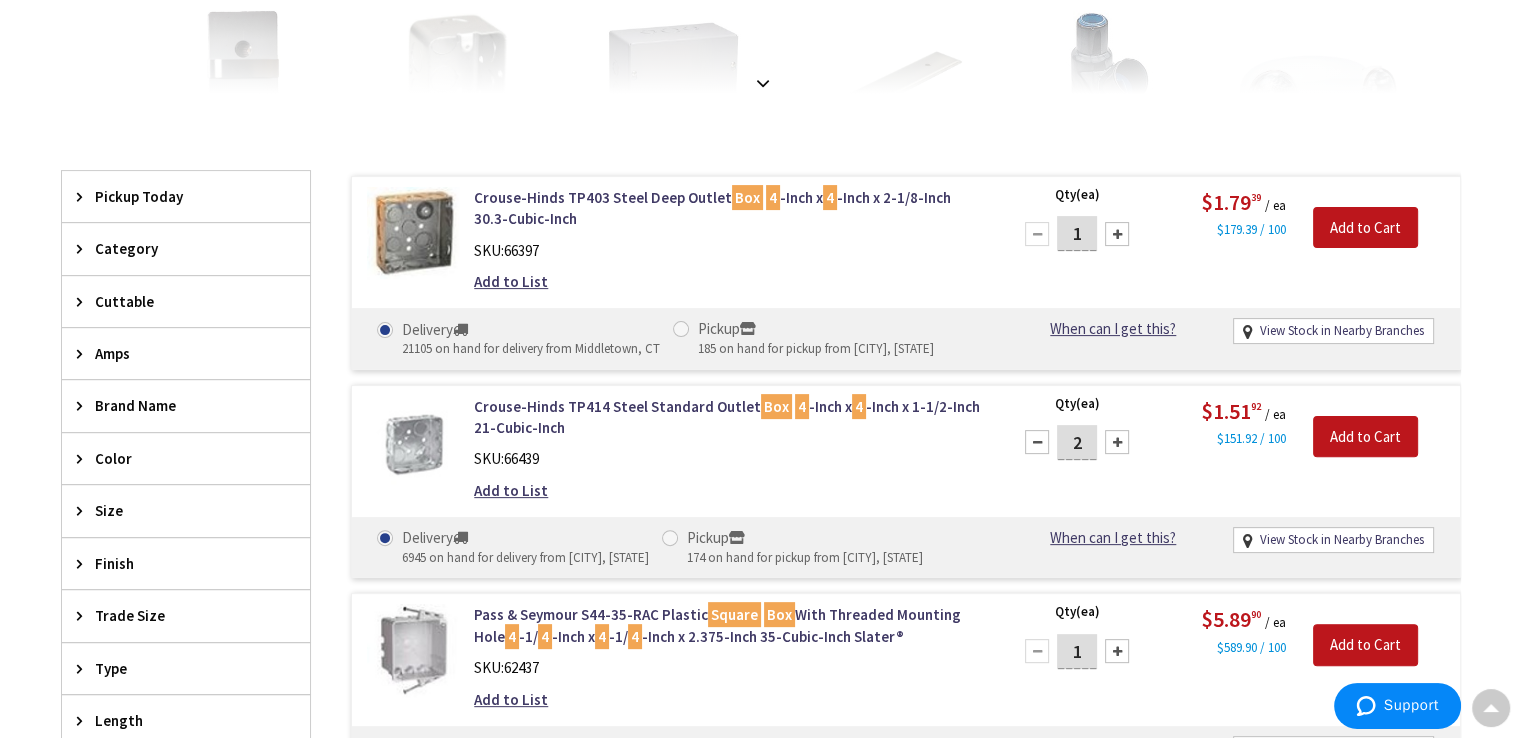 click at bounding box center (1117, 442) 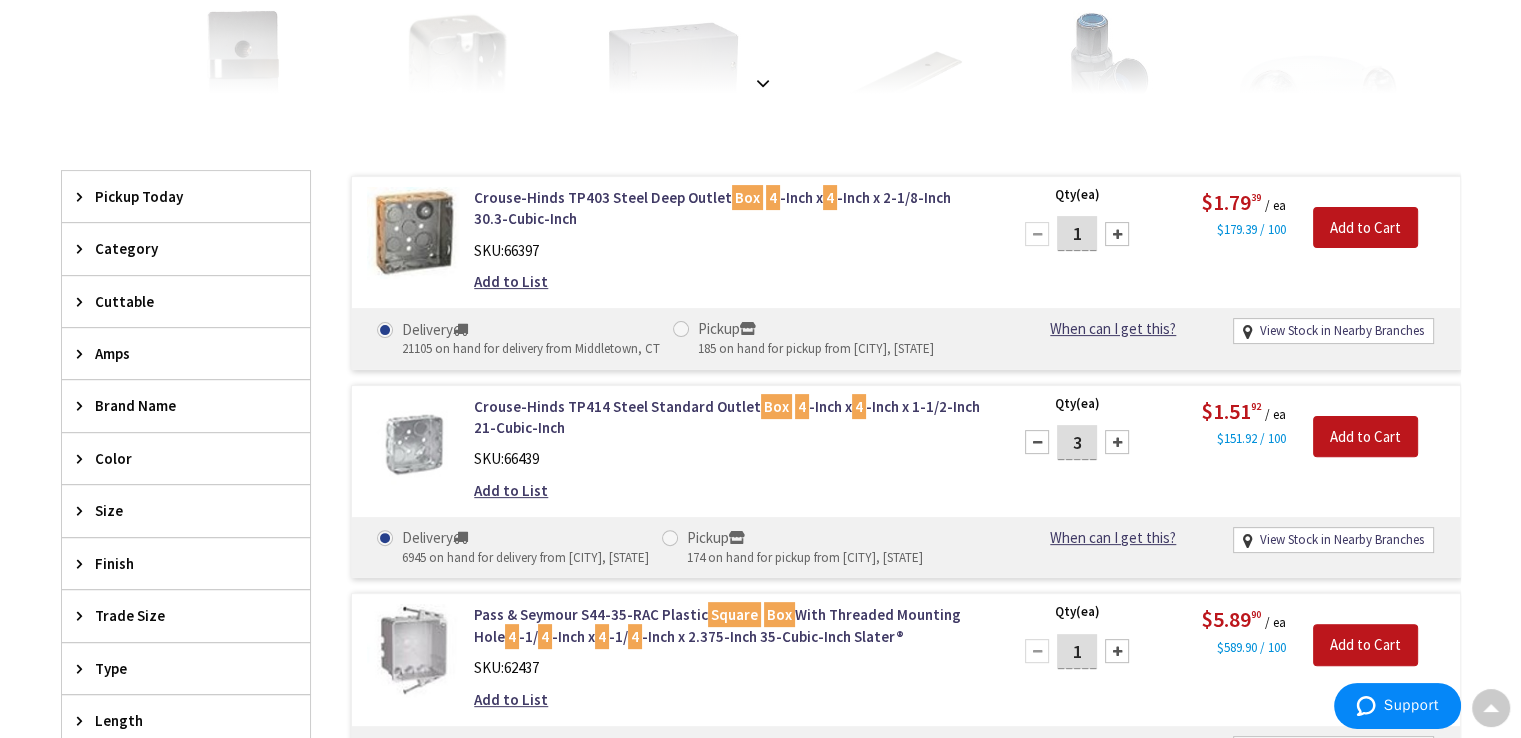 click at bounding box center [1117, 442] 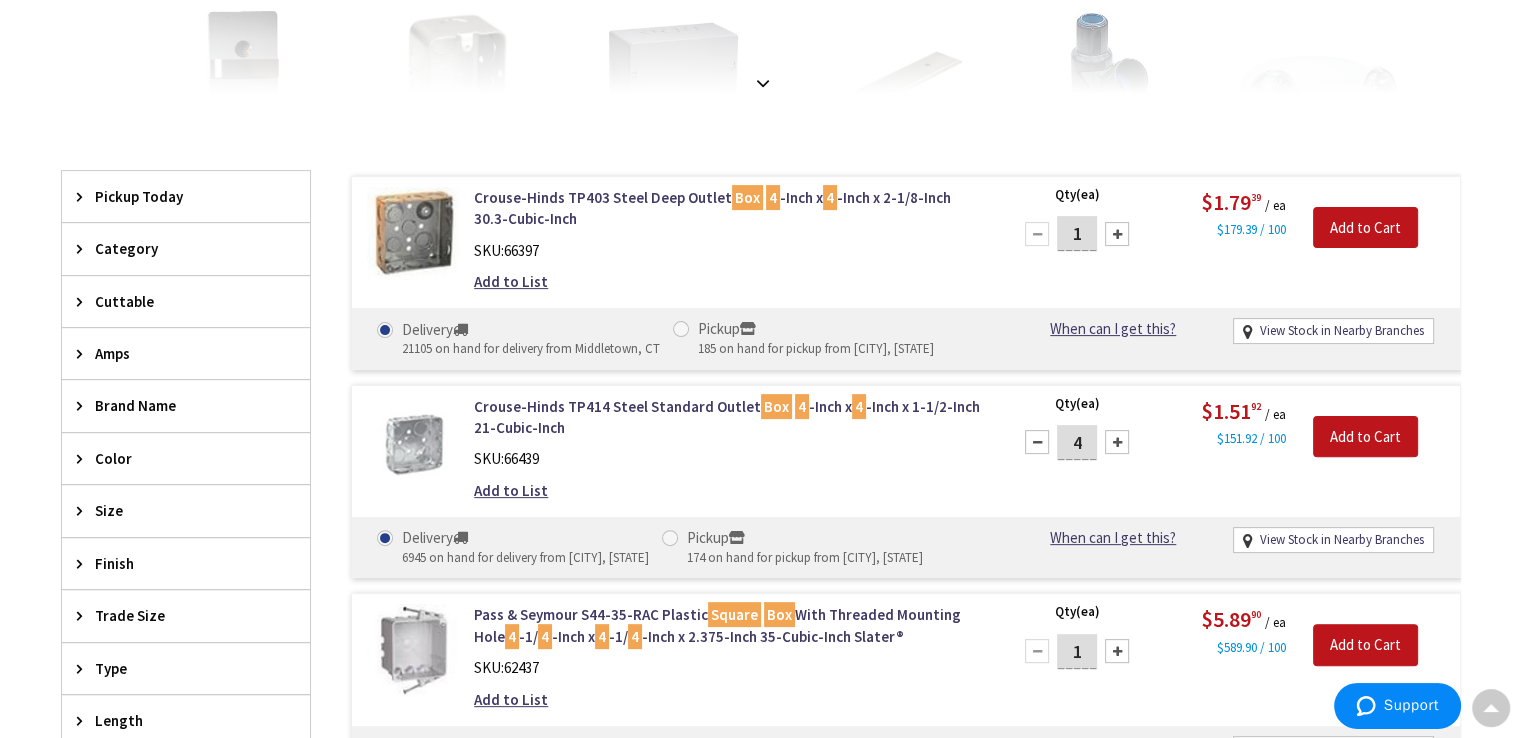 click at bounding box center (1117, 442) 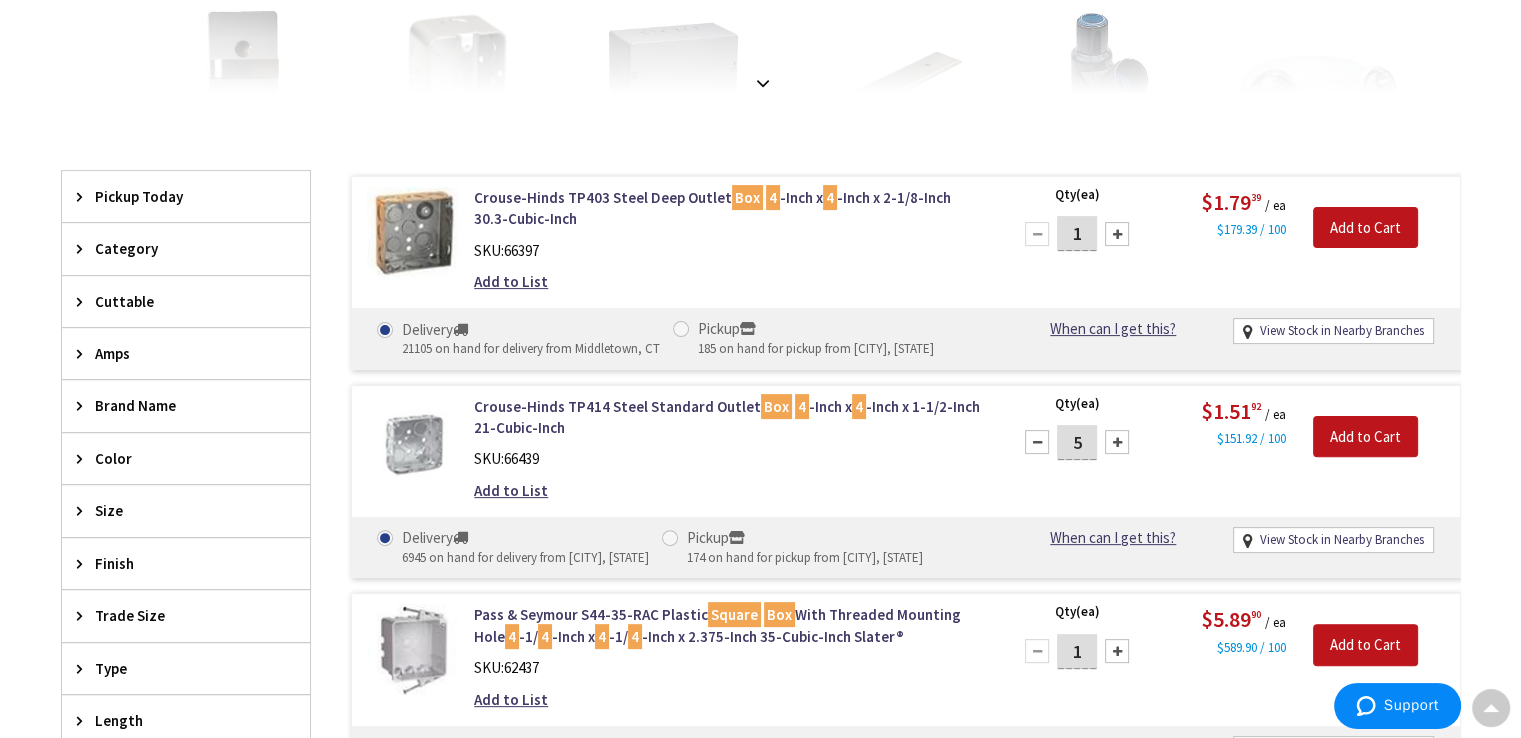 click at bounding box center [1117, 442] 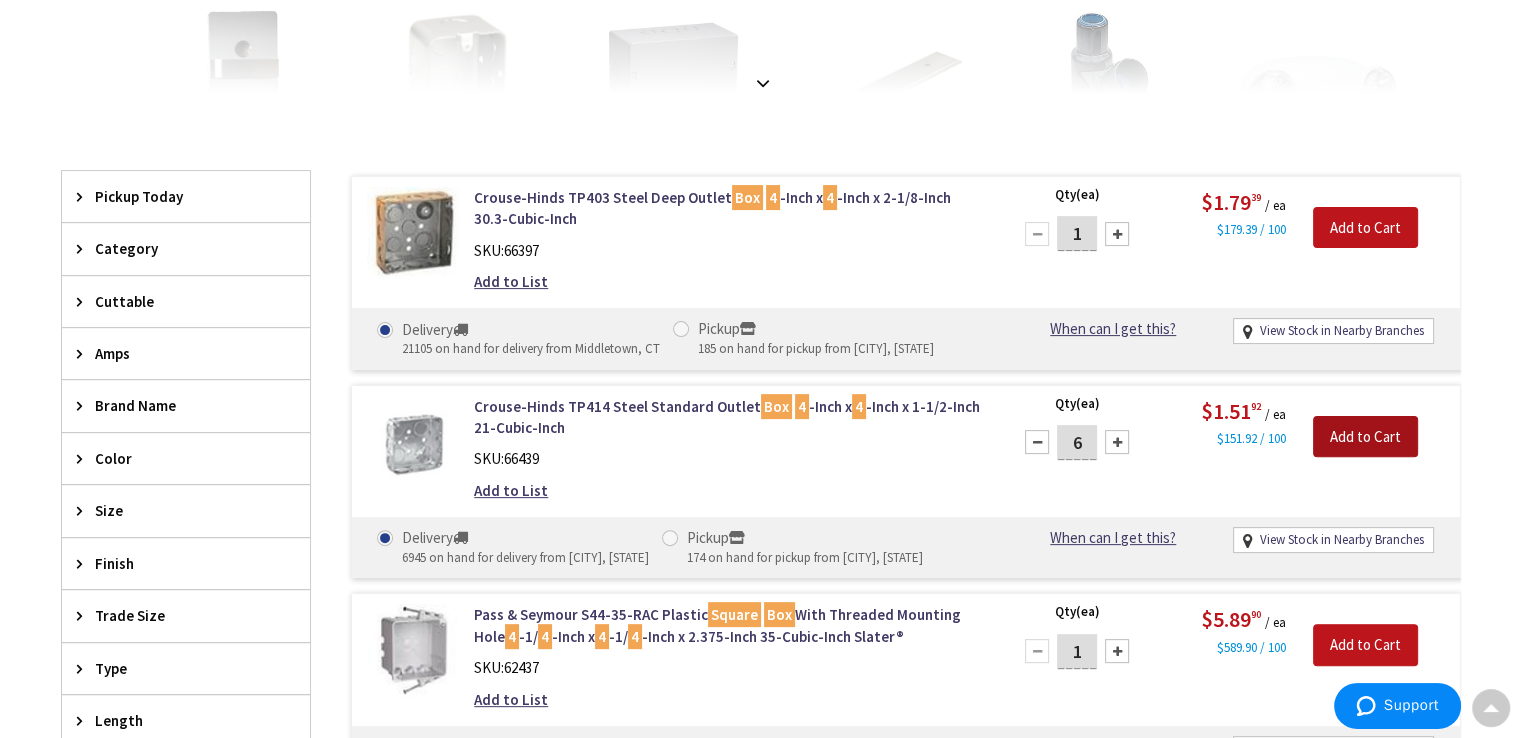 click on "Add to Cart" at bounding box center (1365, 437) 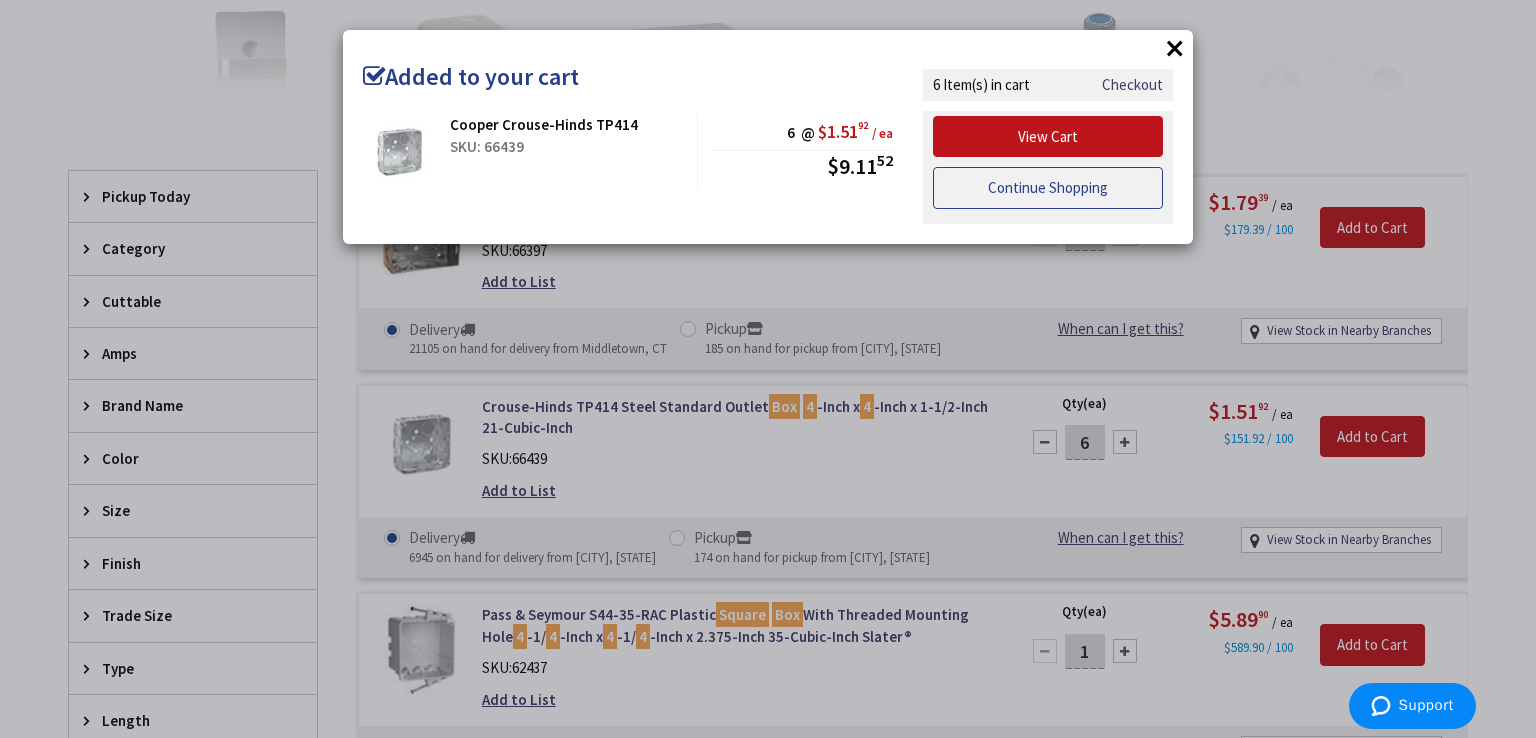 click on "Continue Shopping" at bounding box center (1048, 188) 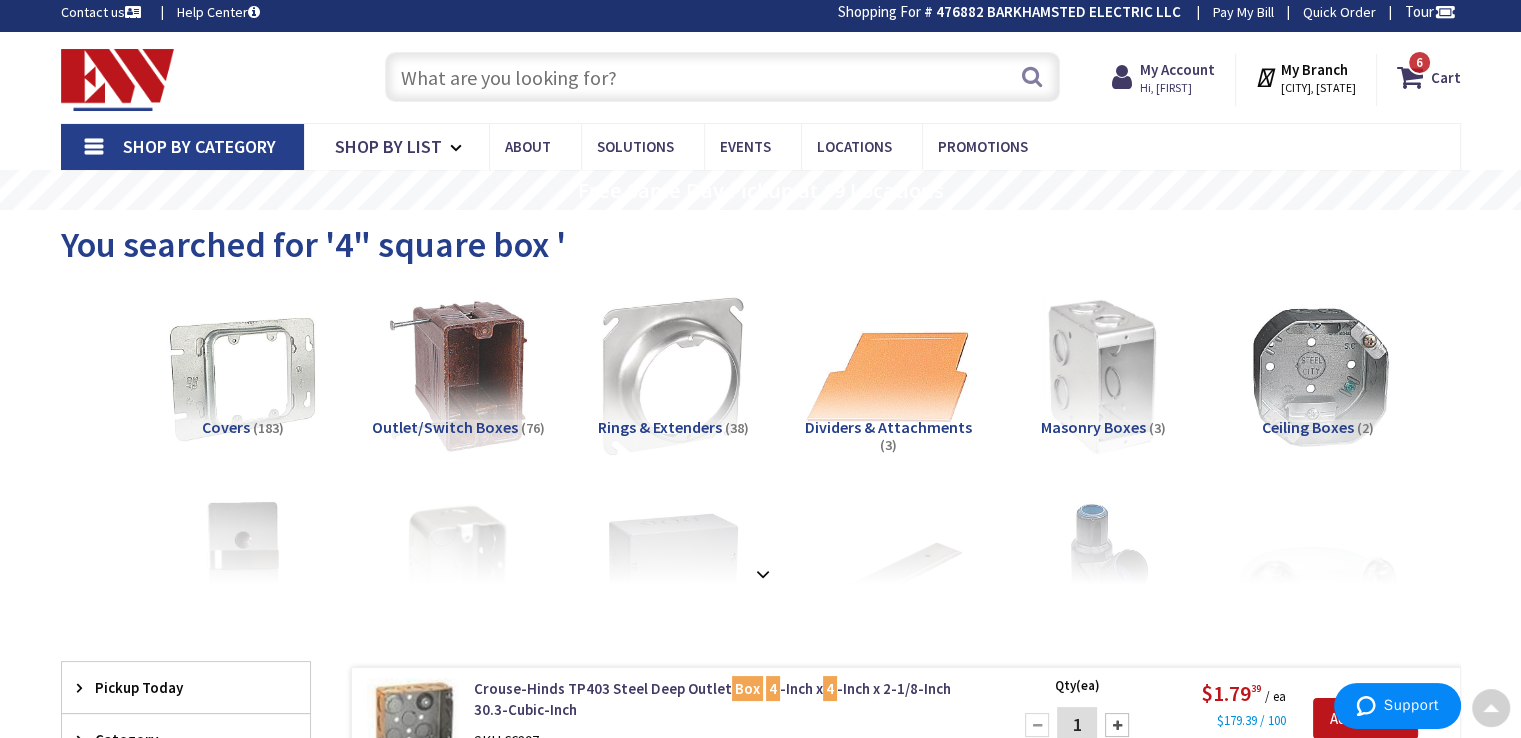 scroll, scrollTop: 0, scrollLeft: 0, axis: both 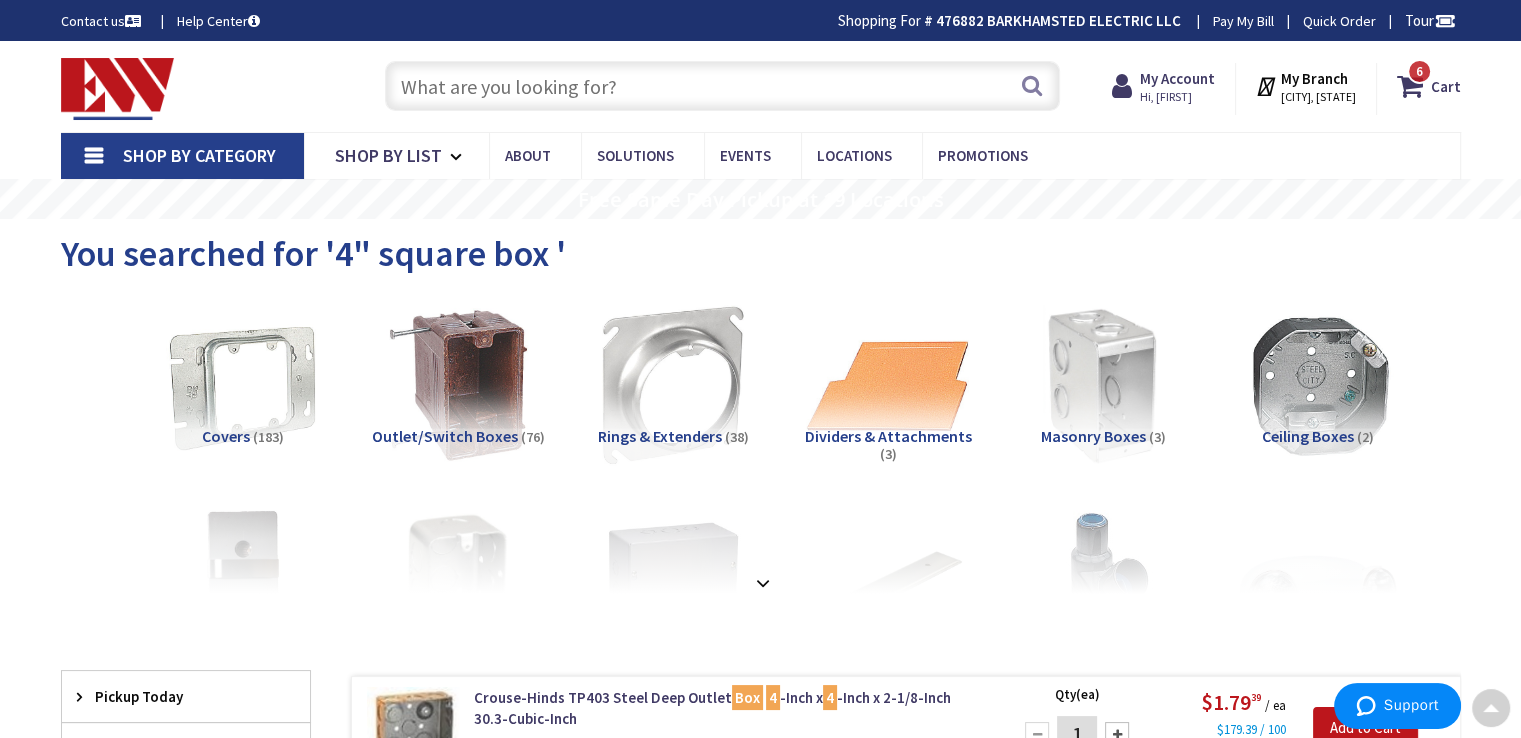 click at bounding box center (722, 86) 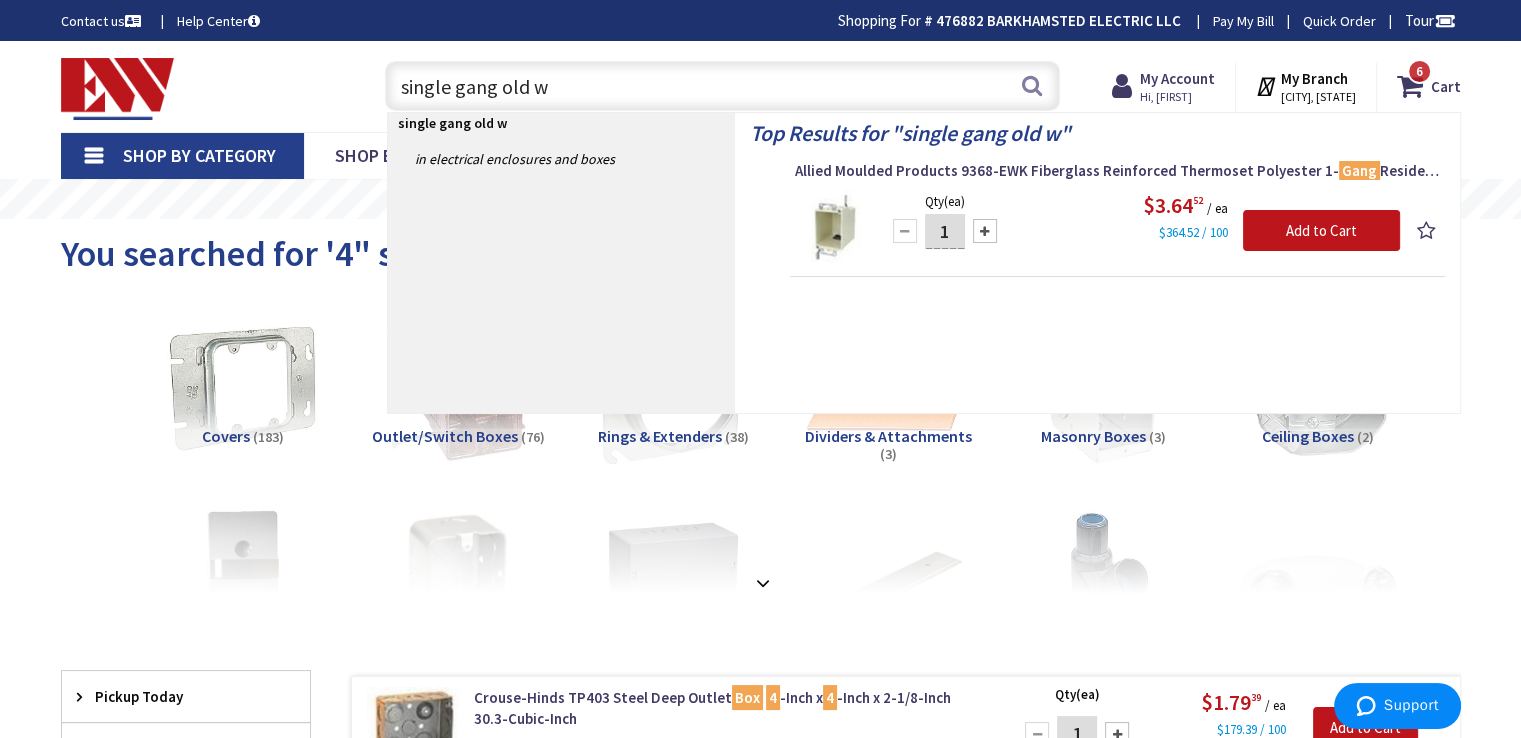 type on "single gang old" 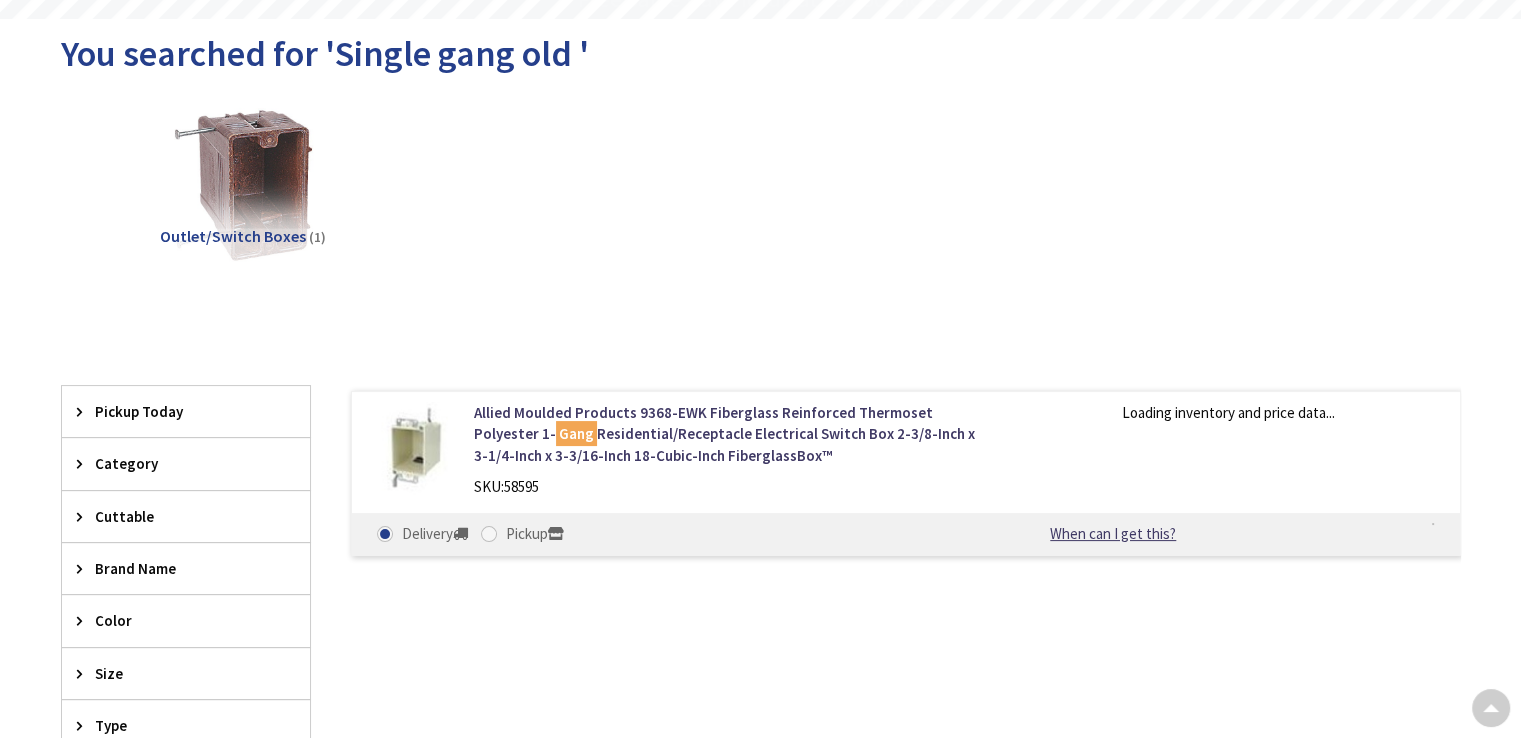 scroll, scrollTop: 200, scrollLeft: 0, axis: vertical 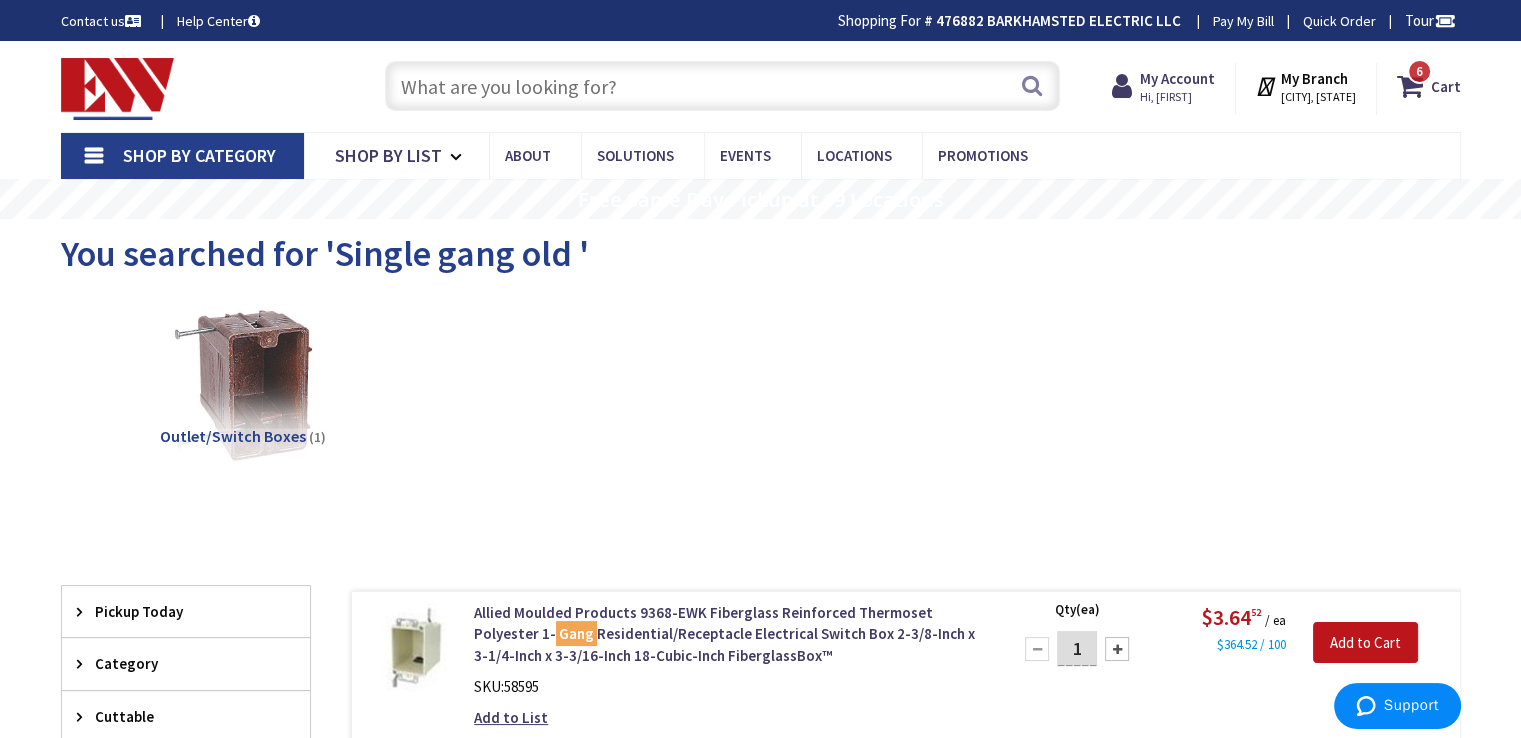 click at bounding box center [722, 86] 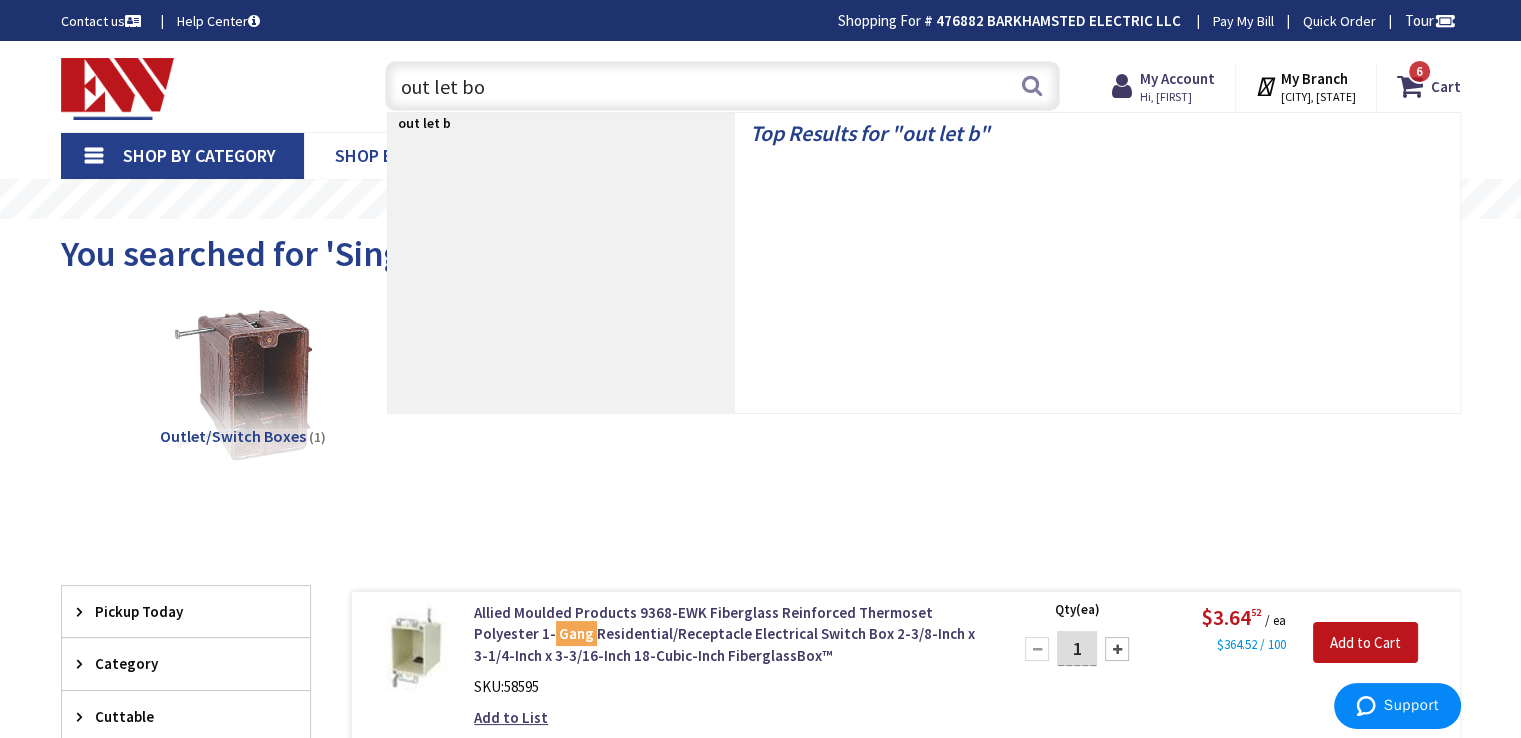 type on "out let box" 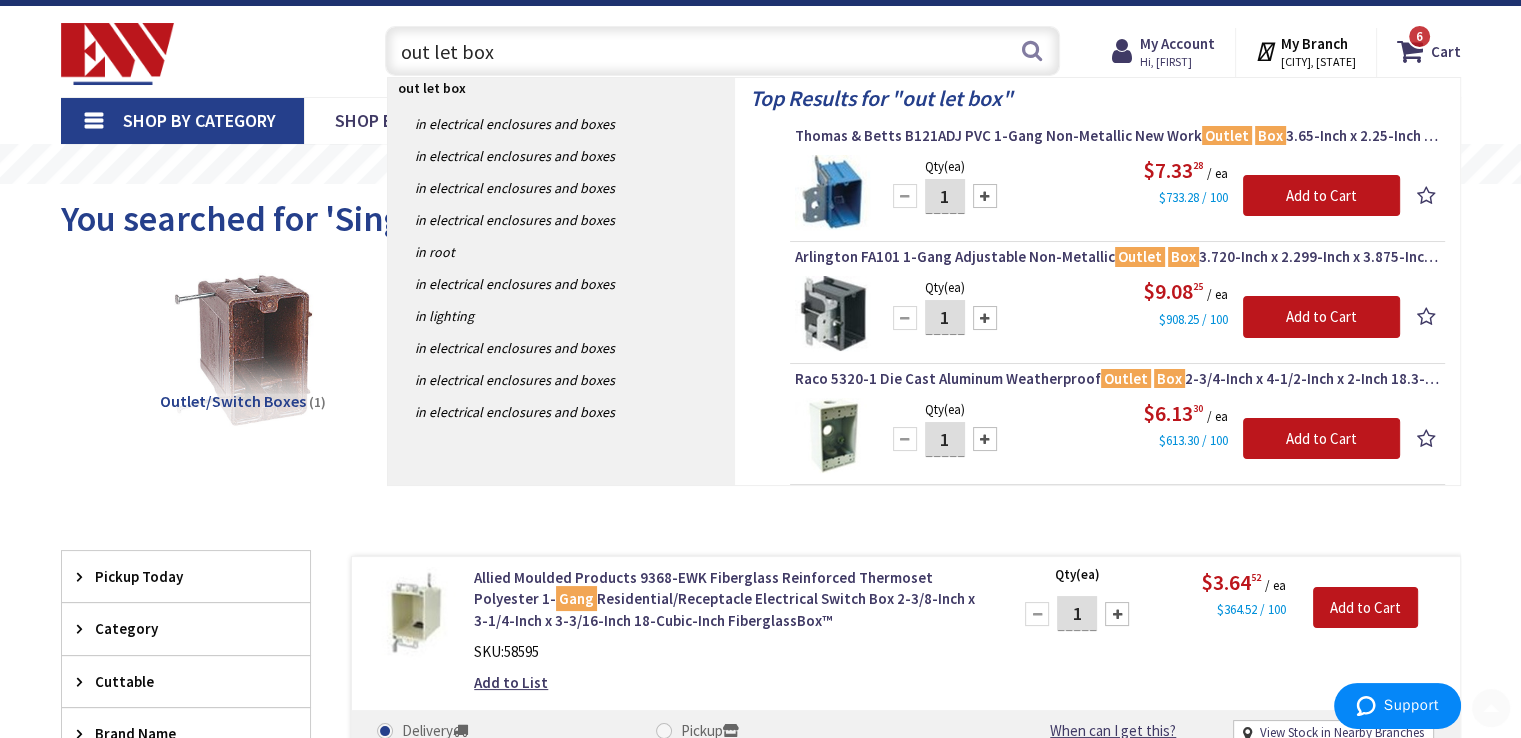 scroll, scrollTop: 0, scrollLeft: 0, axis: both 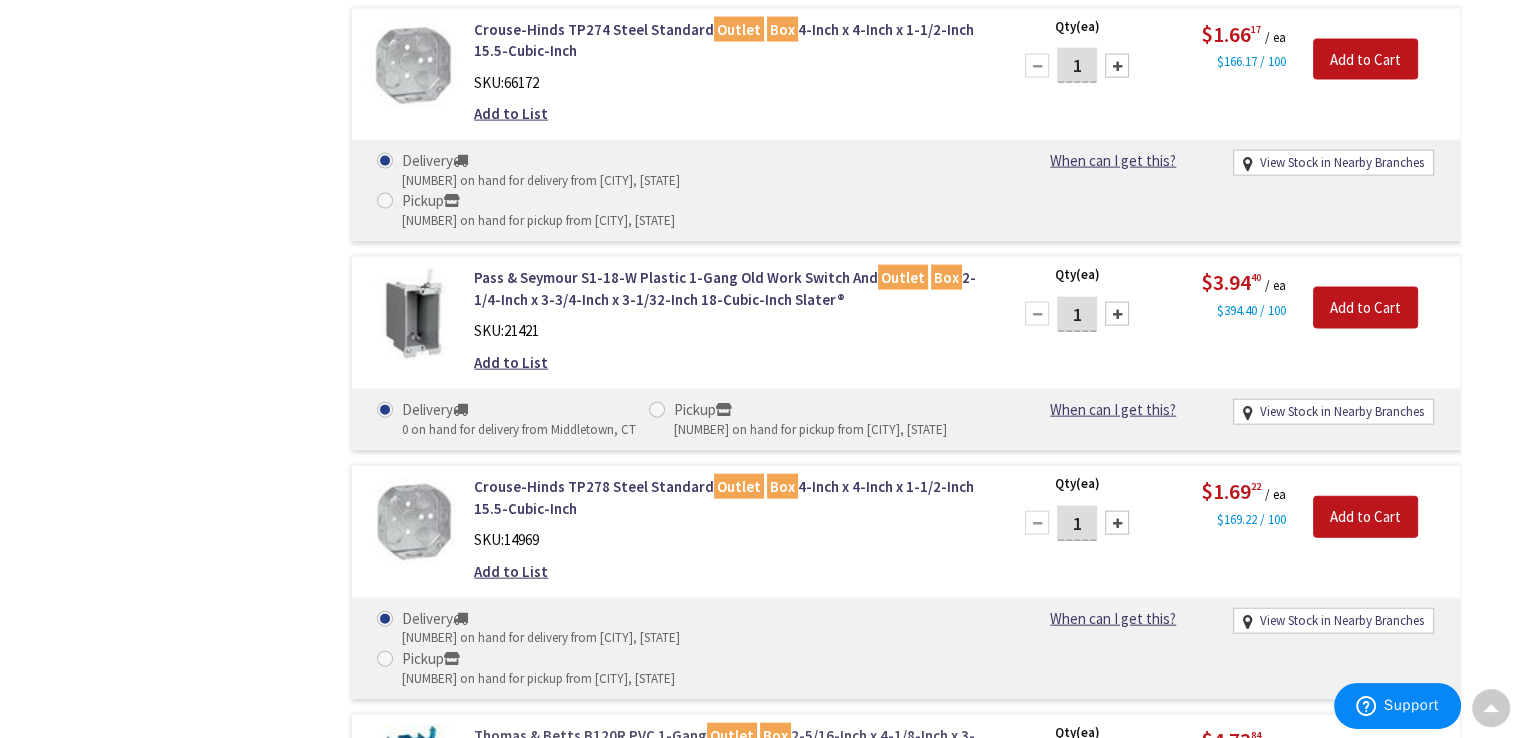 click on "Thomas & Betts B120R PVC 1-Gang  Outlet   Box  2-5/16-Inch x 4-1/8-Inch x 3-5/8-Inch 20-Cubic-Inch Carlon®" at bounding box center [728, 746] 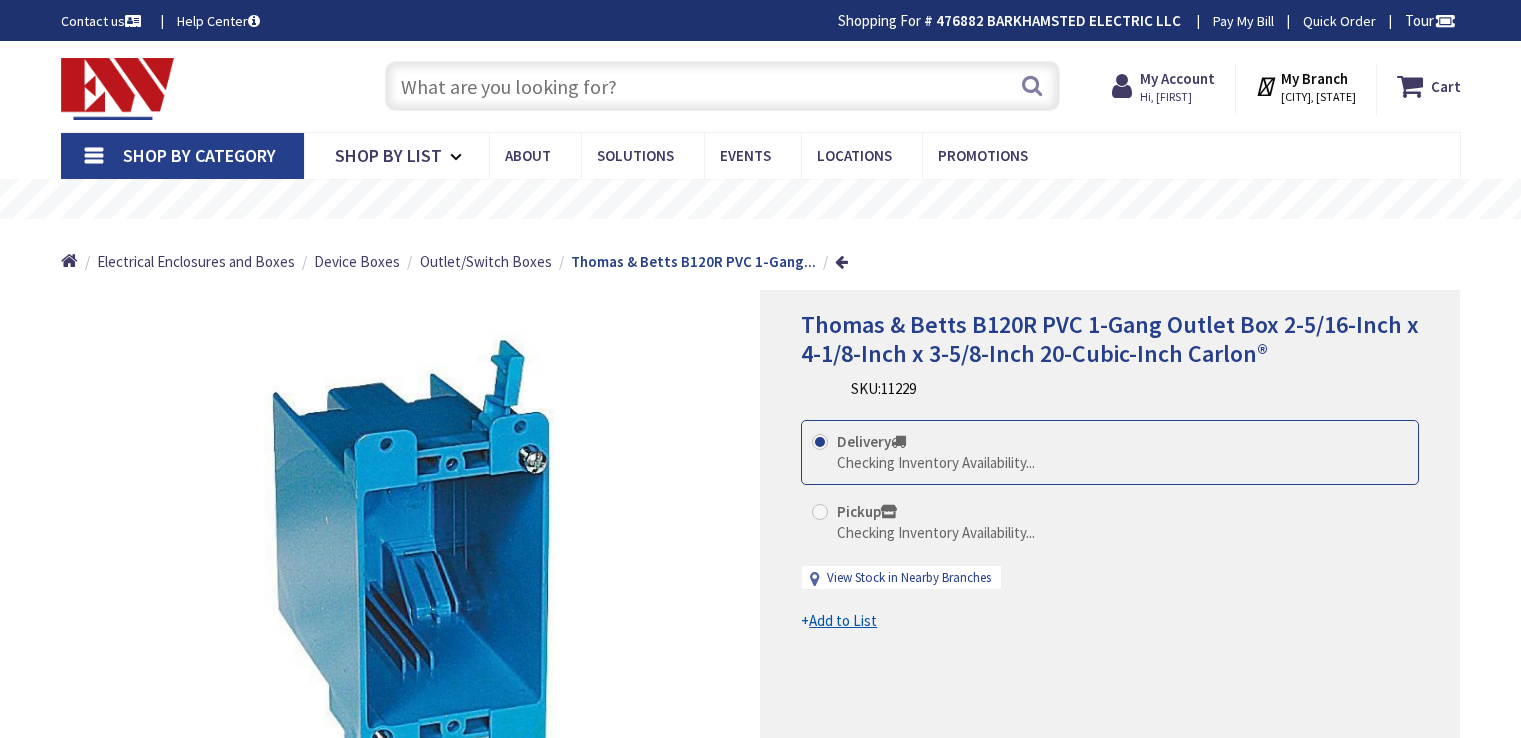 scroll, scrollTop: 0, scrollLeft: 0, axis: both 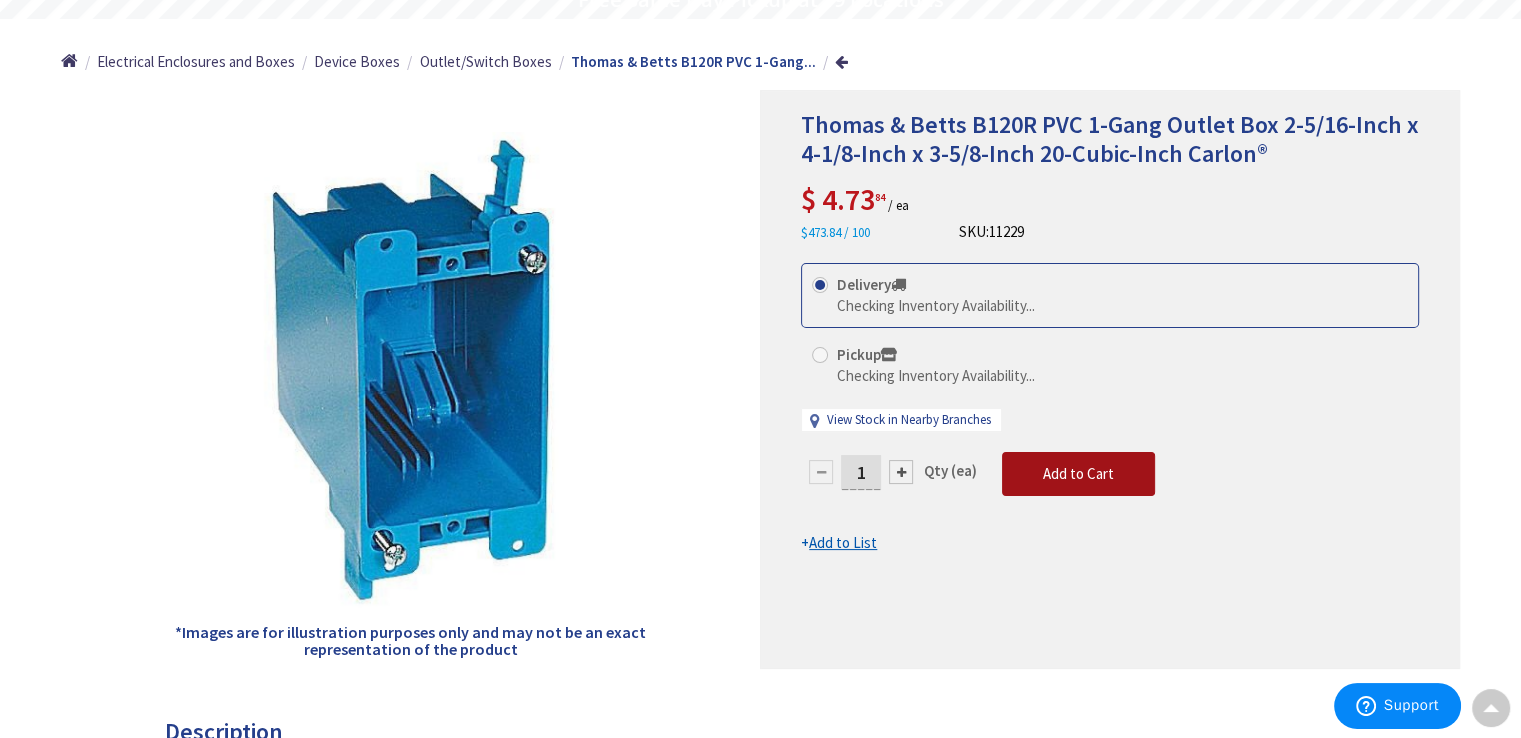 click on "Add to Cart" at bounding box center [1078, 473] 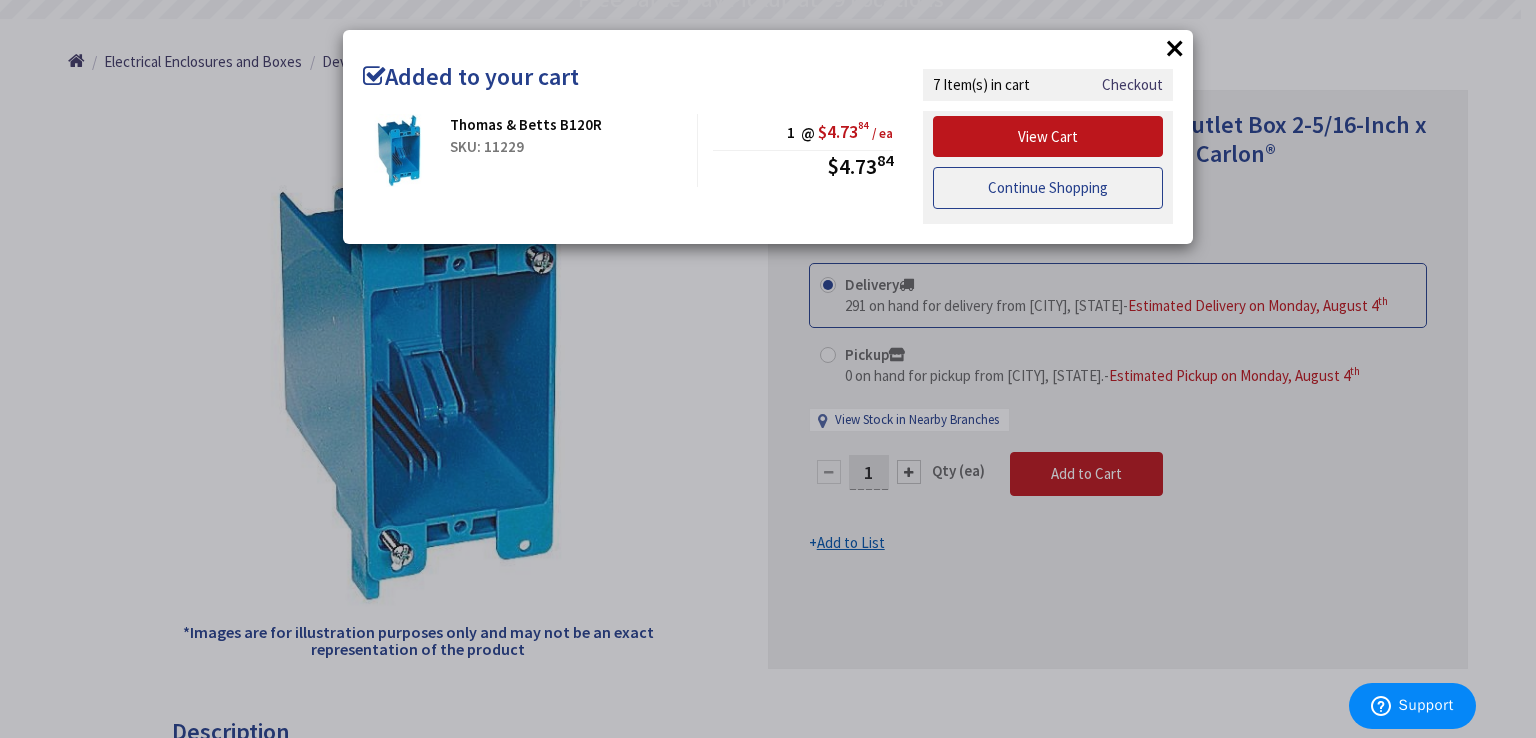 click on "Continue Shopping" at bounding box center (1048, 188) 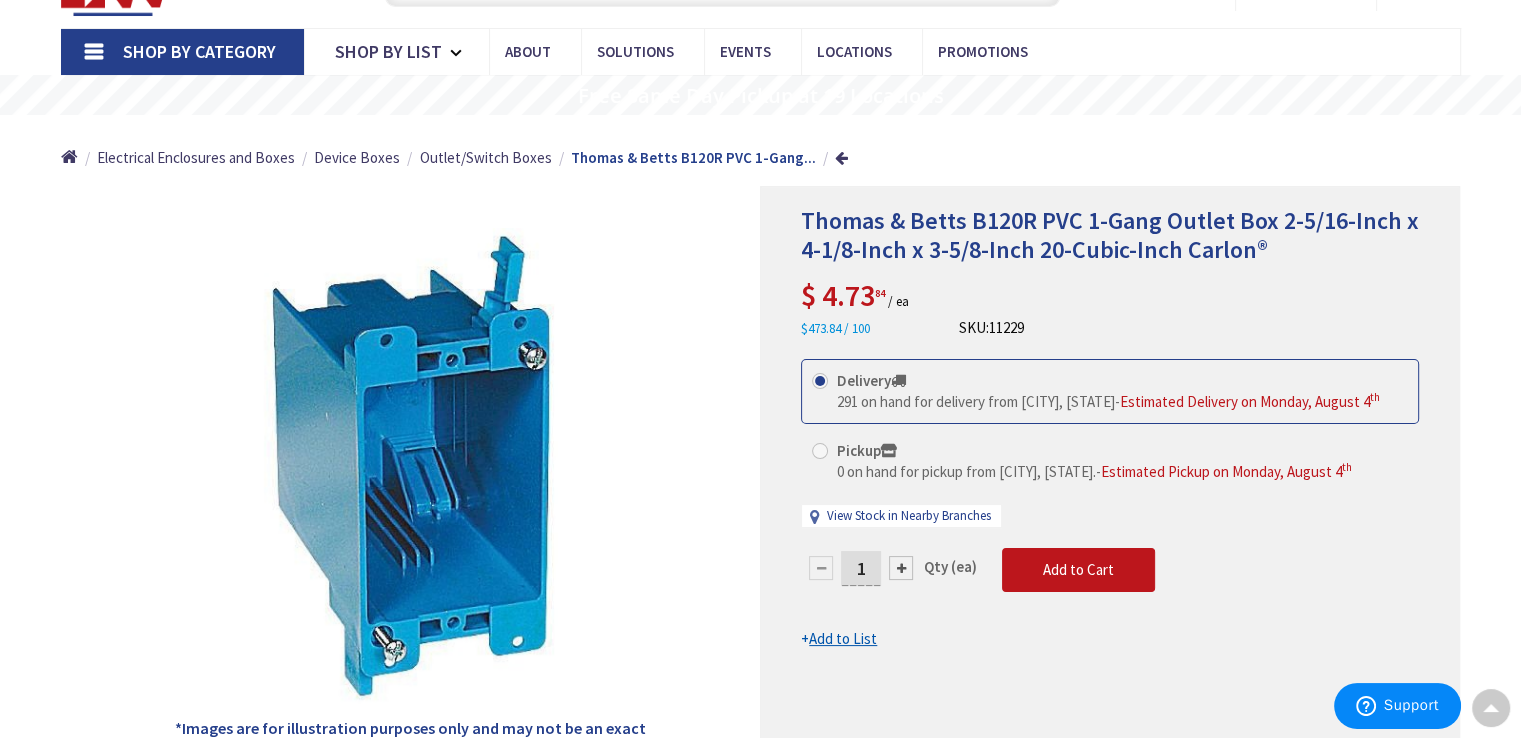 scroll, scrollTop: 0, scrollLeft: 0, axis: both 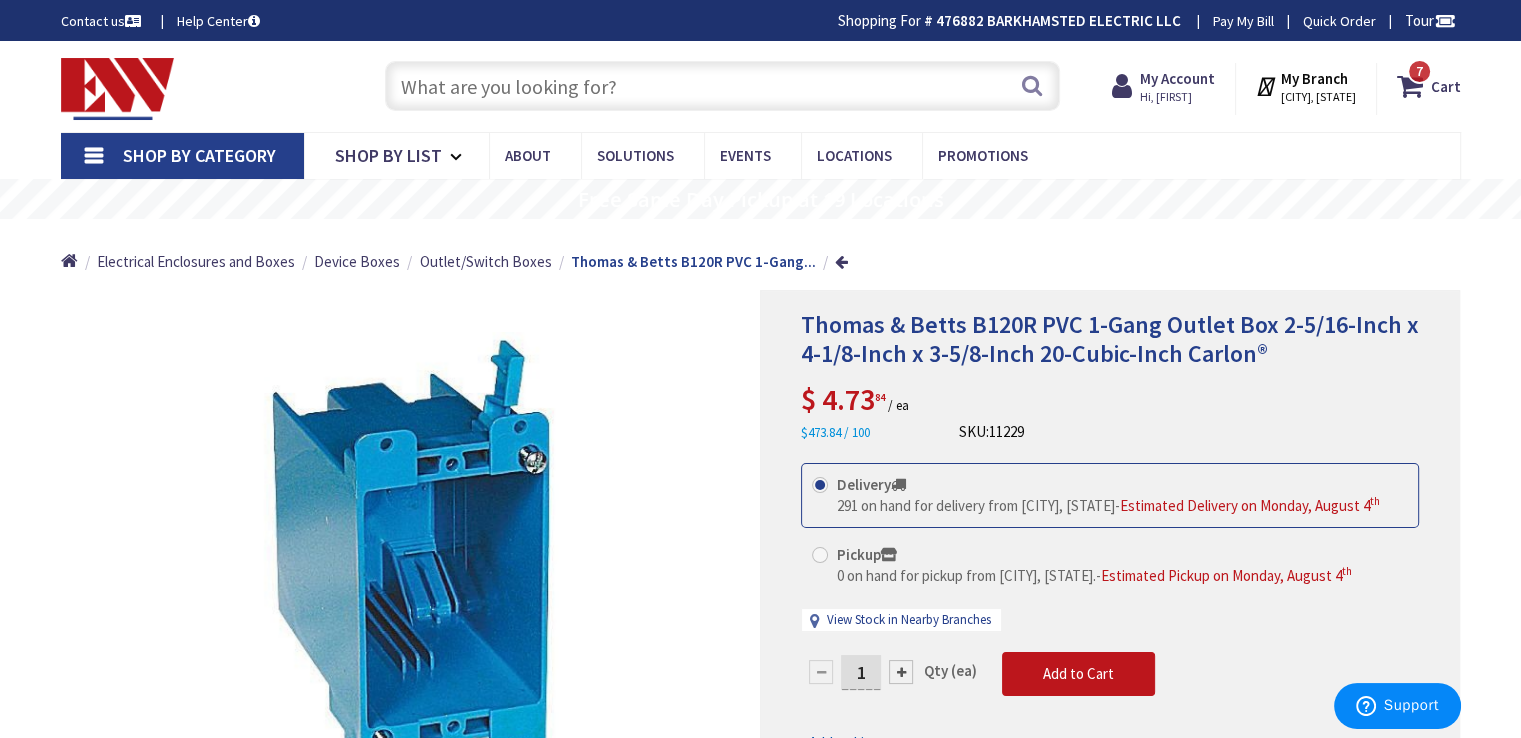 click at bounding box center (722, 86) 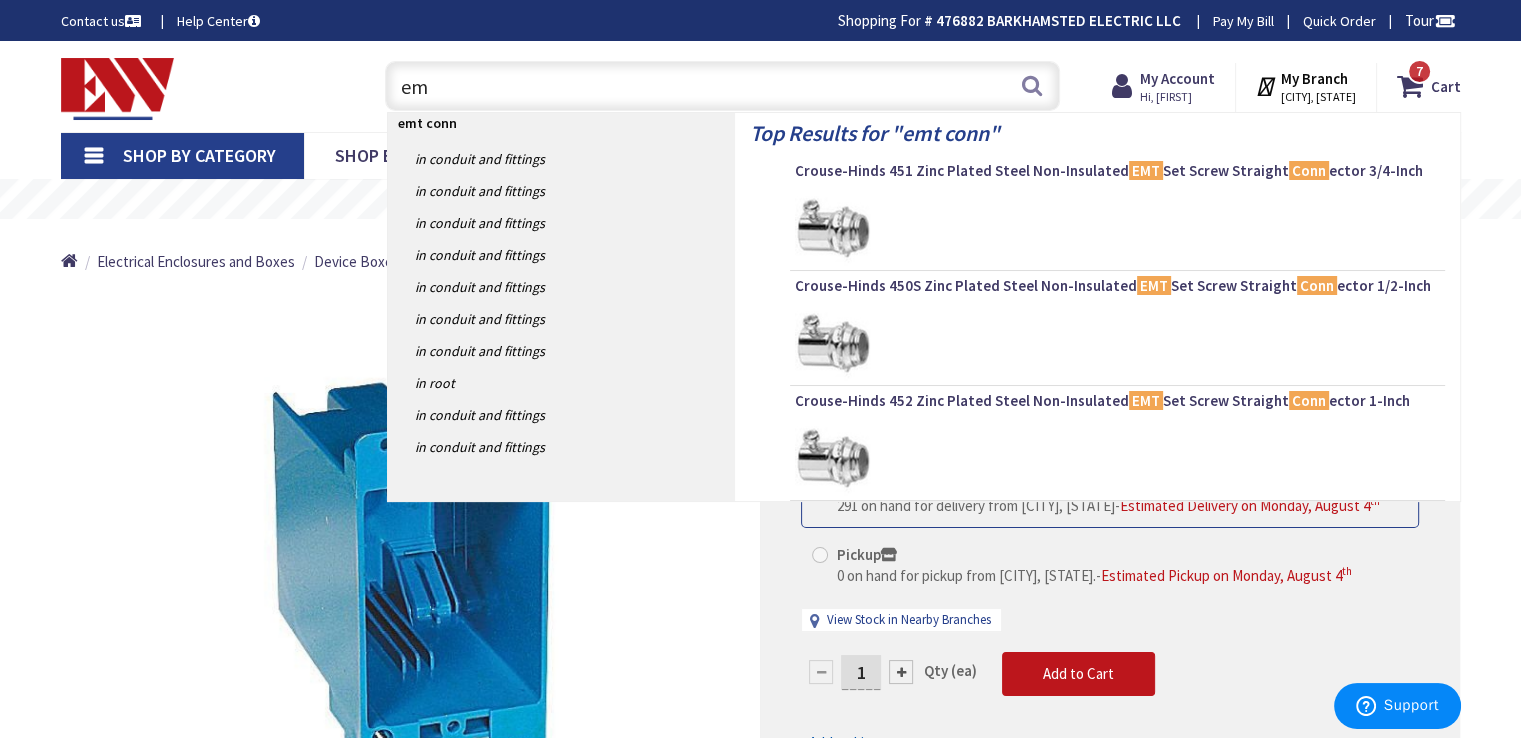 type on "e" 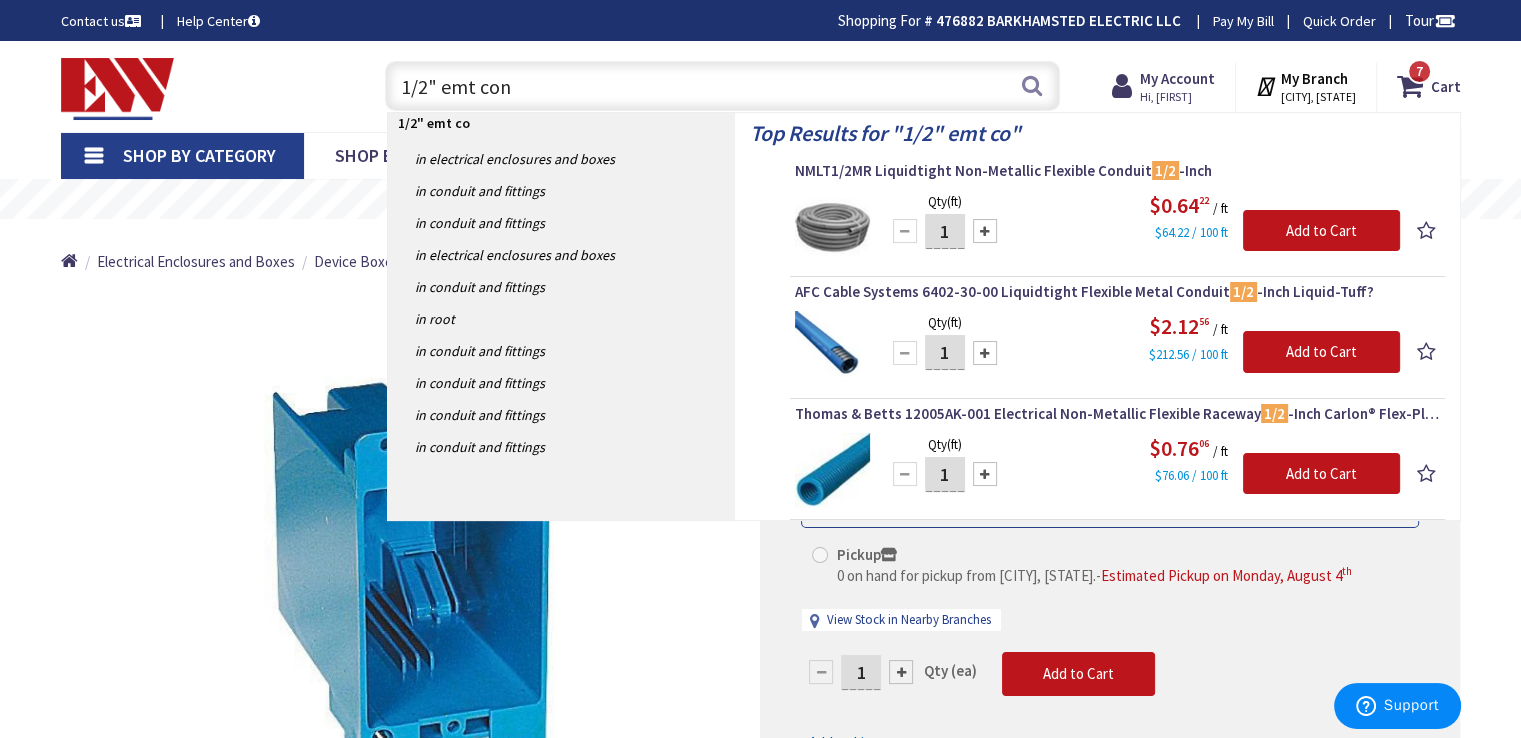 type on "1/2" emt conn" 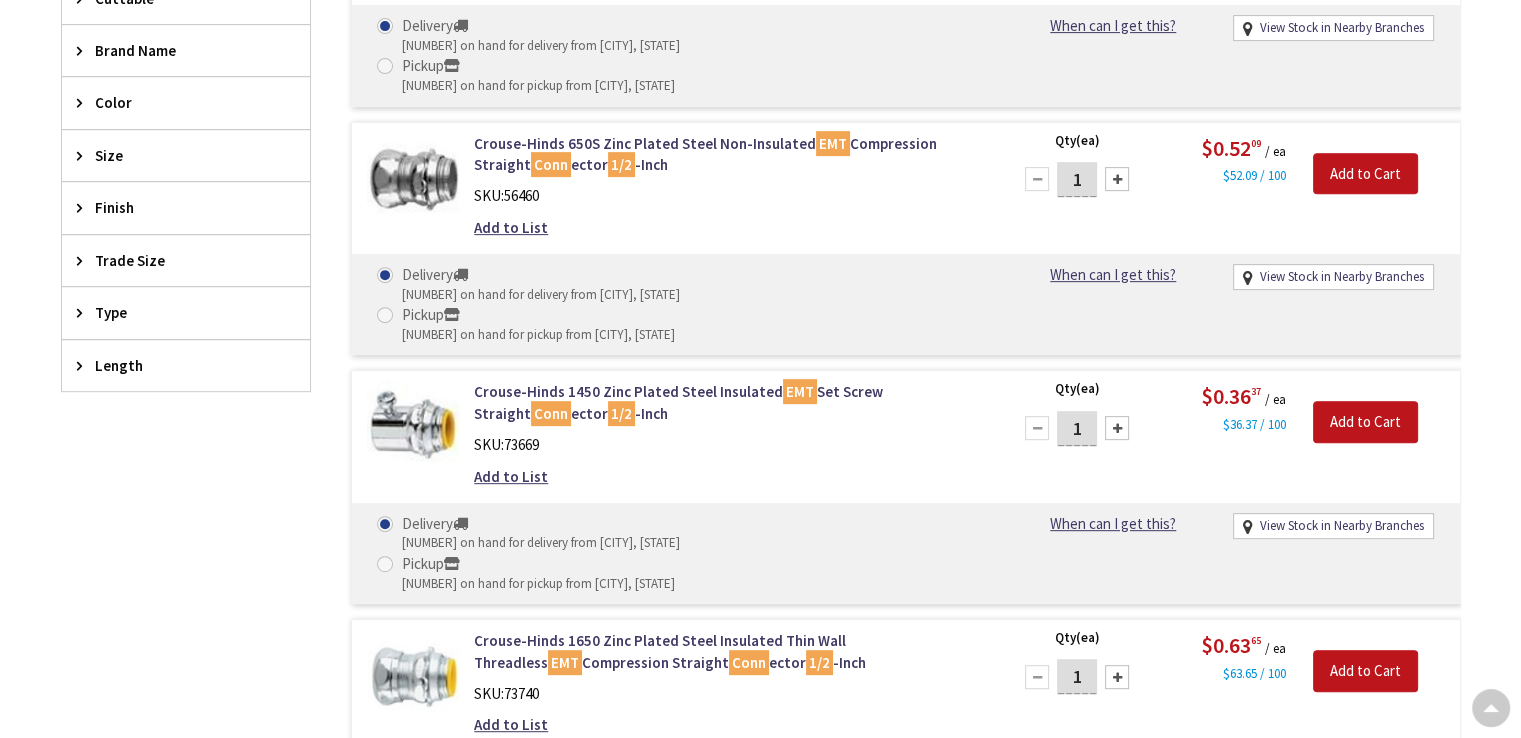 scroll, scrollTop: 0, scrollLeft: 0, axis: both 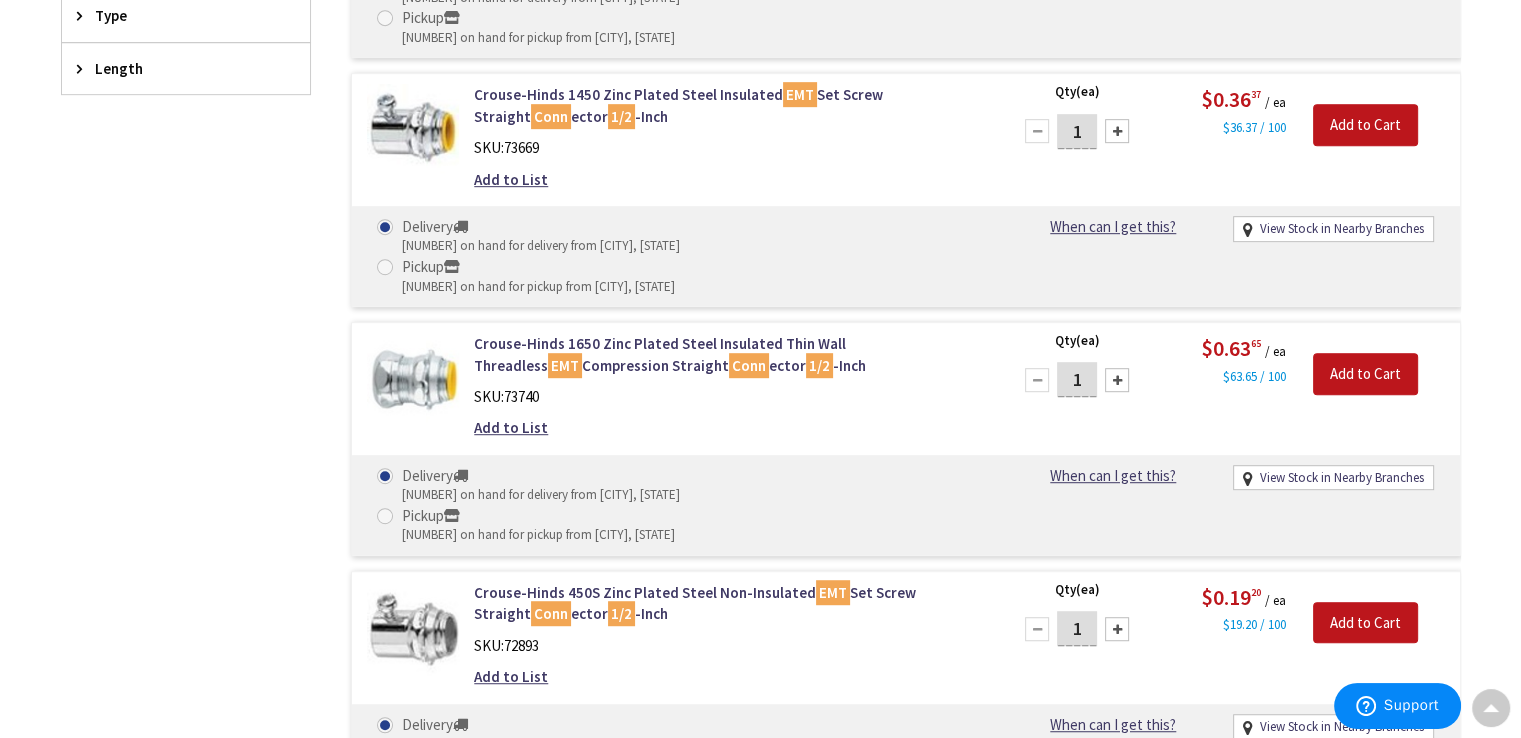click at bounding box center (1117, 629) 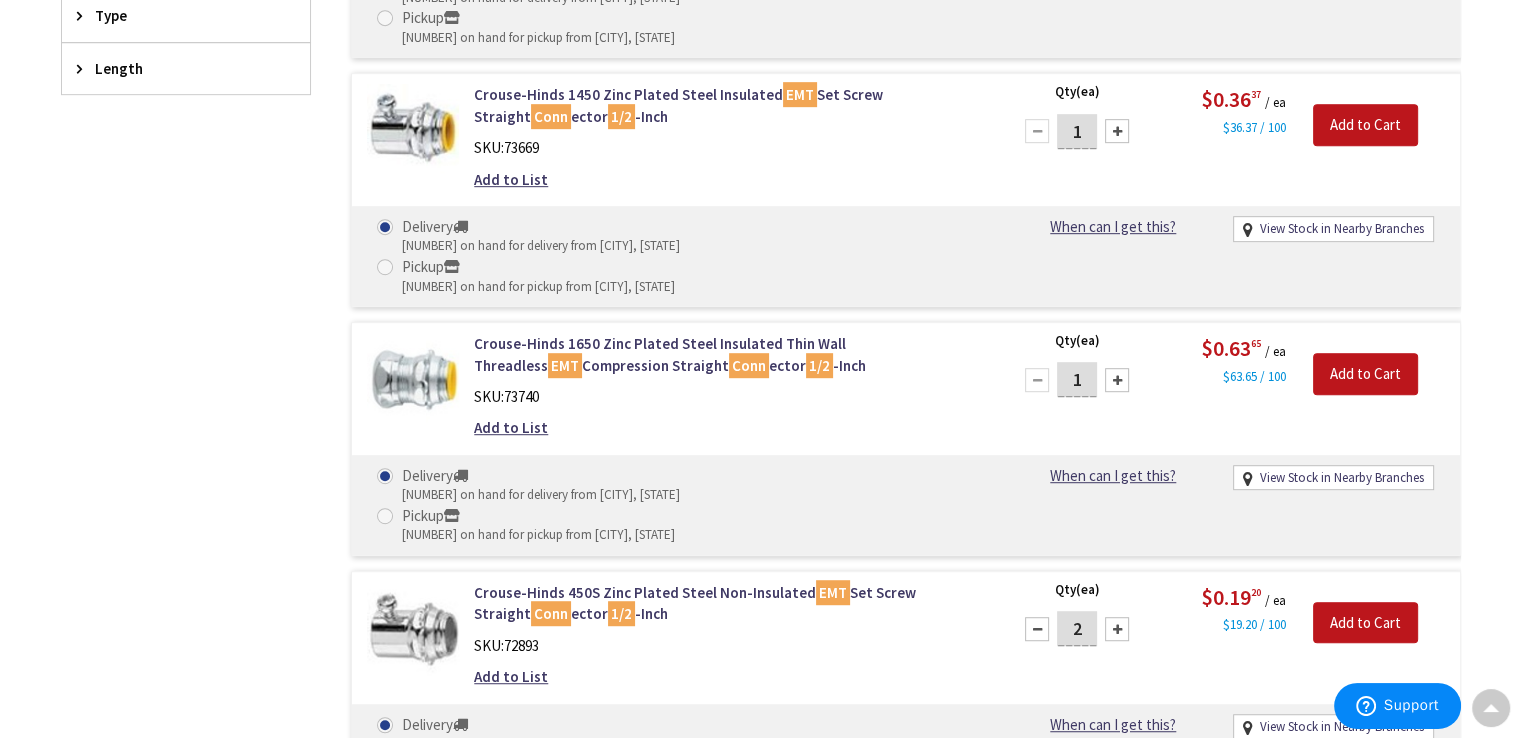 click at bounding box center (1117, 629) 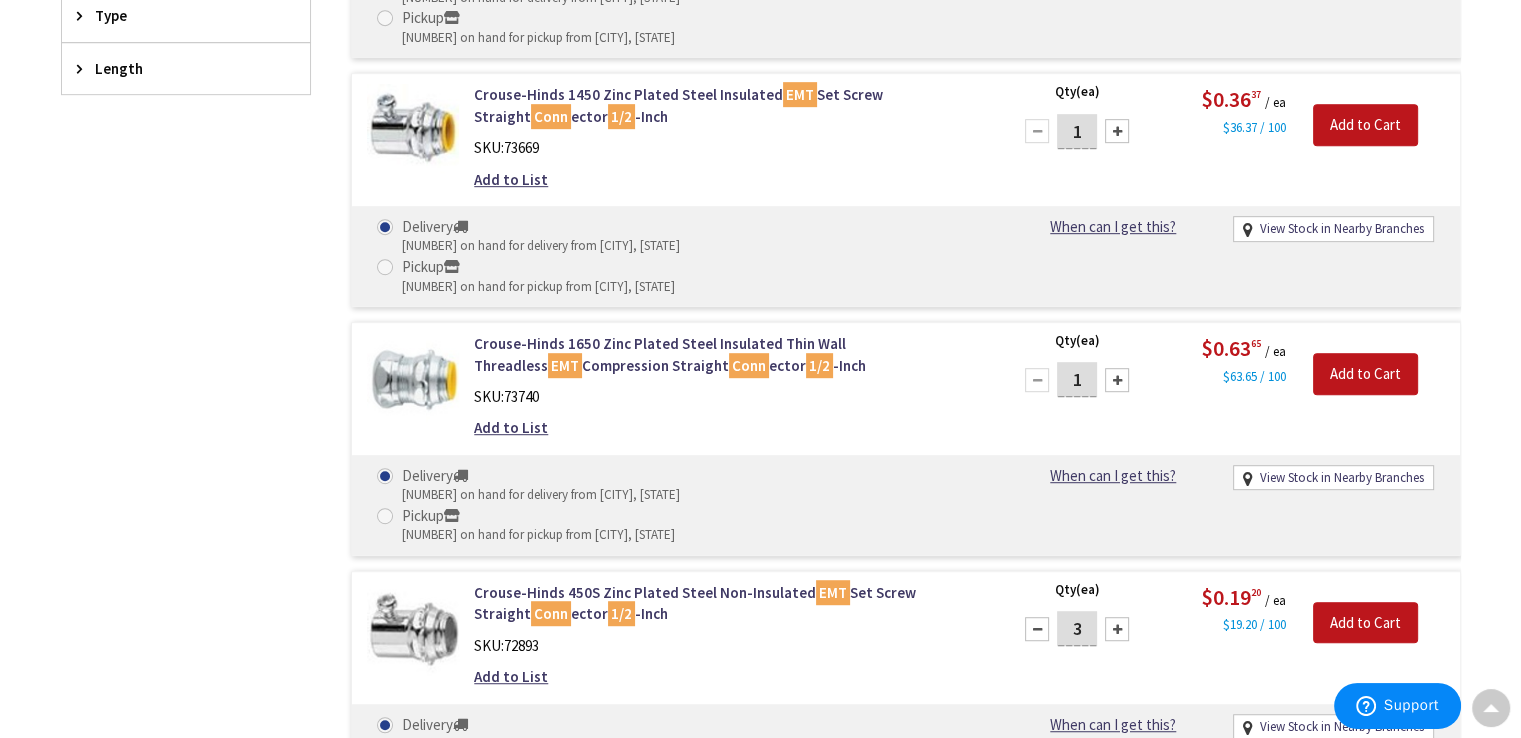 click at bounding box center [1117, 629] 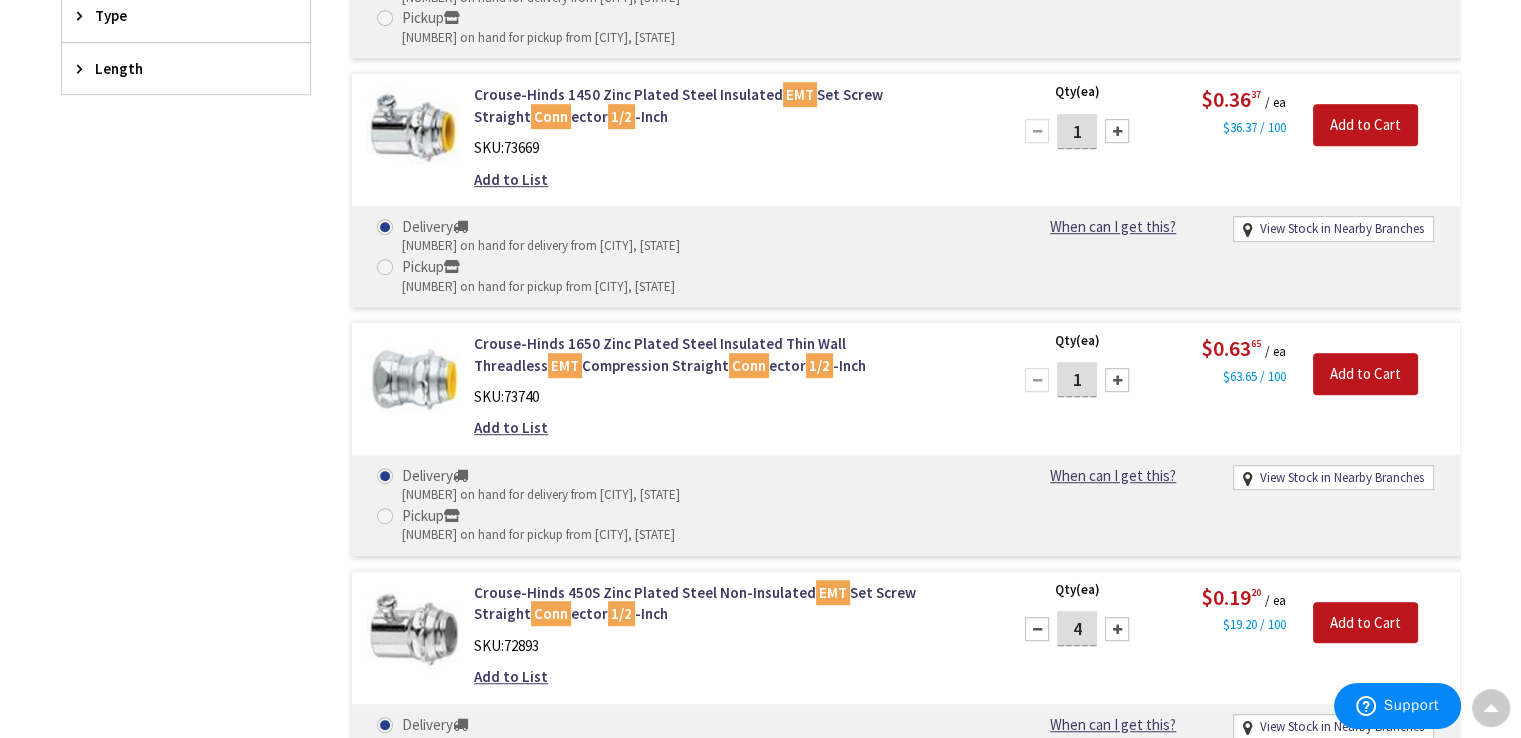 click at bounding box center (1117, 629) 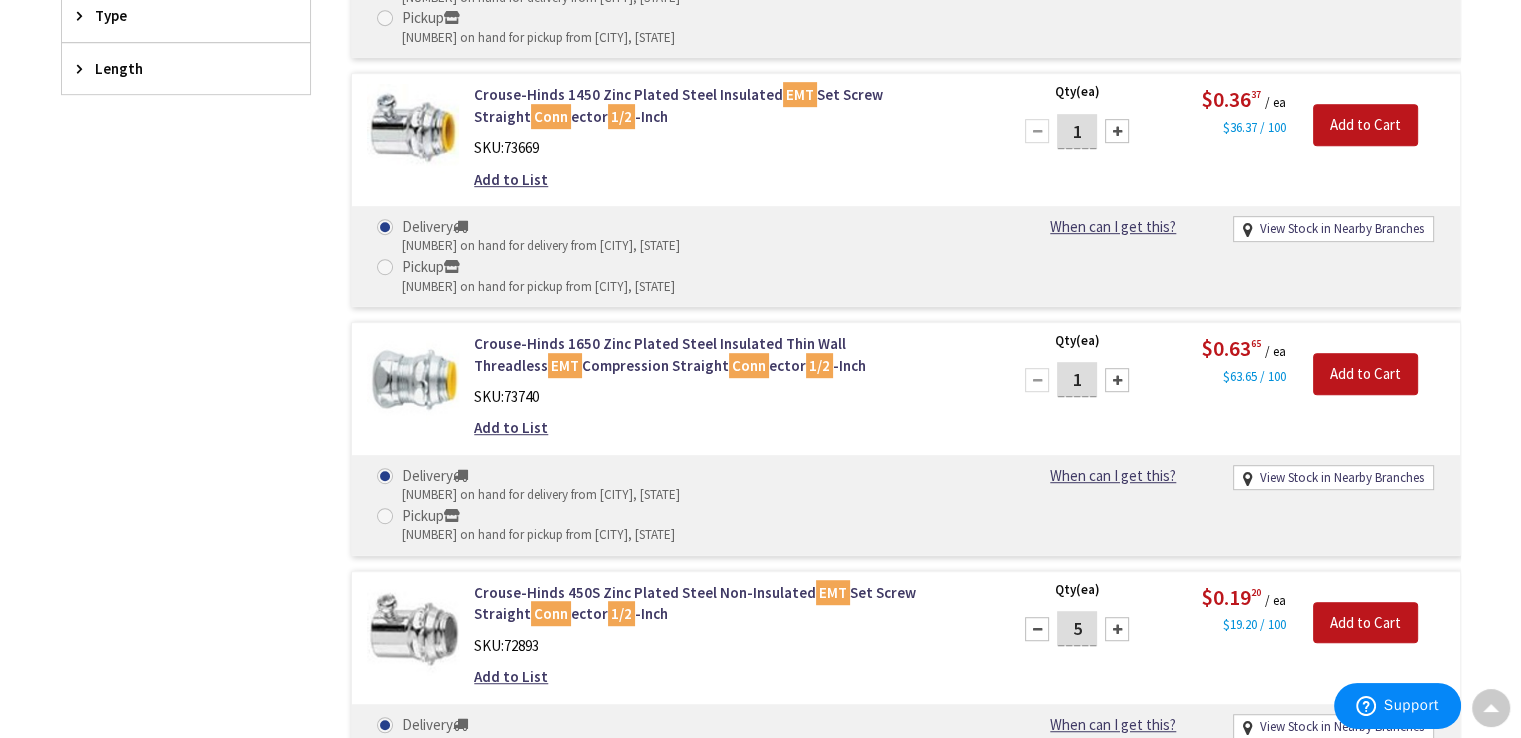 click at bounding box center [1117, 629] 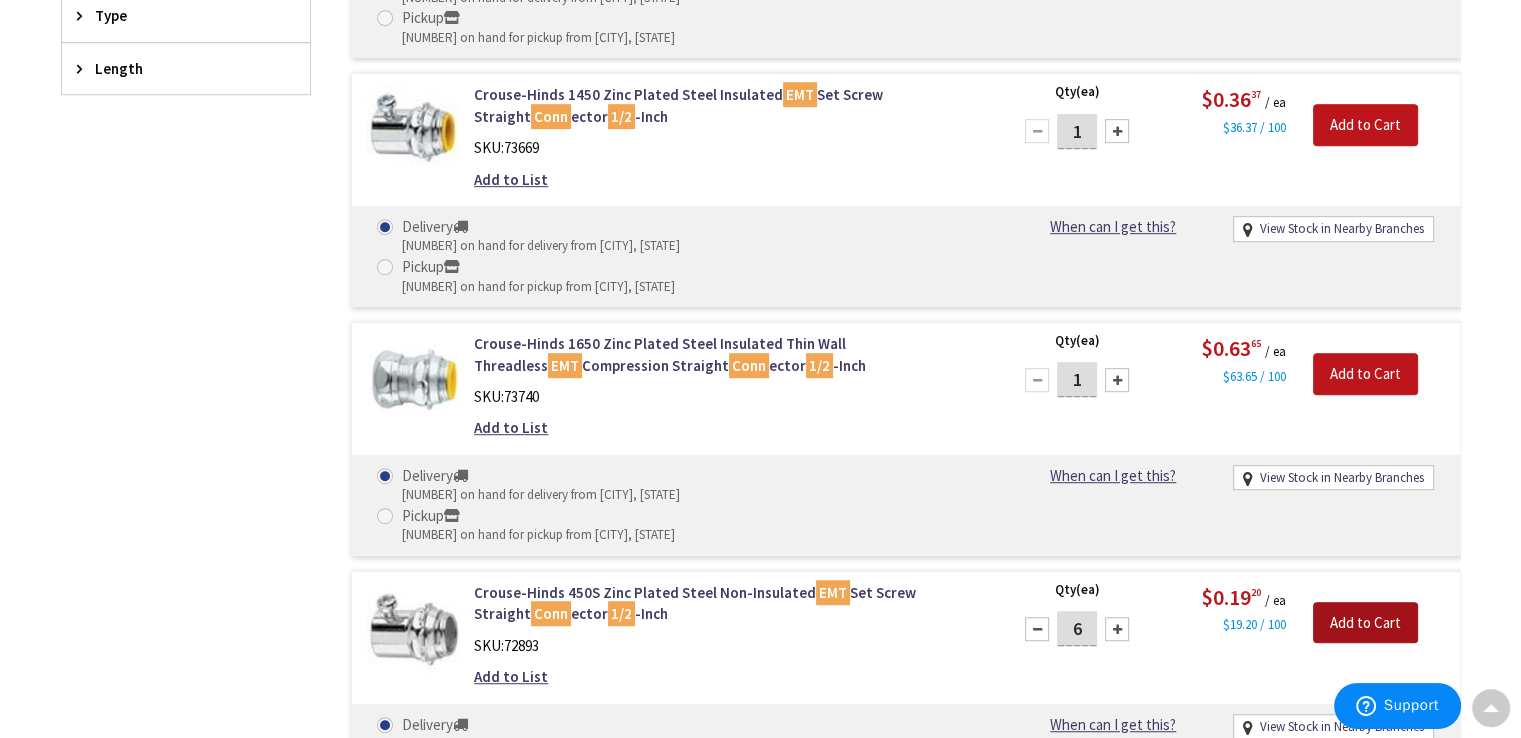 click on "Add to Cart" at bounding box center (1365, 623) 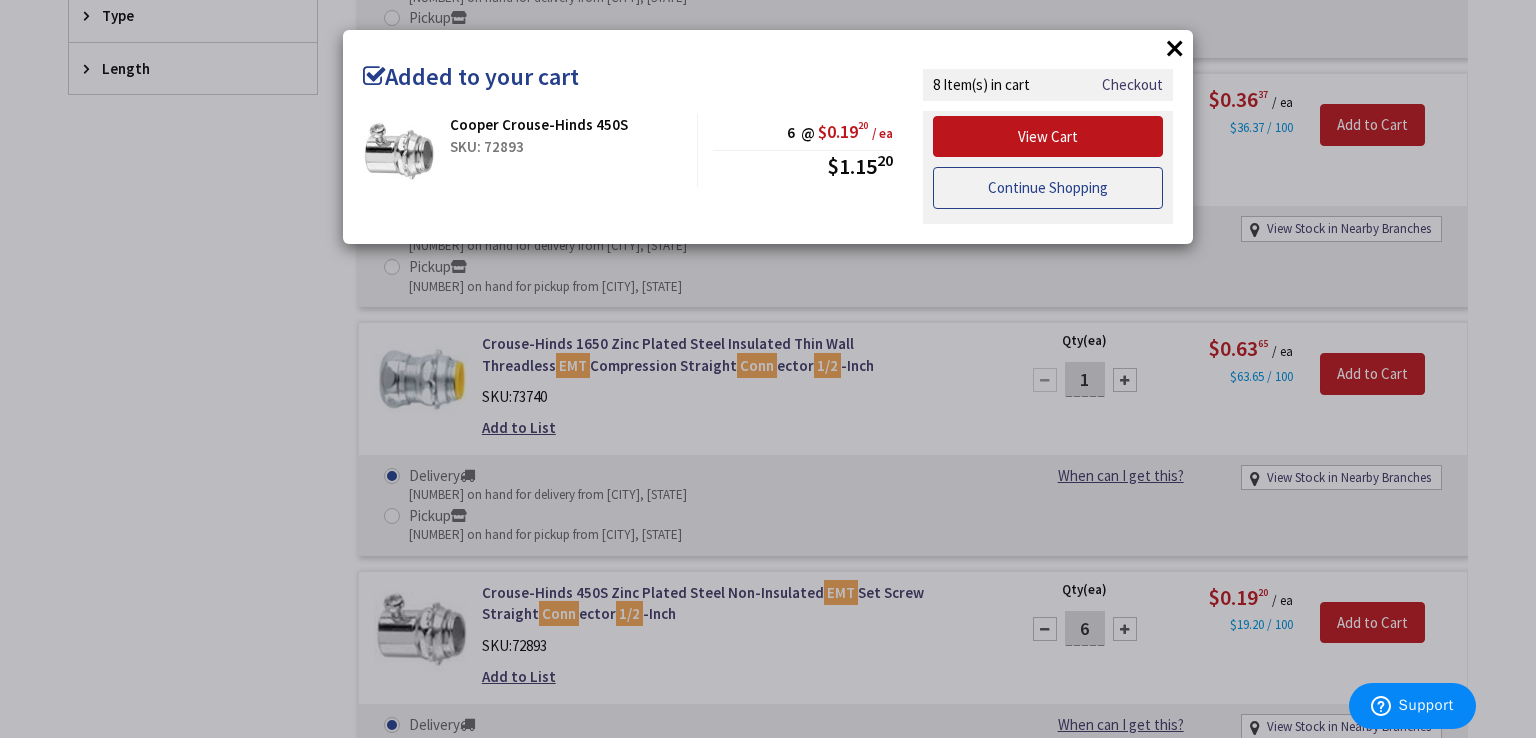 click on "Continue Shopping" at bounding box center (1048, 188) 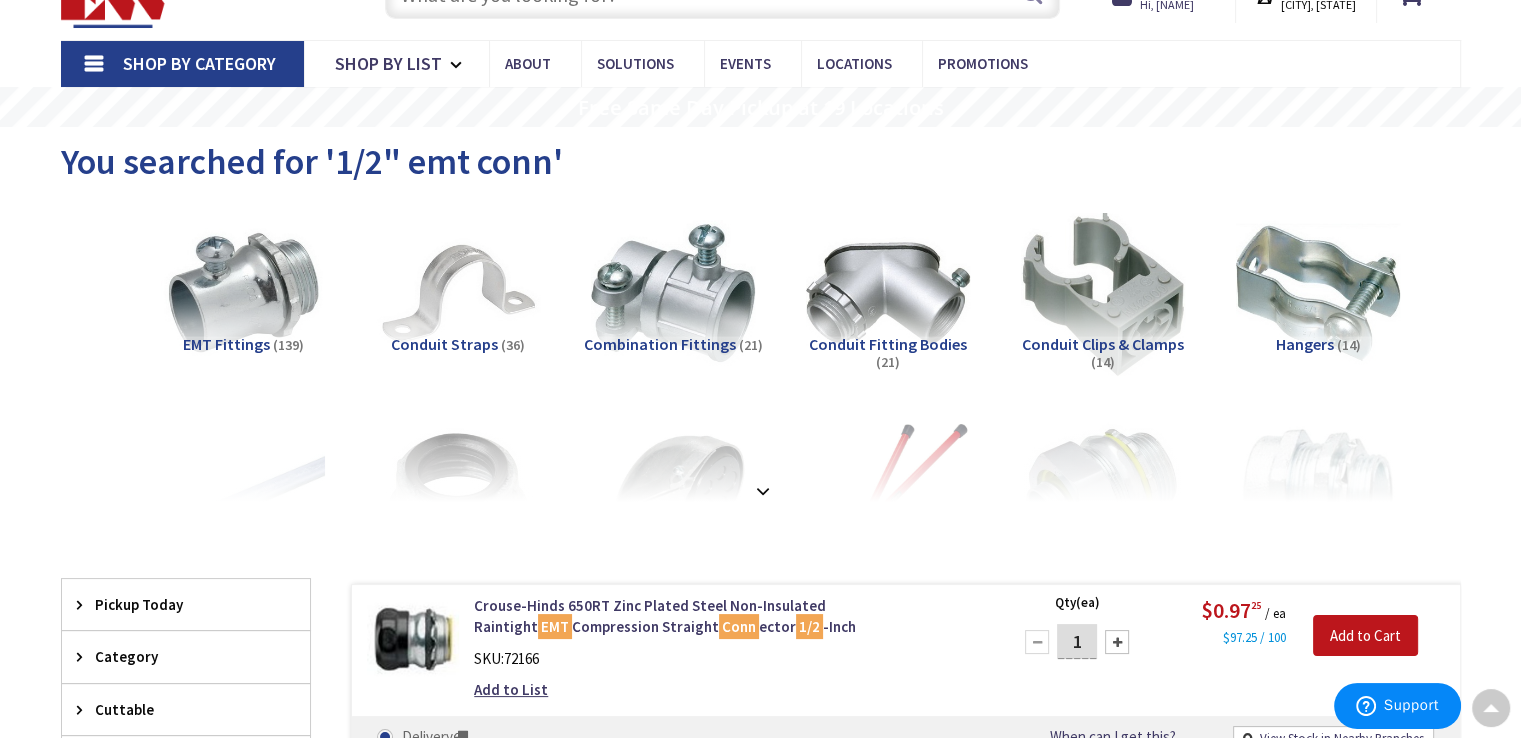 scroll, scrollTop: 0, scrollLeft: 0, axis: both 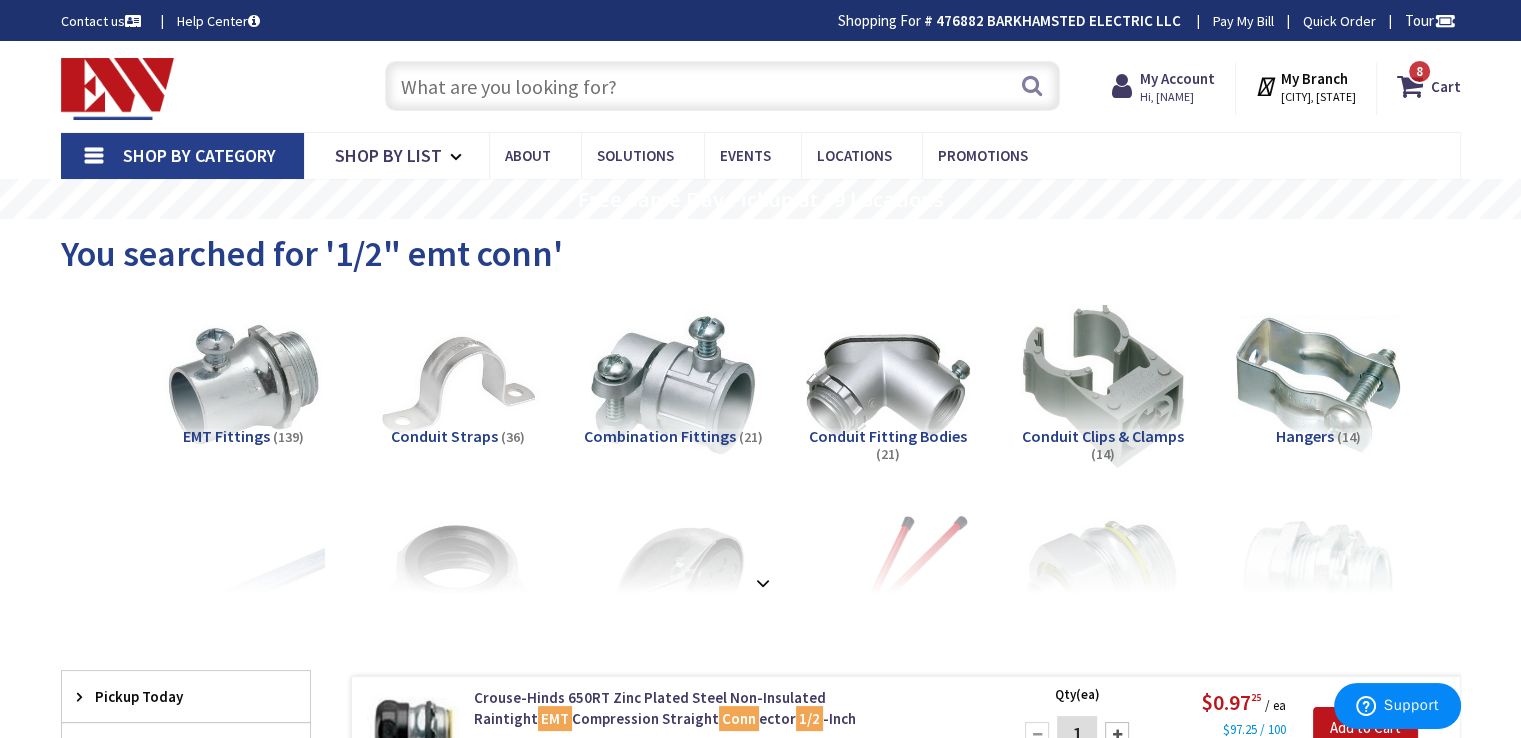 click at bounding box center (722, 86) 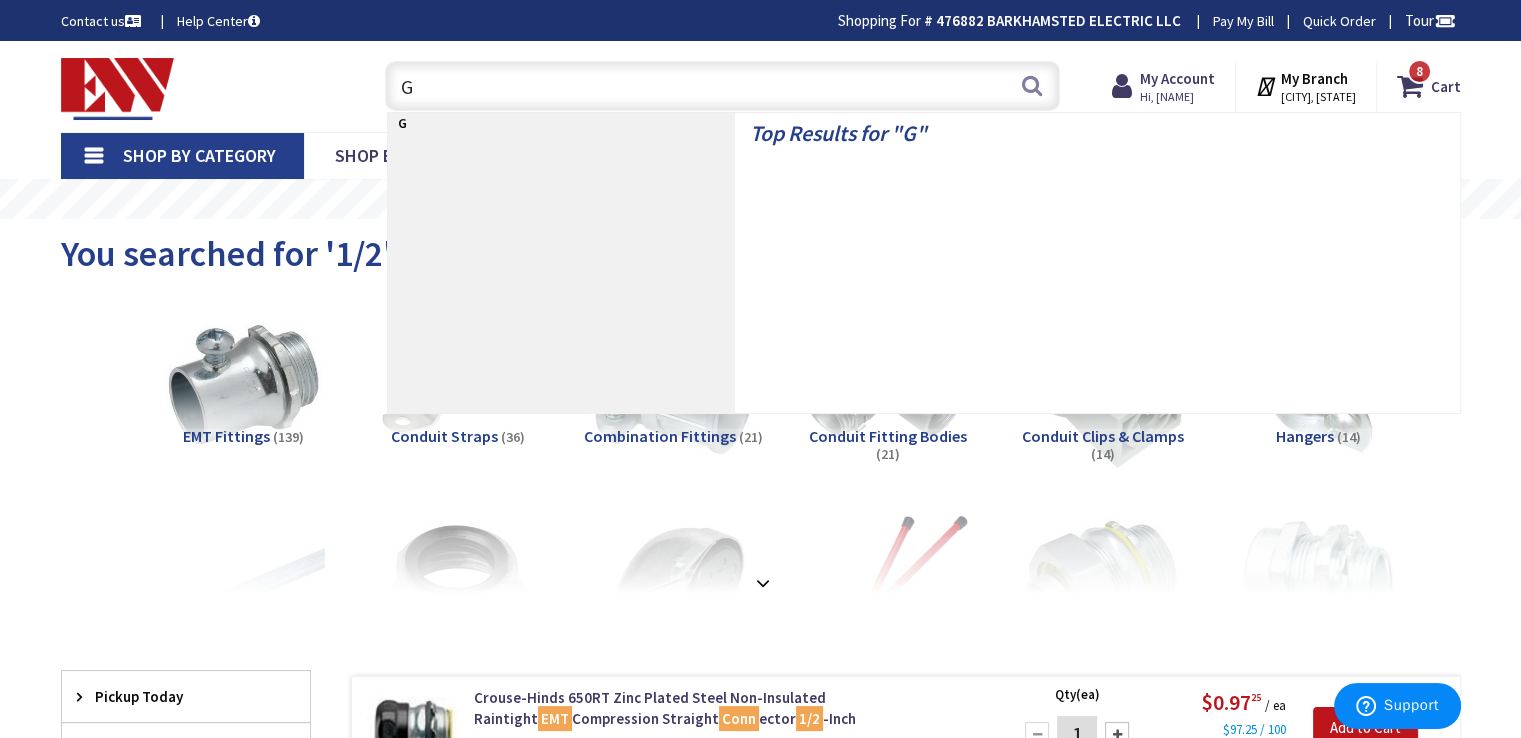 click on "G" at bounding box center (722, 86) 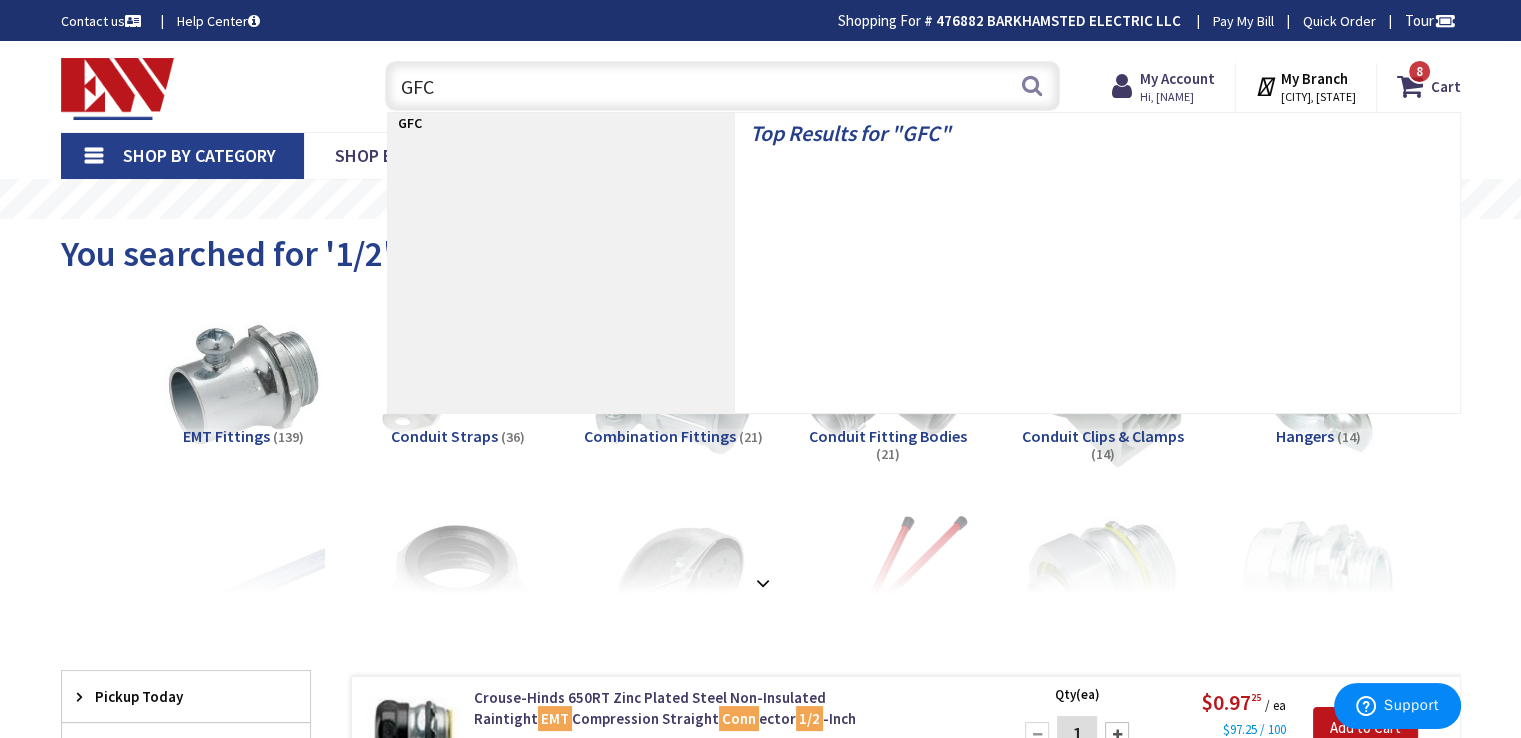 type on "GFCI" 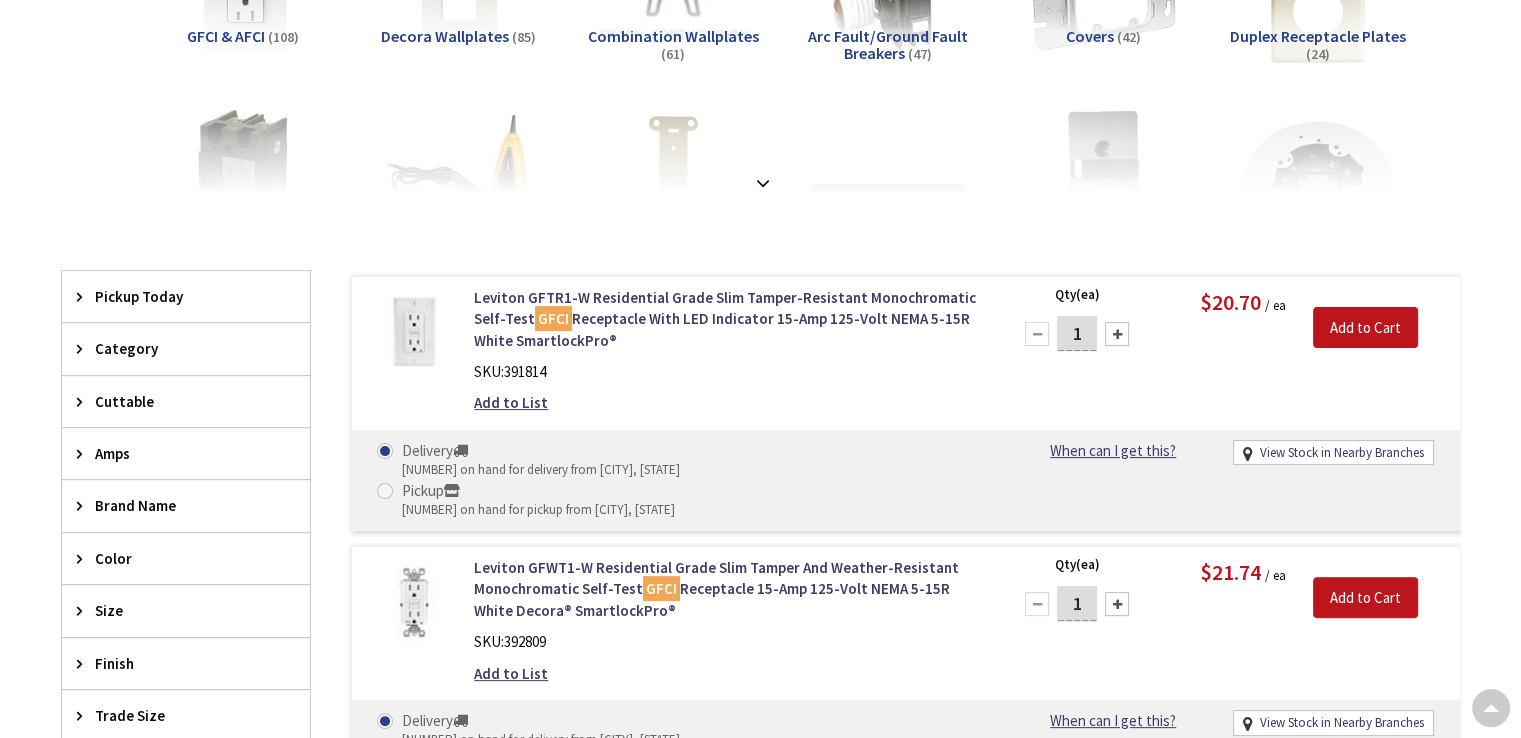 scroll, scrollTop: 400, scrollLeft: 0, axis: vertical 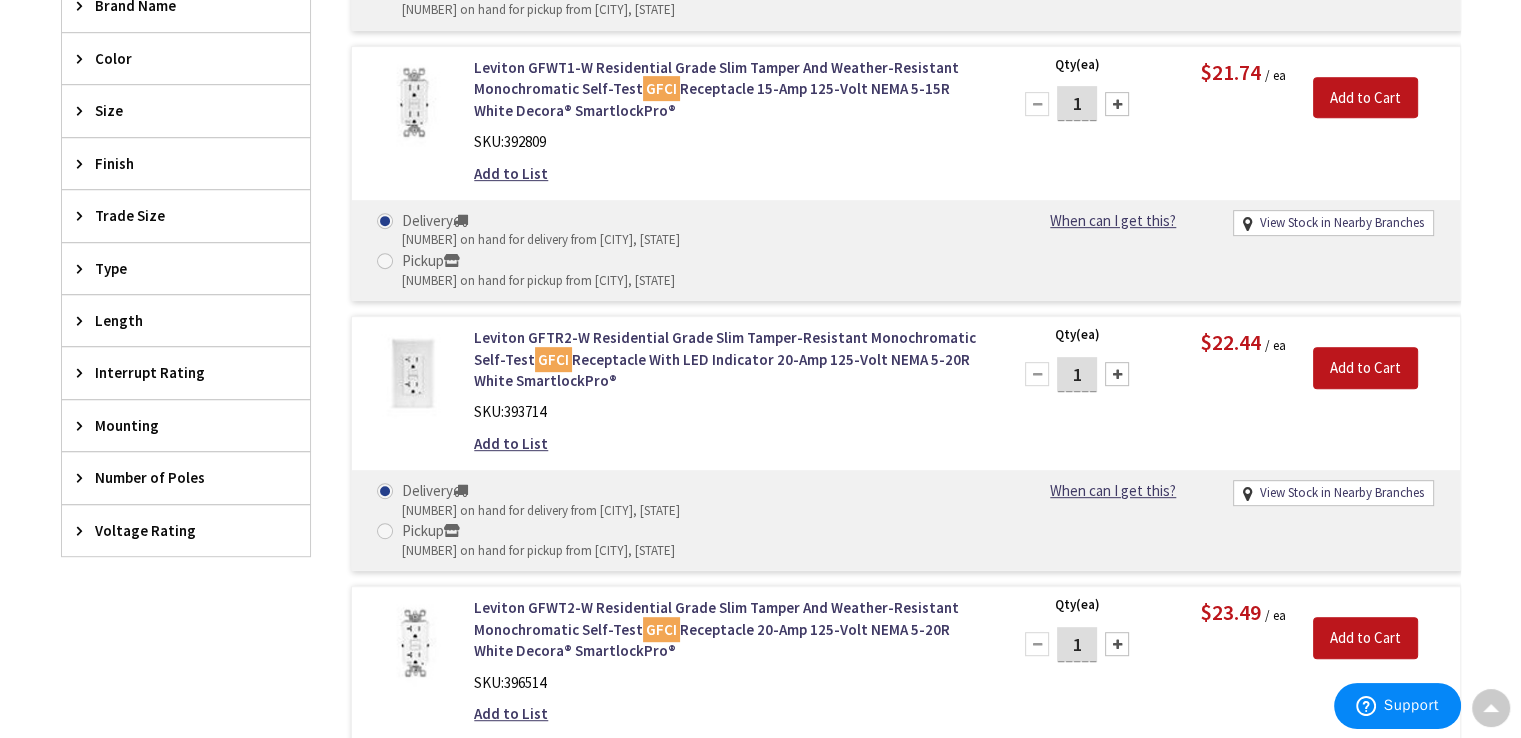 click at bounding box center [1117, 374] 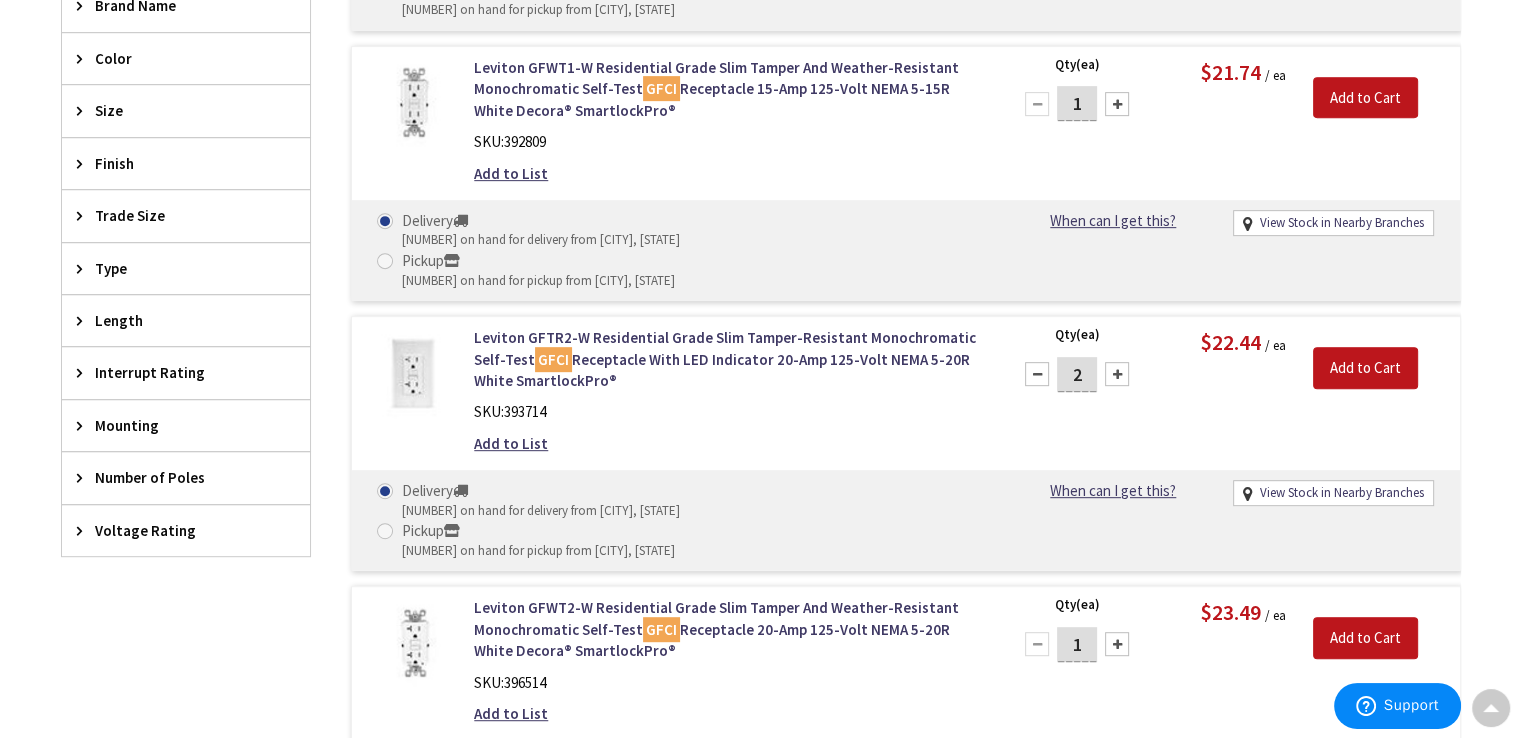 click at bounding box center [1117, 374] 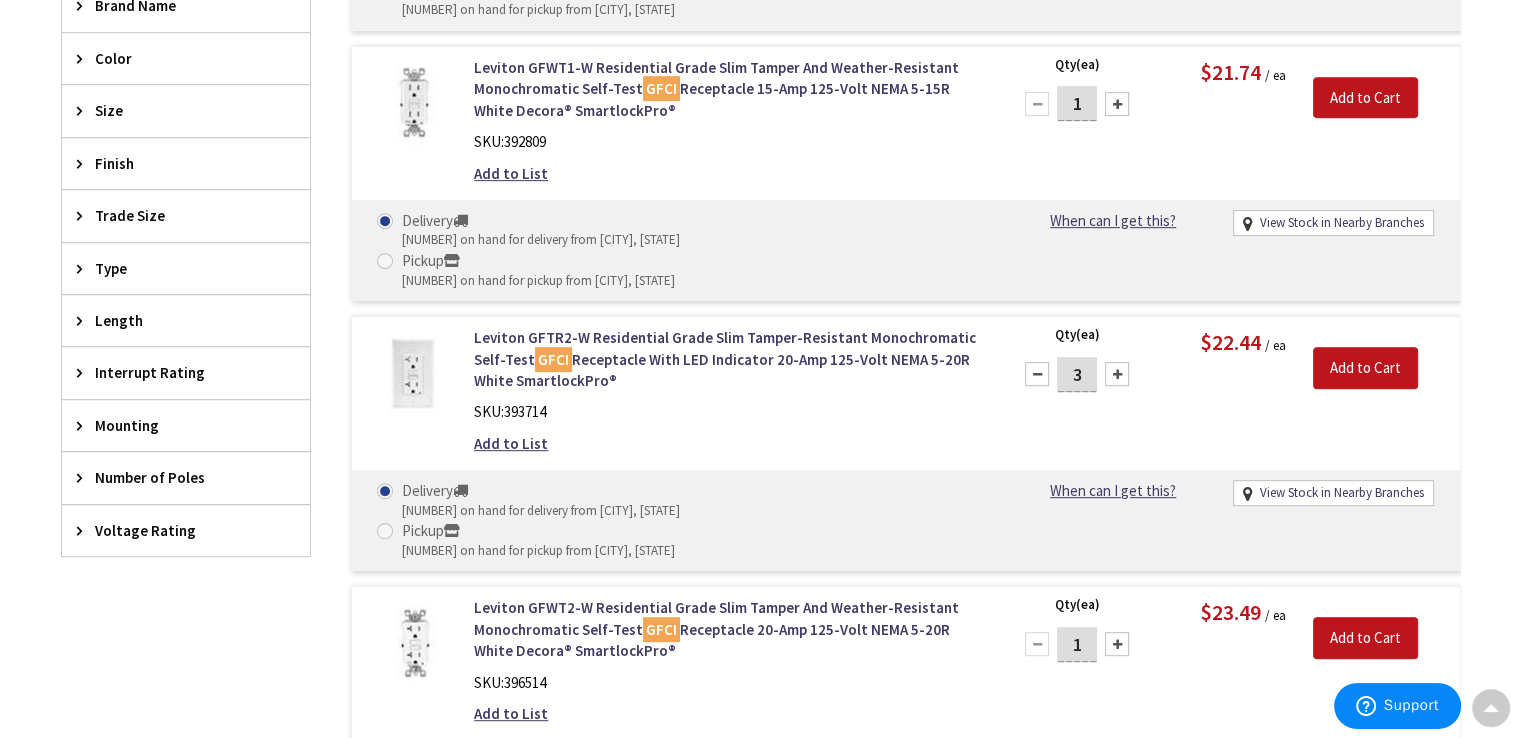click at bounding box center [1117, 374] 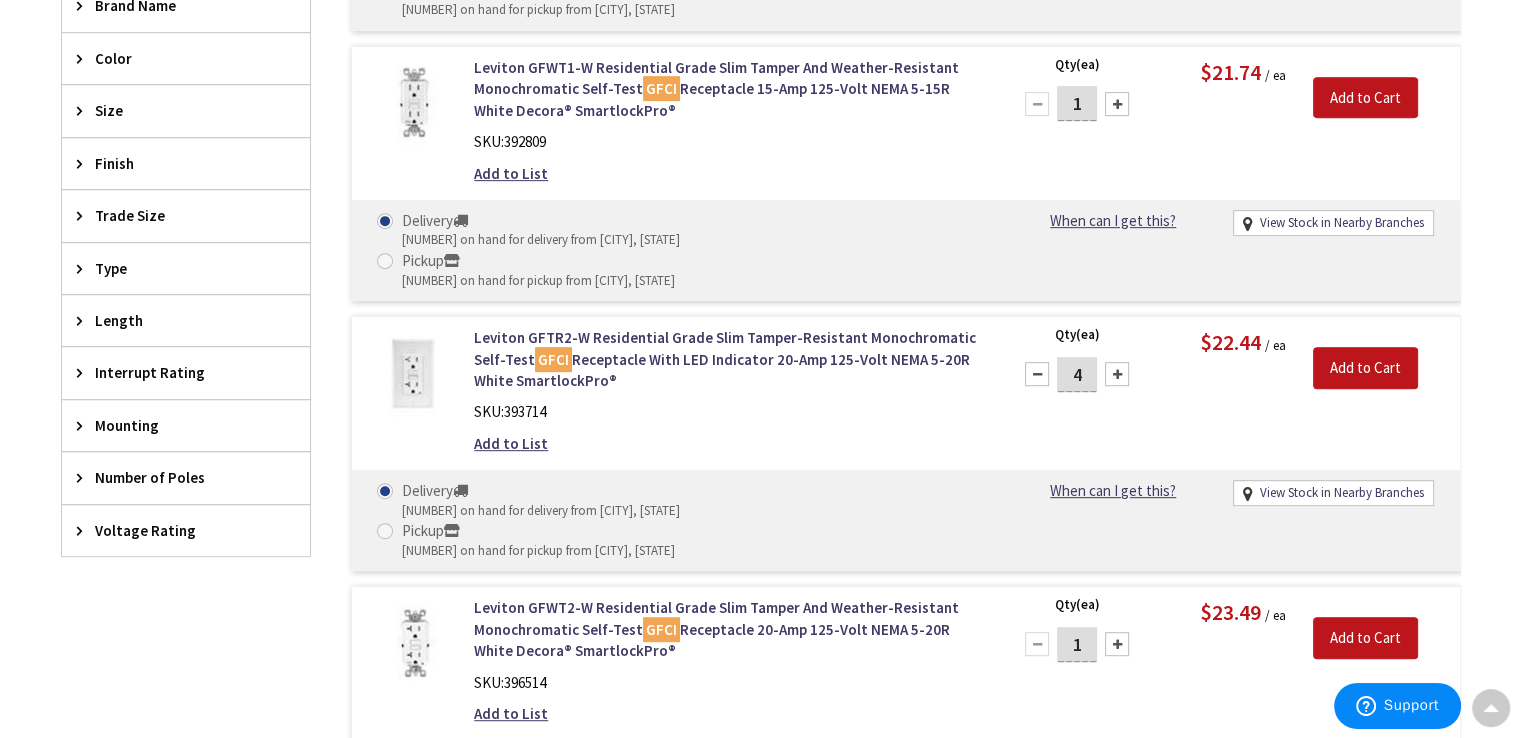click at bounding box center (1117, 374) 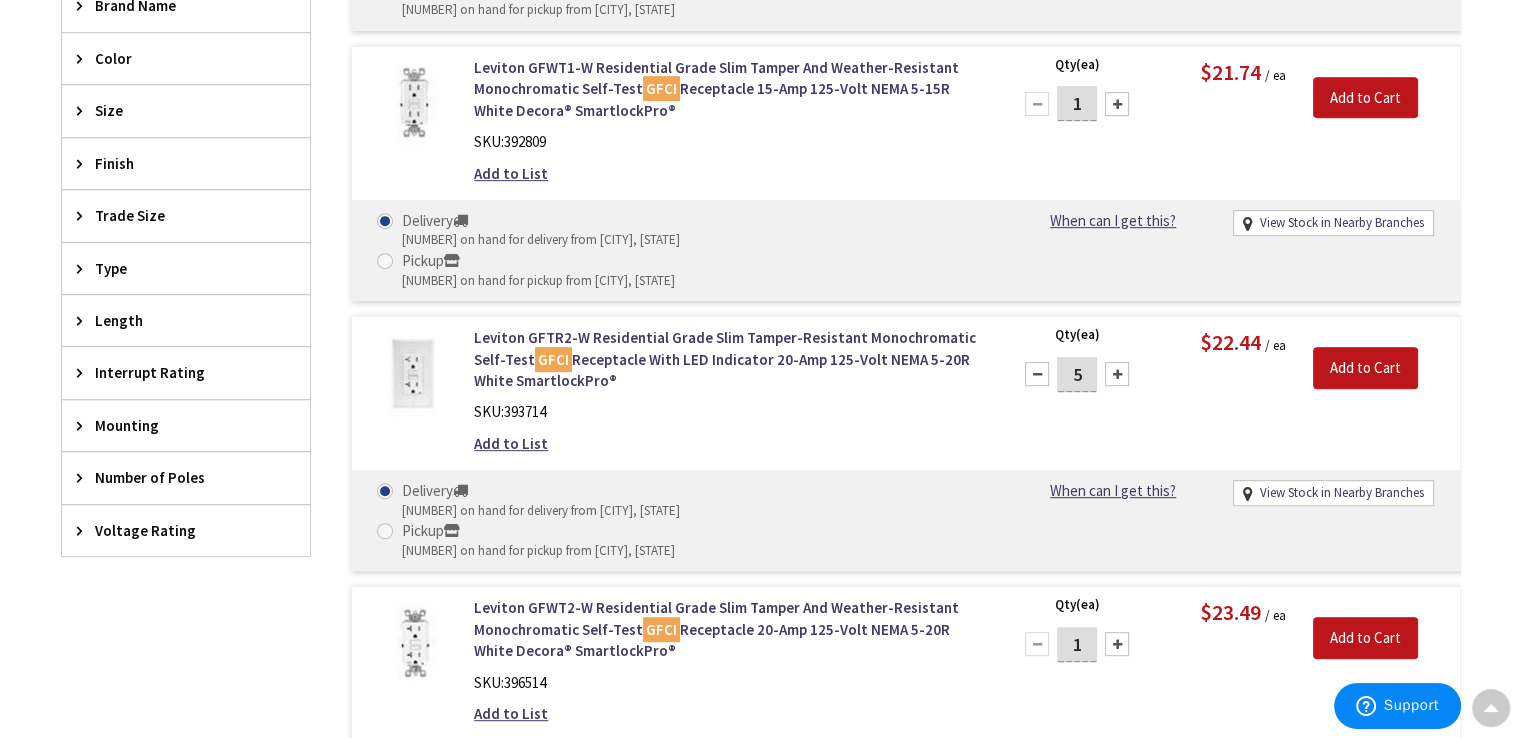 click at bounding box center [1117, 374] 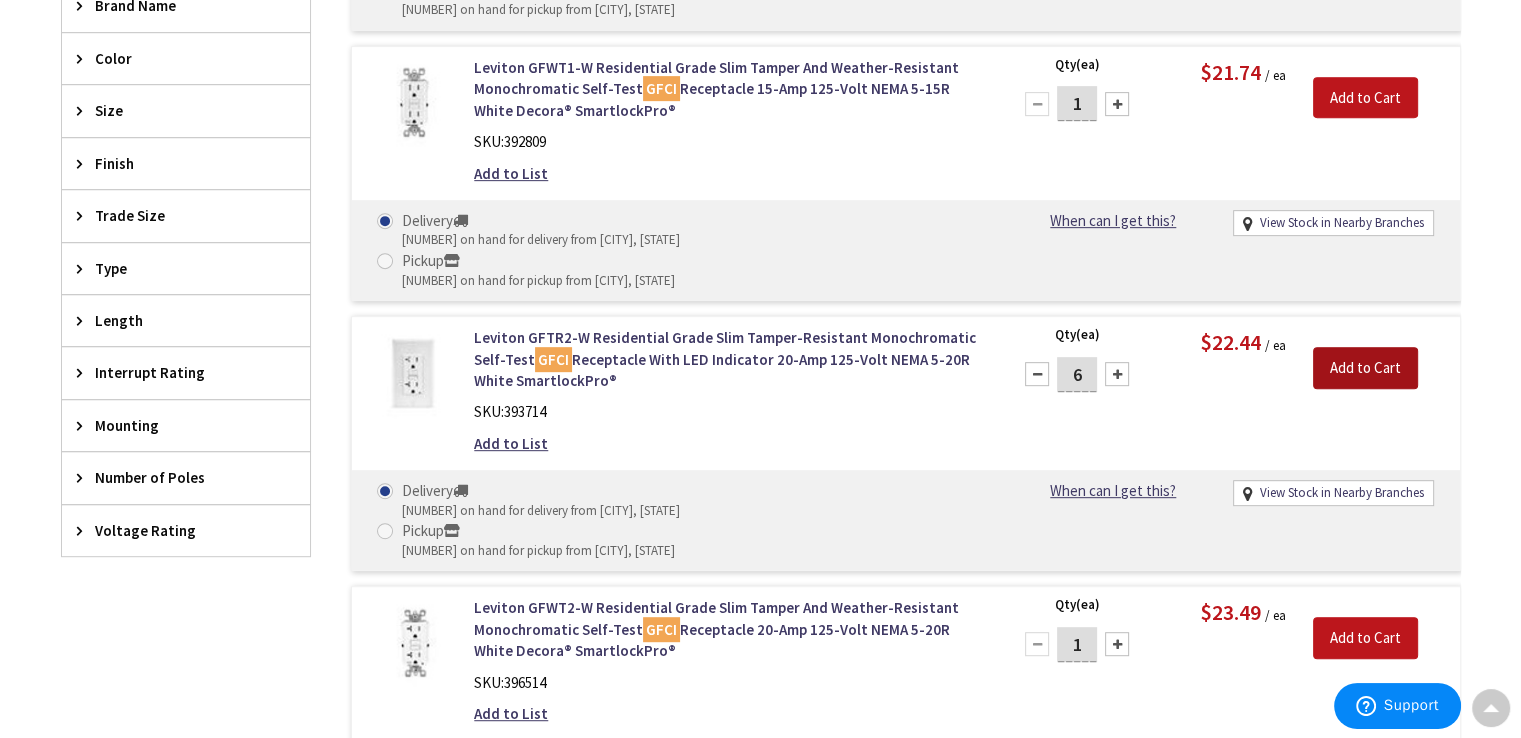click on "Add to Cart" at bounding box center (1365, 368) 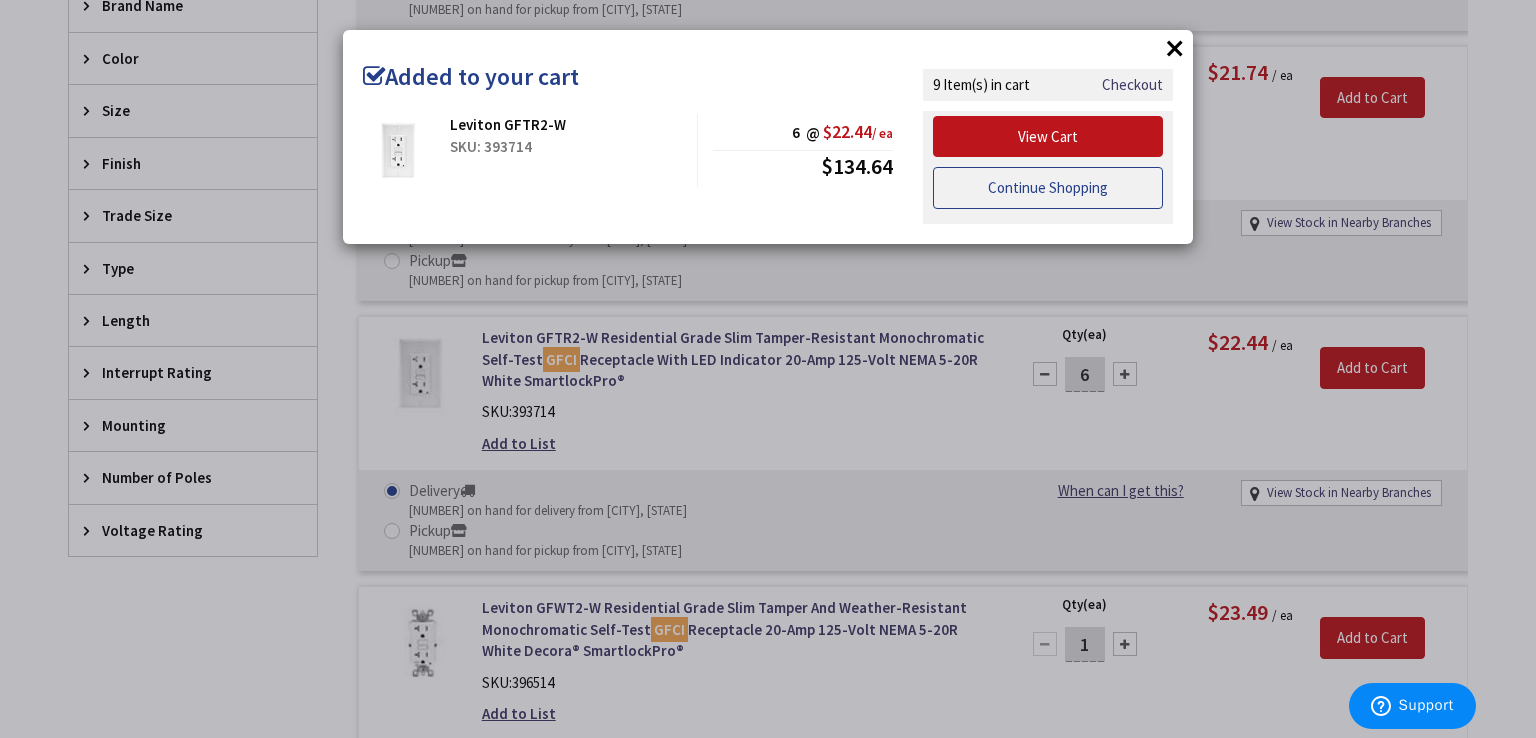 click on "Continue Shopping" at bounding box center [1048, 188] 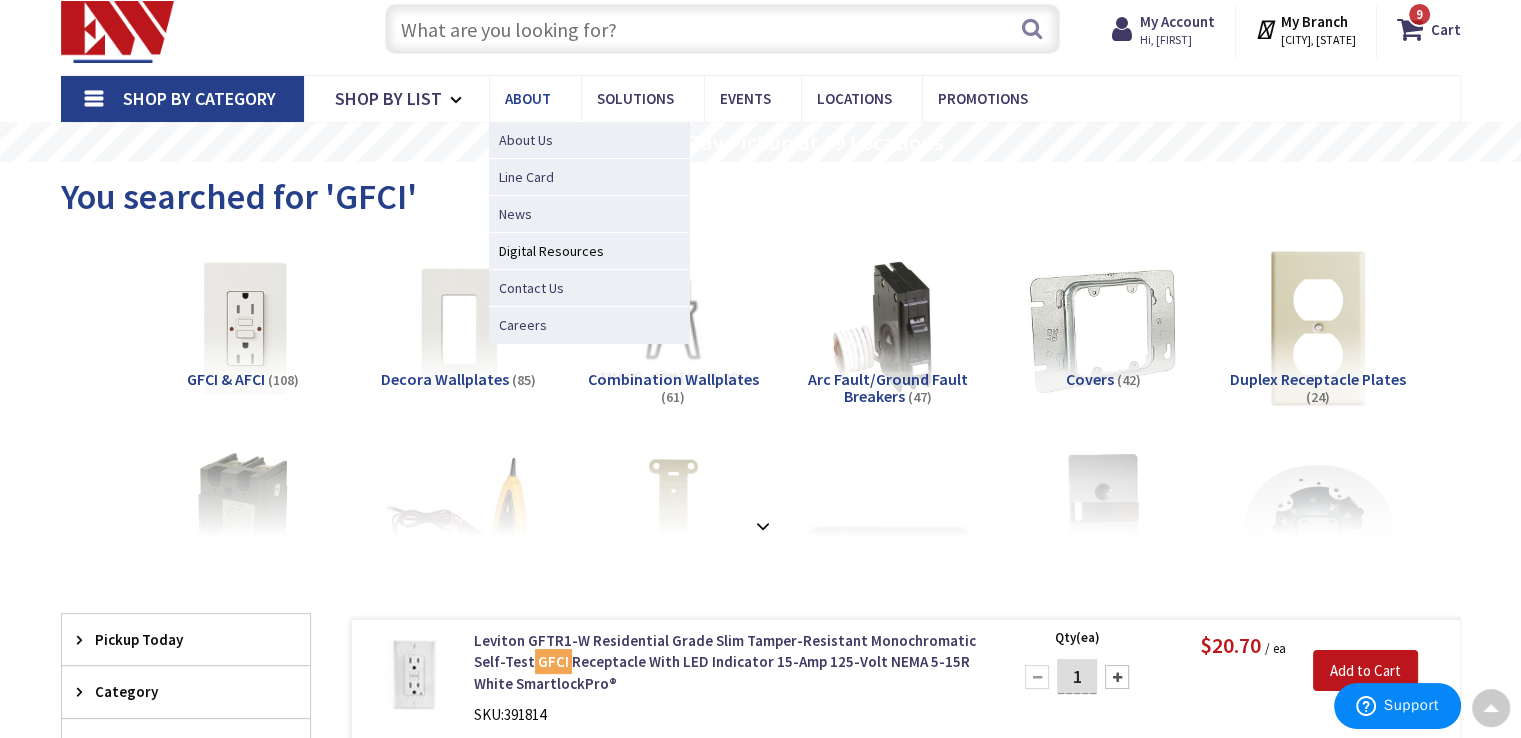 scroll, scrollTop: 0, scrollLeft: 0, axis: both 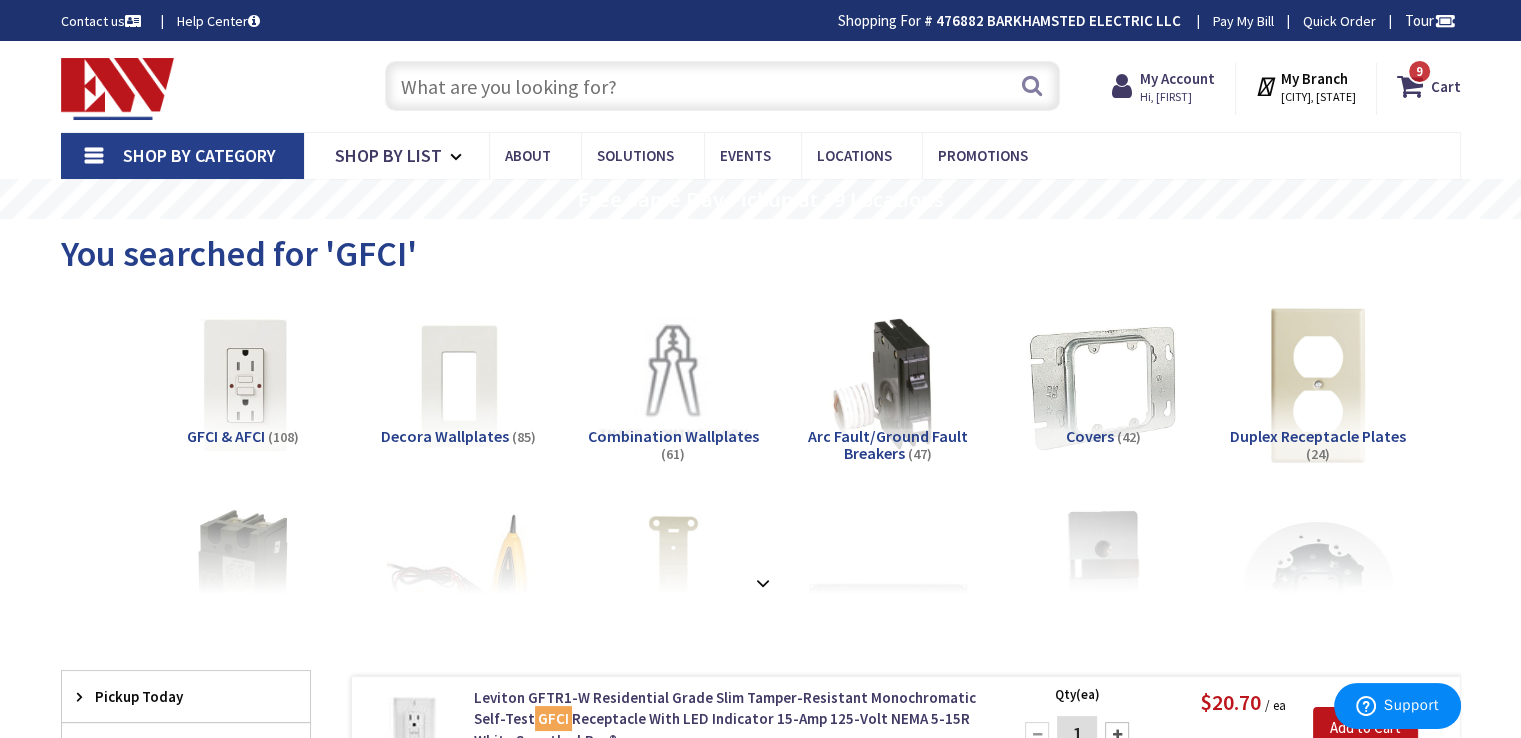 click at bounding box center (722, 86) 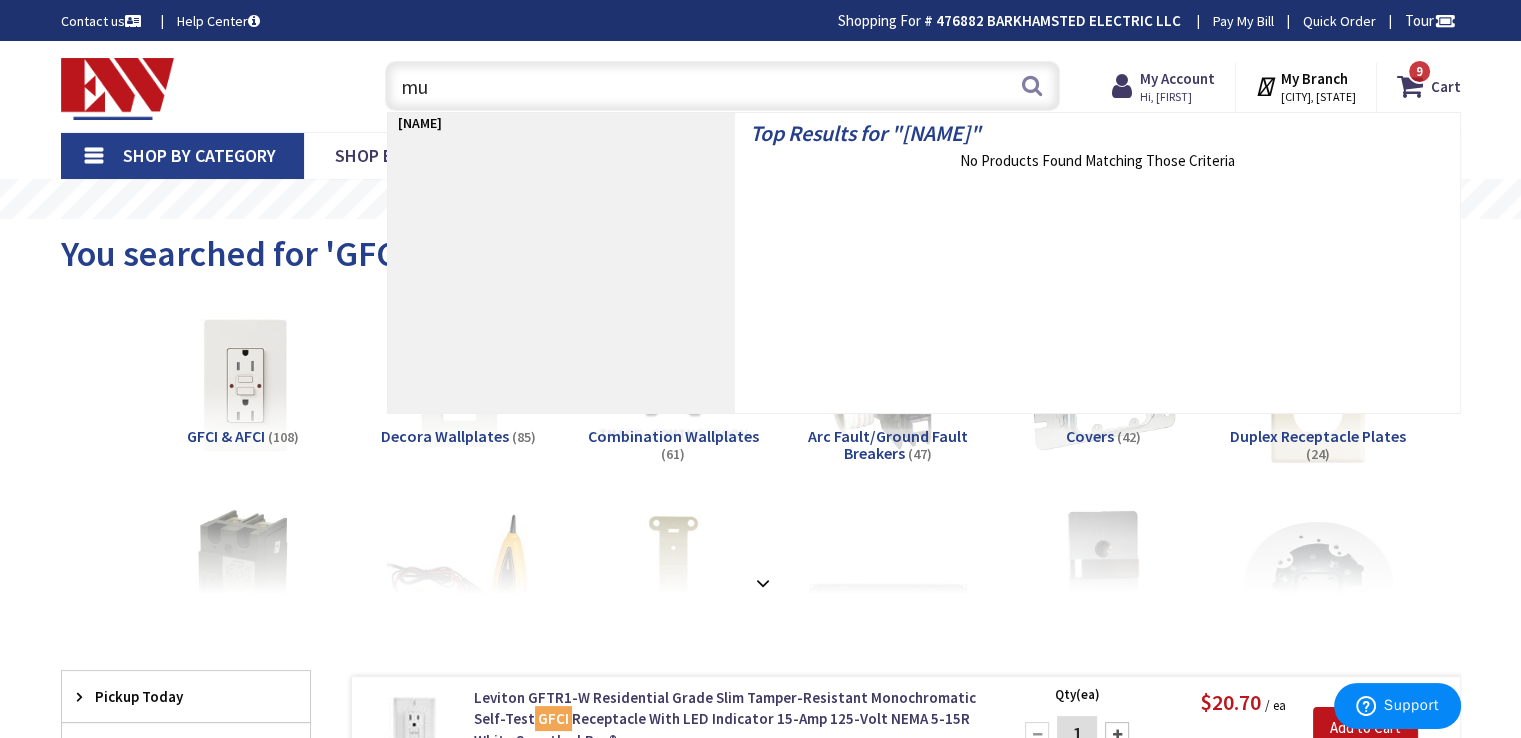 type on "m" 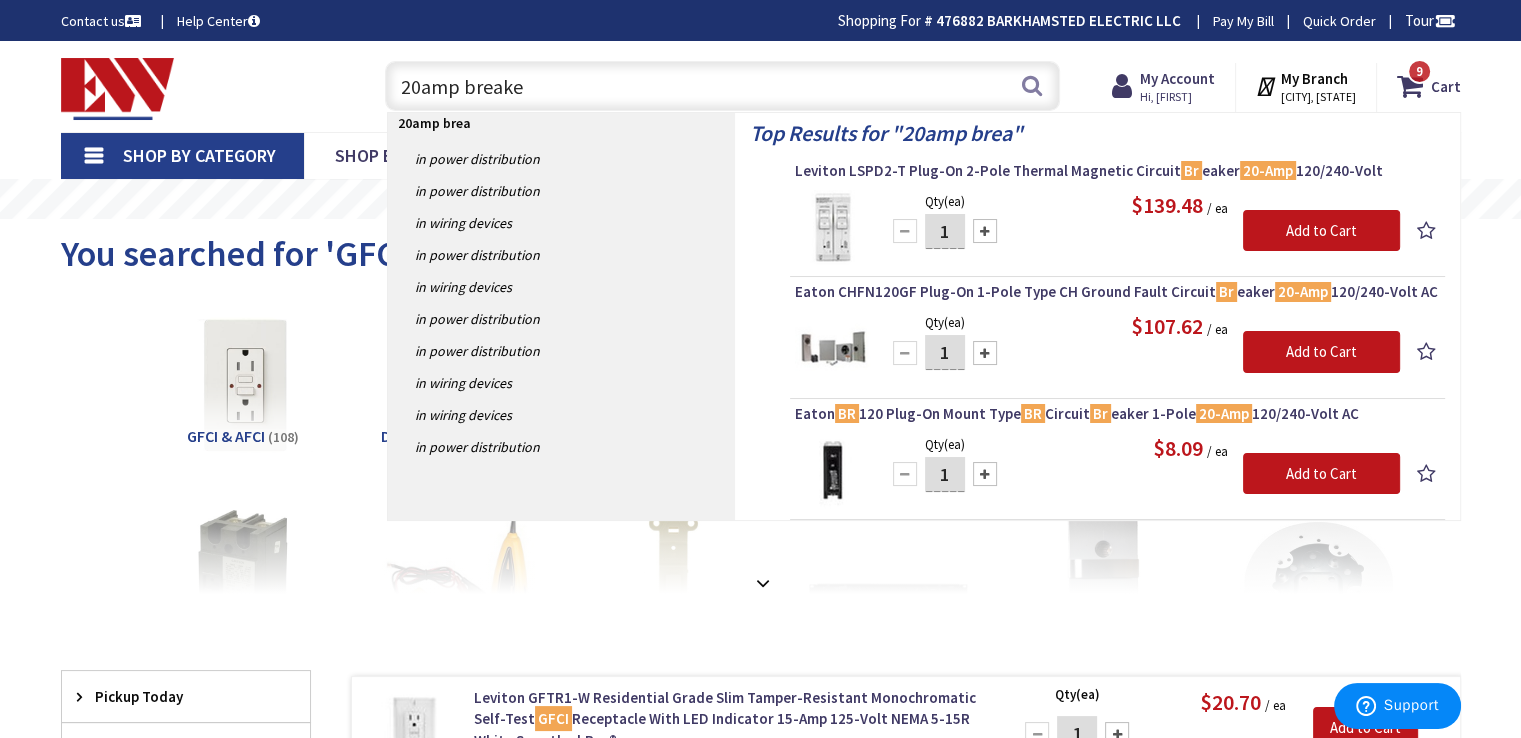 type on "20amp breaker" 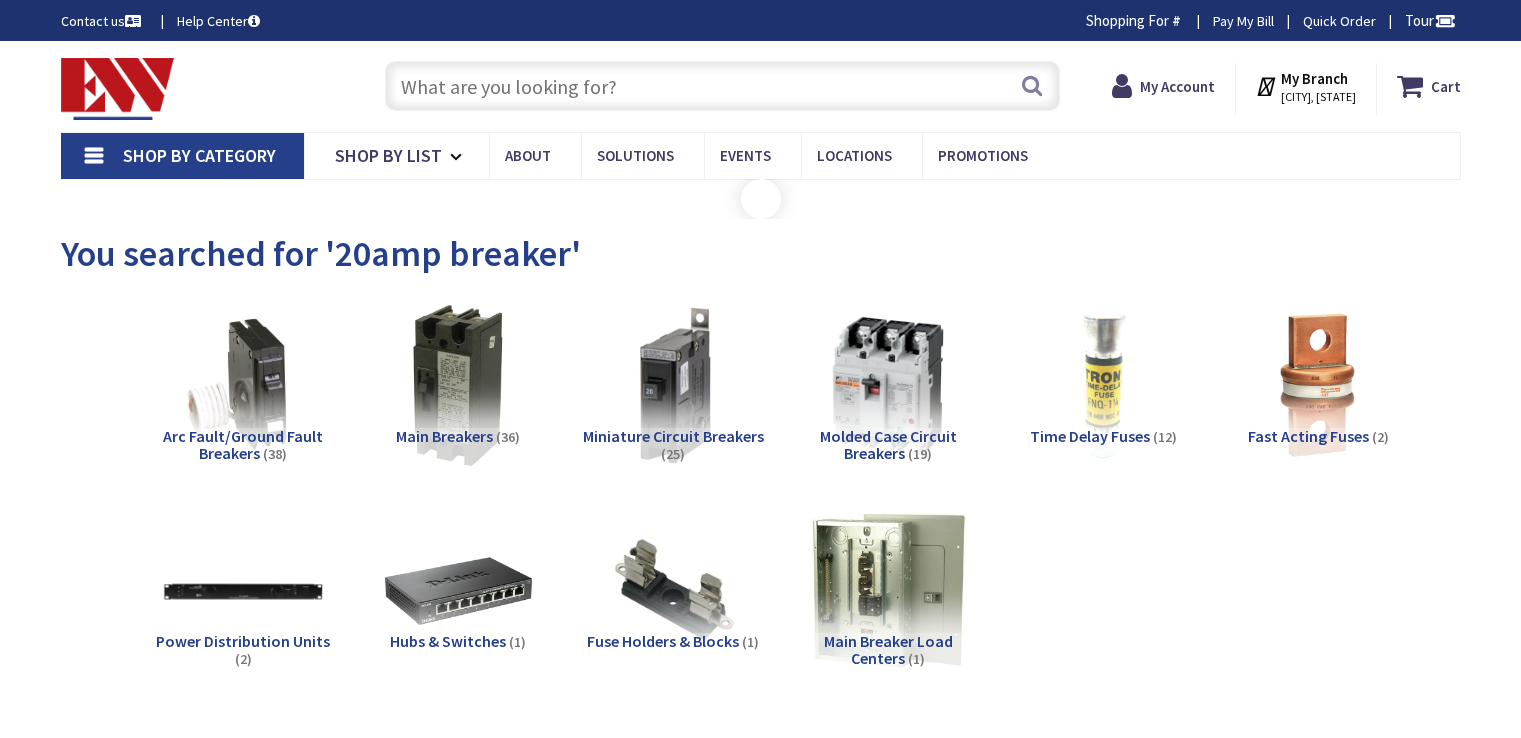 scroll, scrollTop: 0, scrollLeft: 0, axis: both 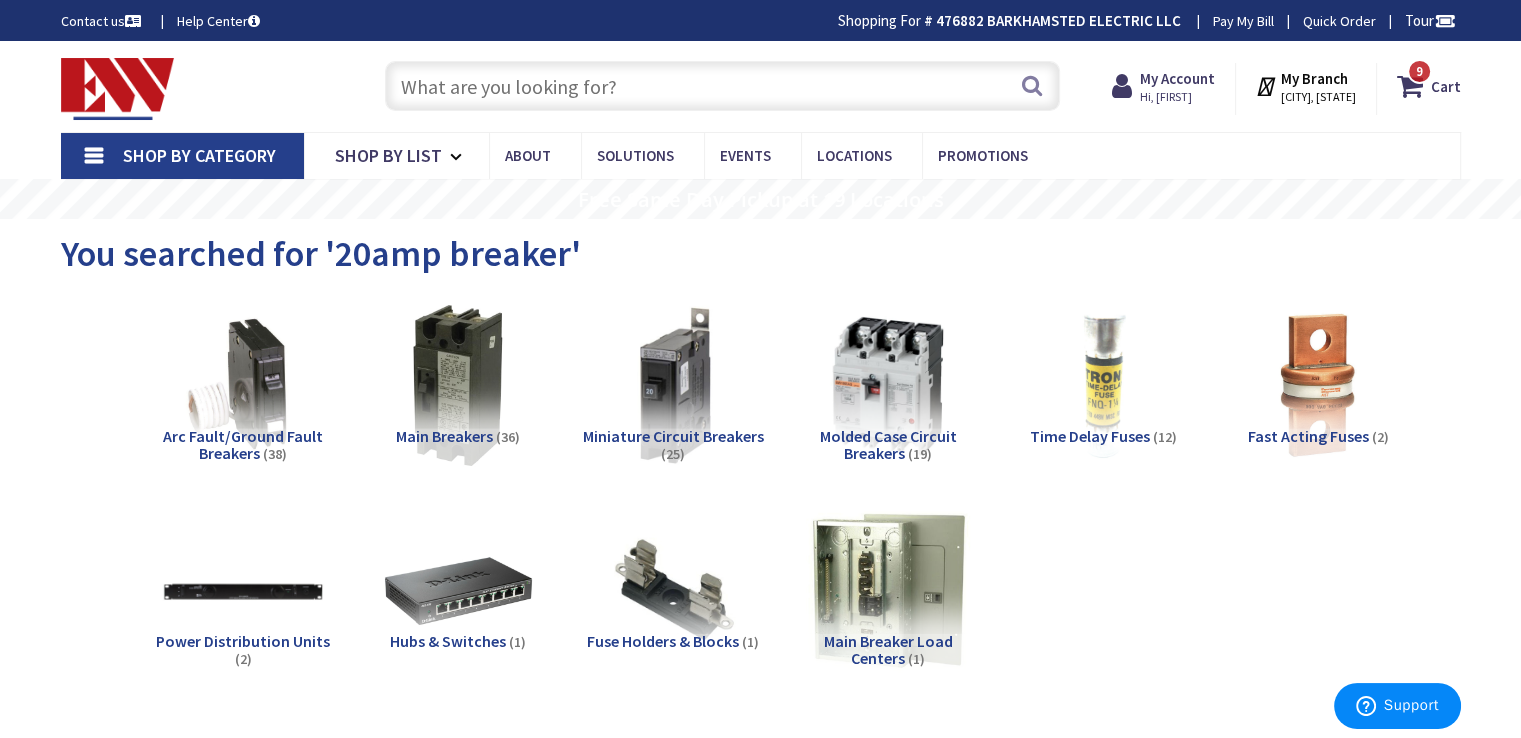 click at bounding box center [722, 86] 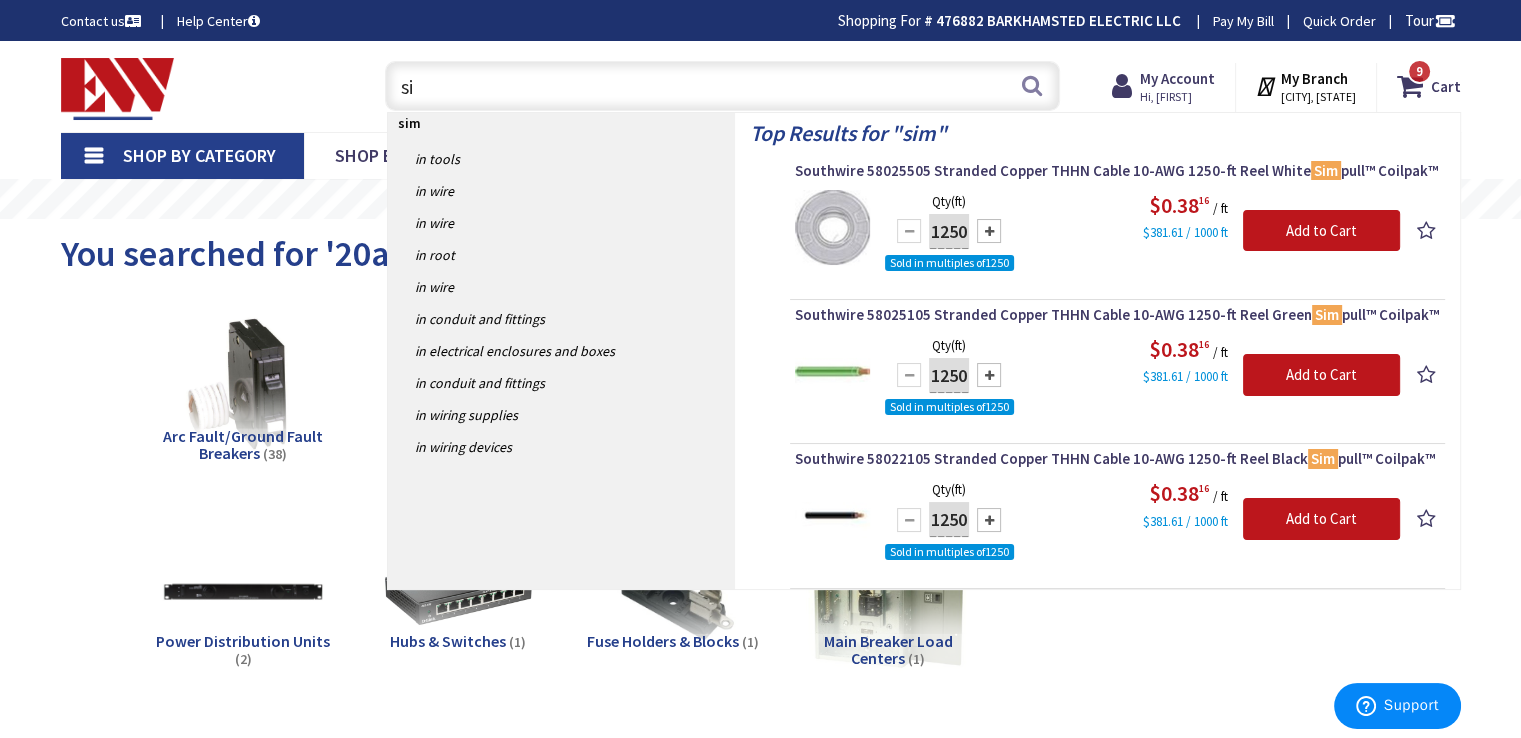 type on "s" 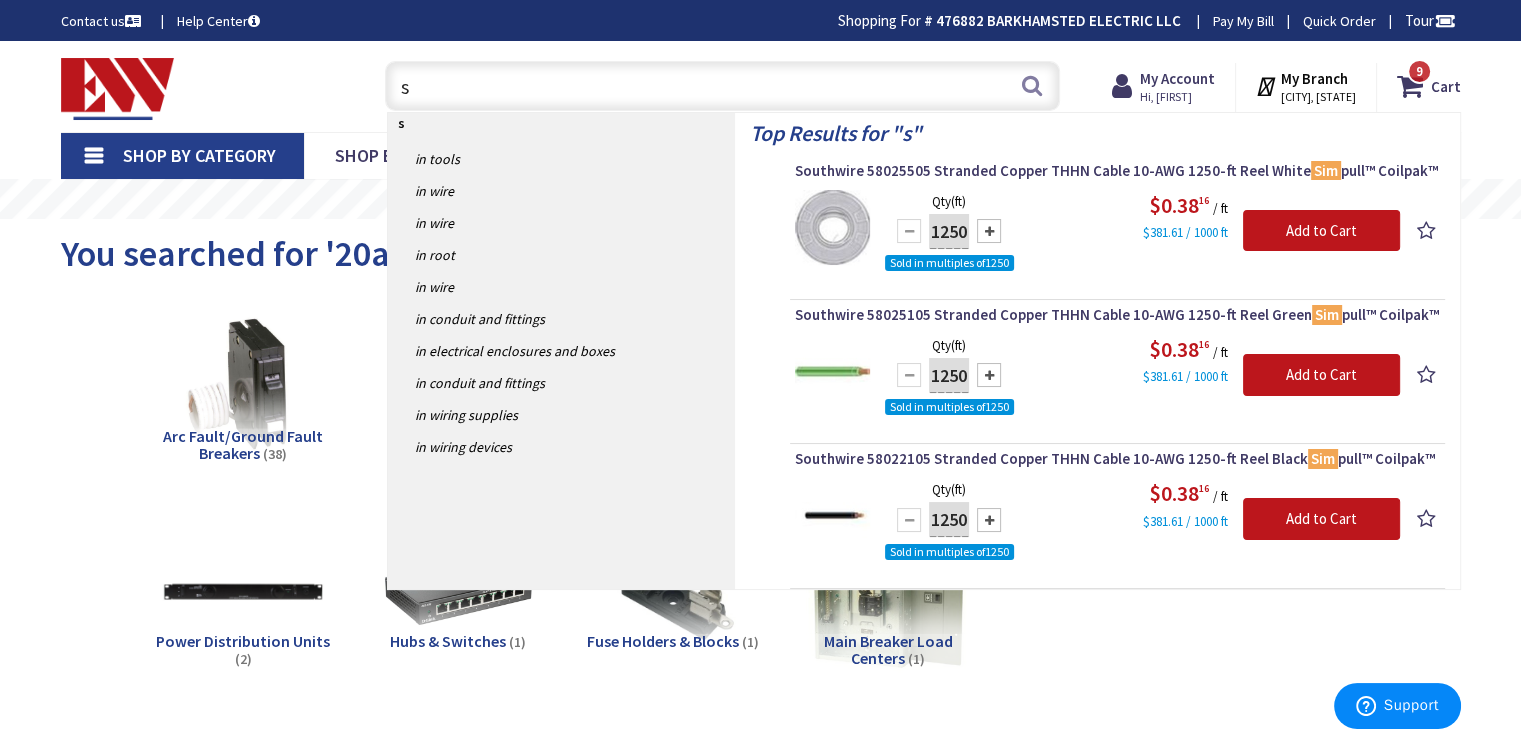type 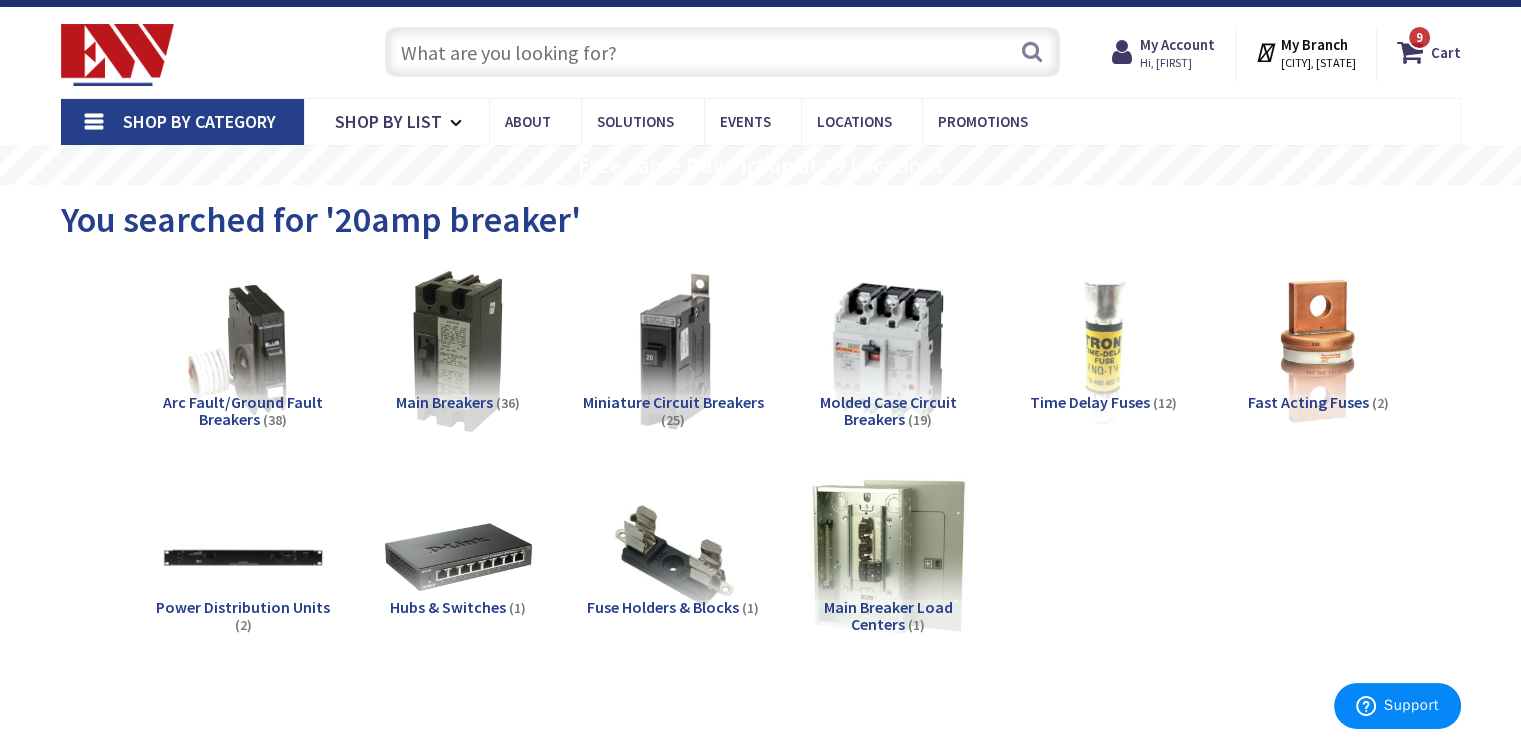 scroll, scrollTop: 0, scrollLeft: 0, axis: both 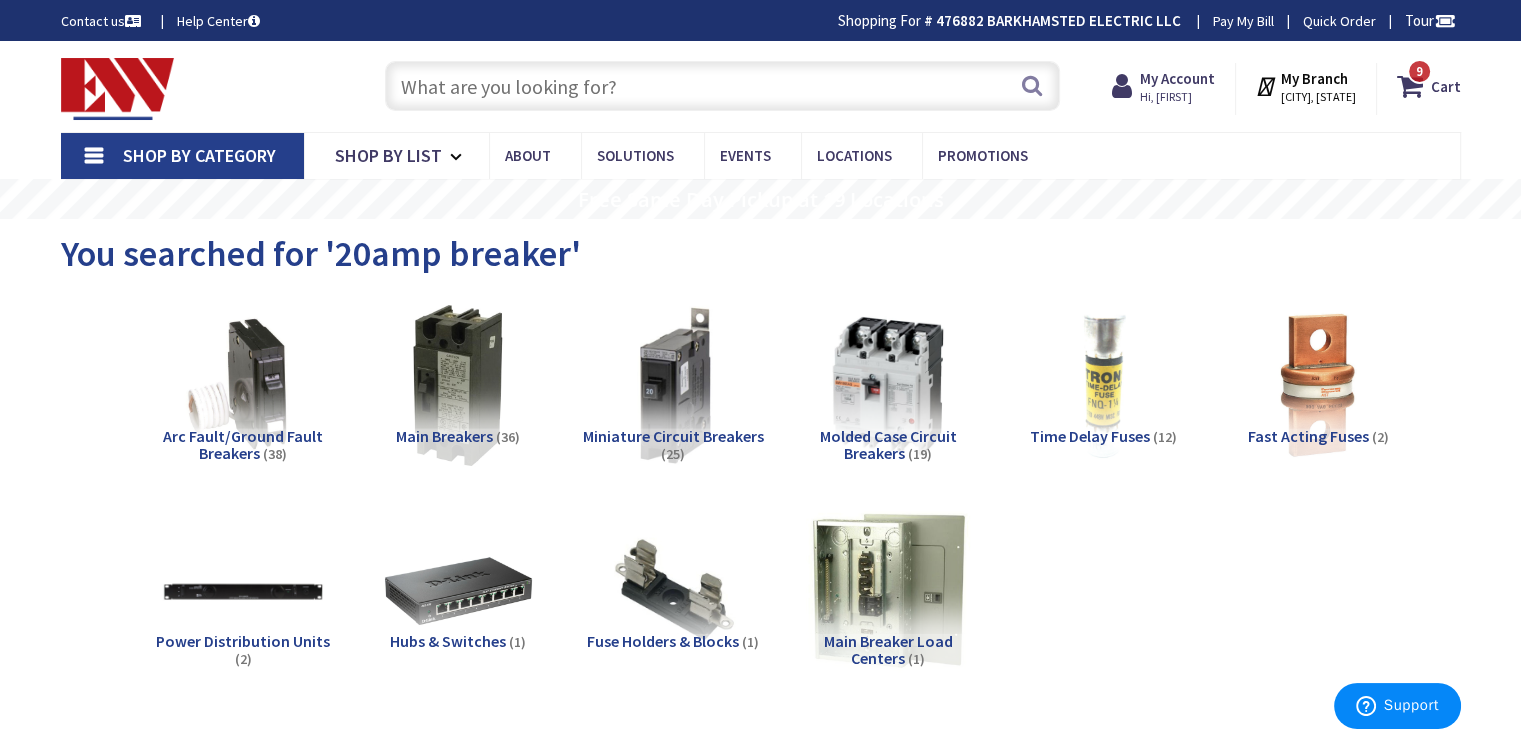 click at bounding box center [722, 86] 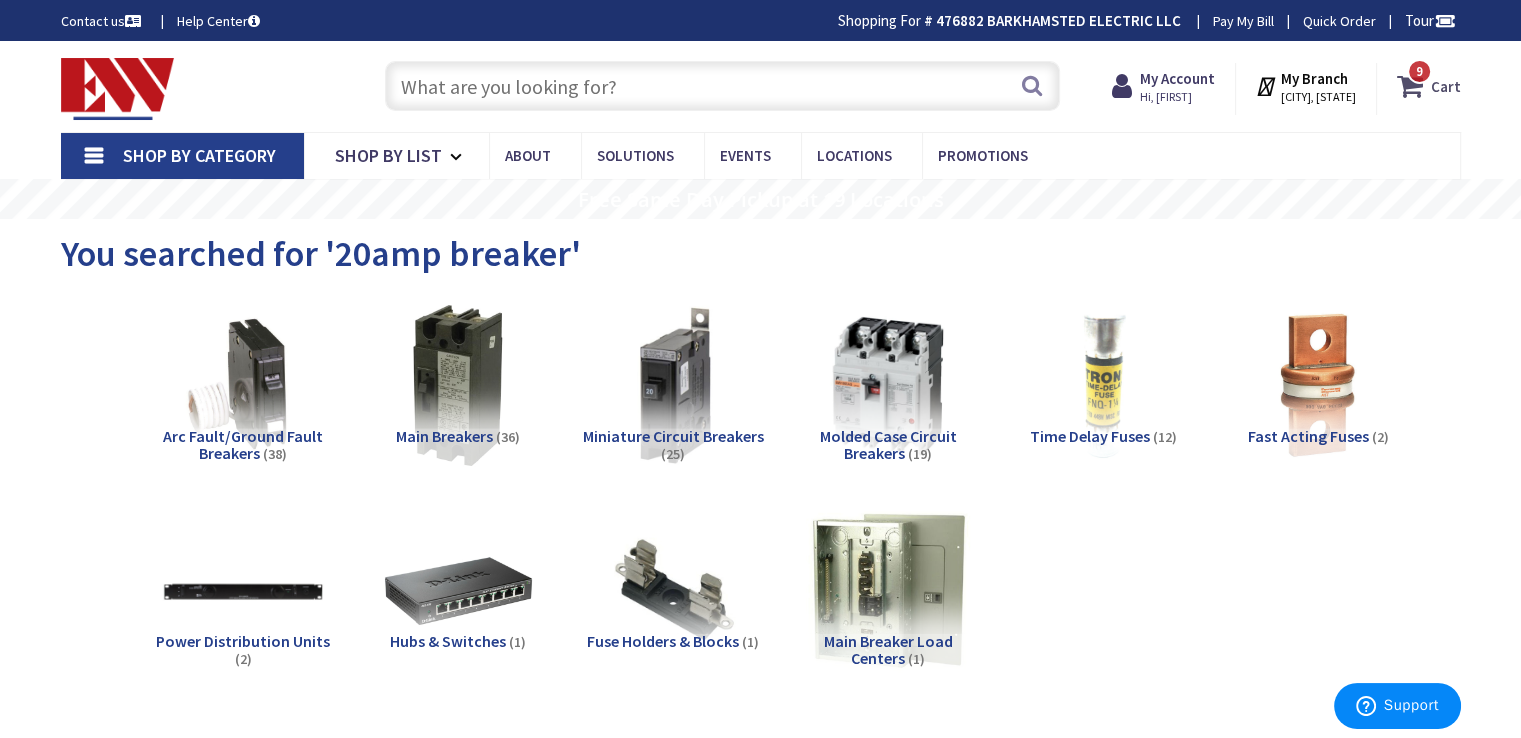 click on "Cart" at bounding box center (1446, 86) 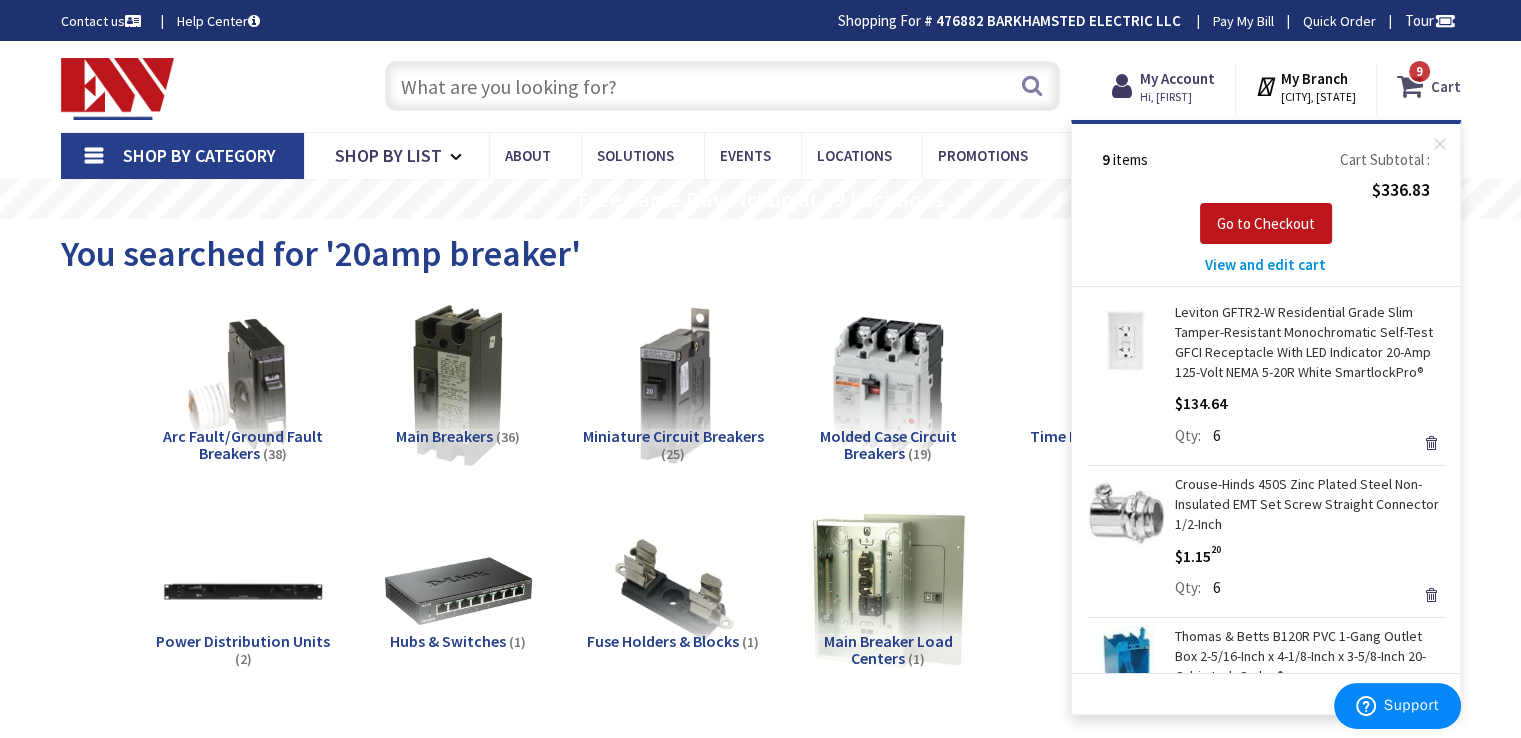 click on "Cart" at bounding box center (1446, 86) 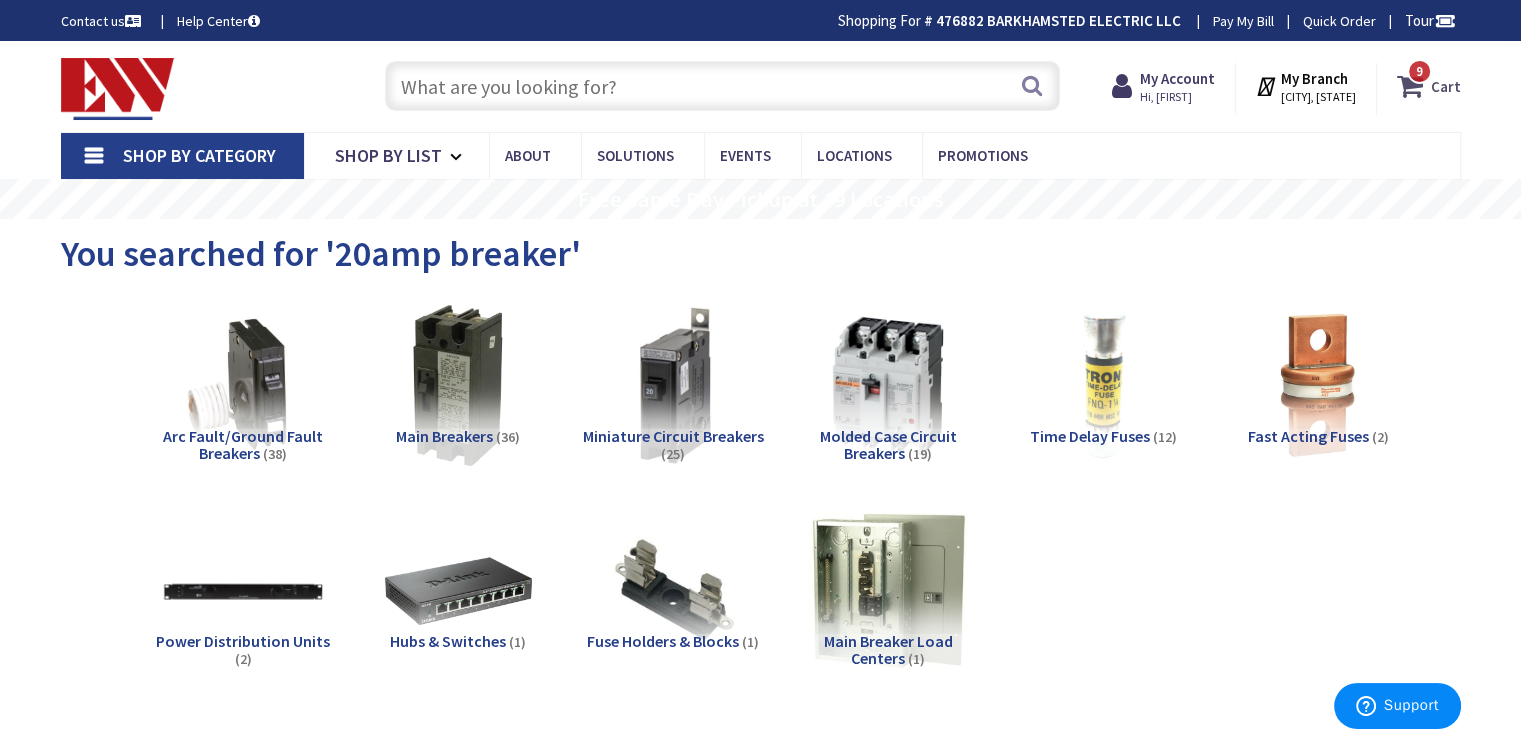 click at bounding box center [1414, 86] 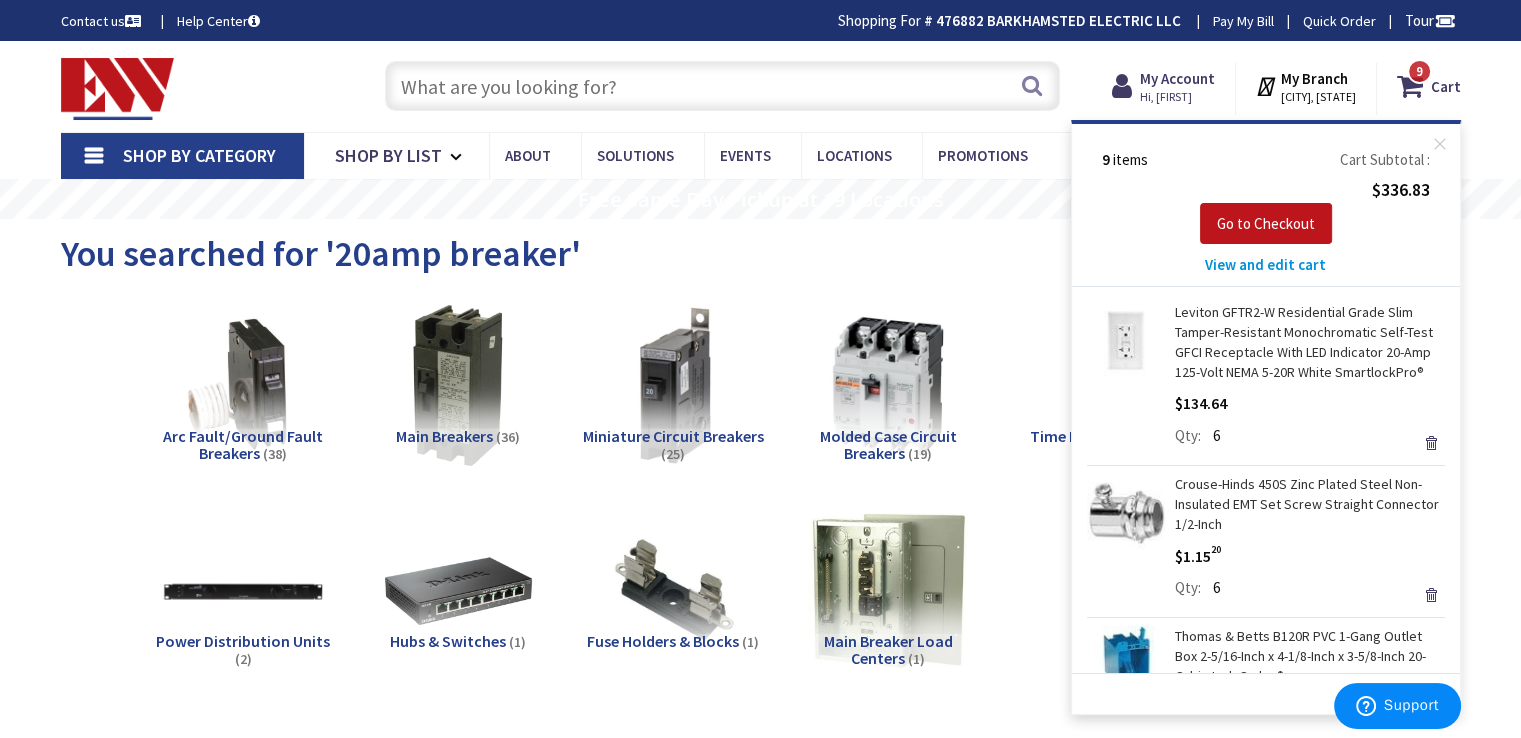click on "View and edit cart" at bounding box center (1265, 264) 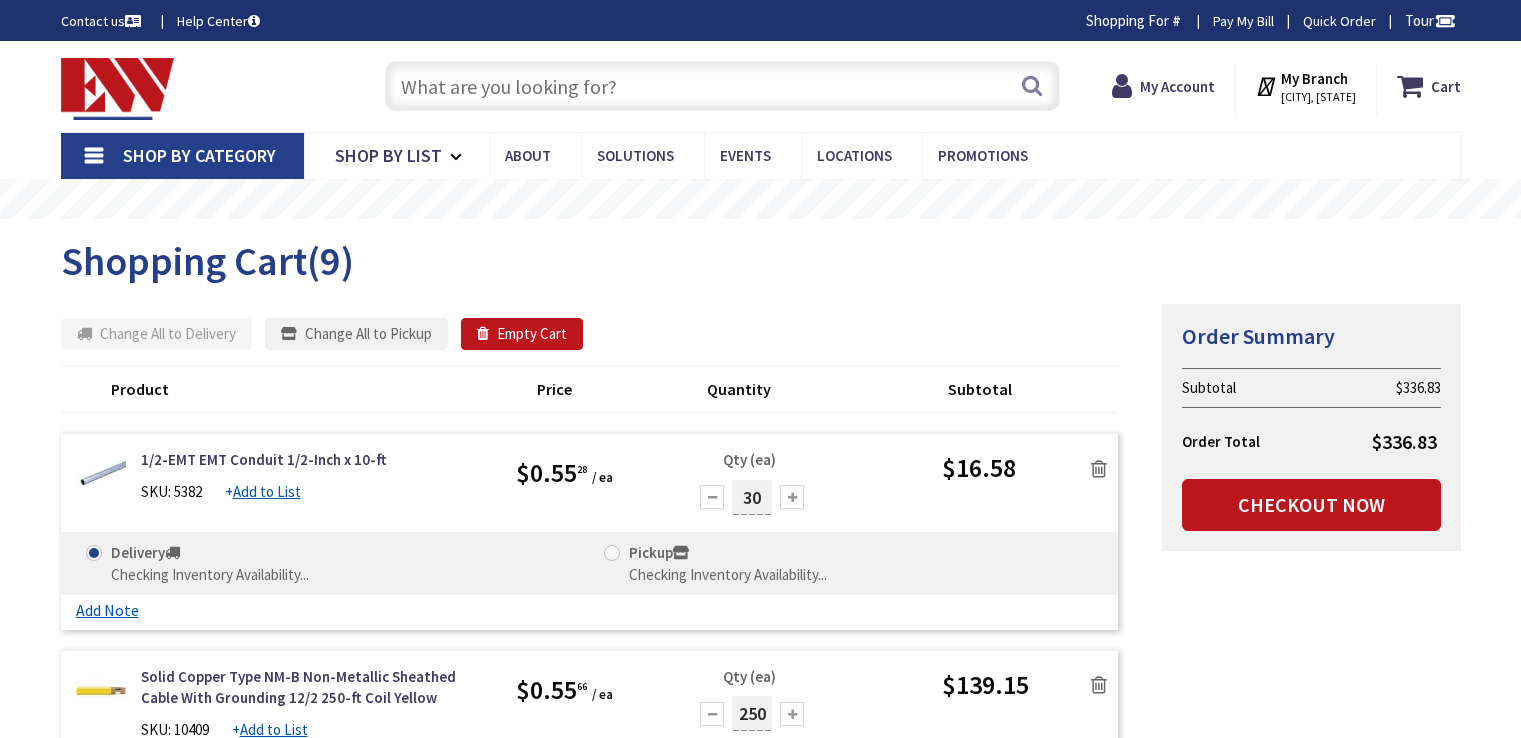 scroll, scrollTop: 0, scrollLeft: 0, axis: both 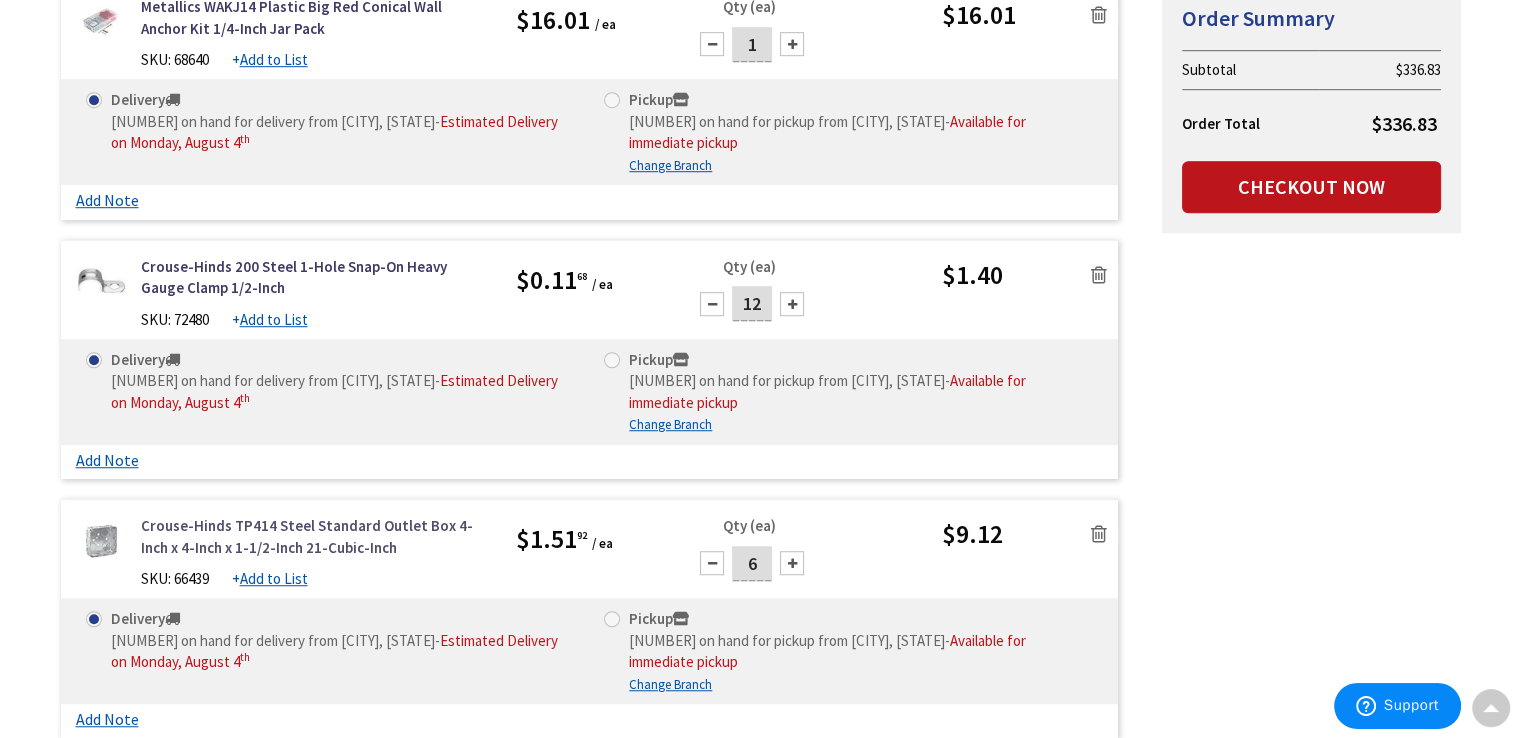 click on "Crouse-Hinds TP414 Steel Standard Outlet Box 4-Inch x 4-Inch x 1-1/2-Inch 21-Cubic-Inch" at bounding box center (314, 536) 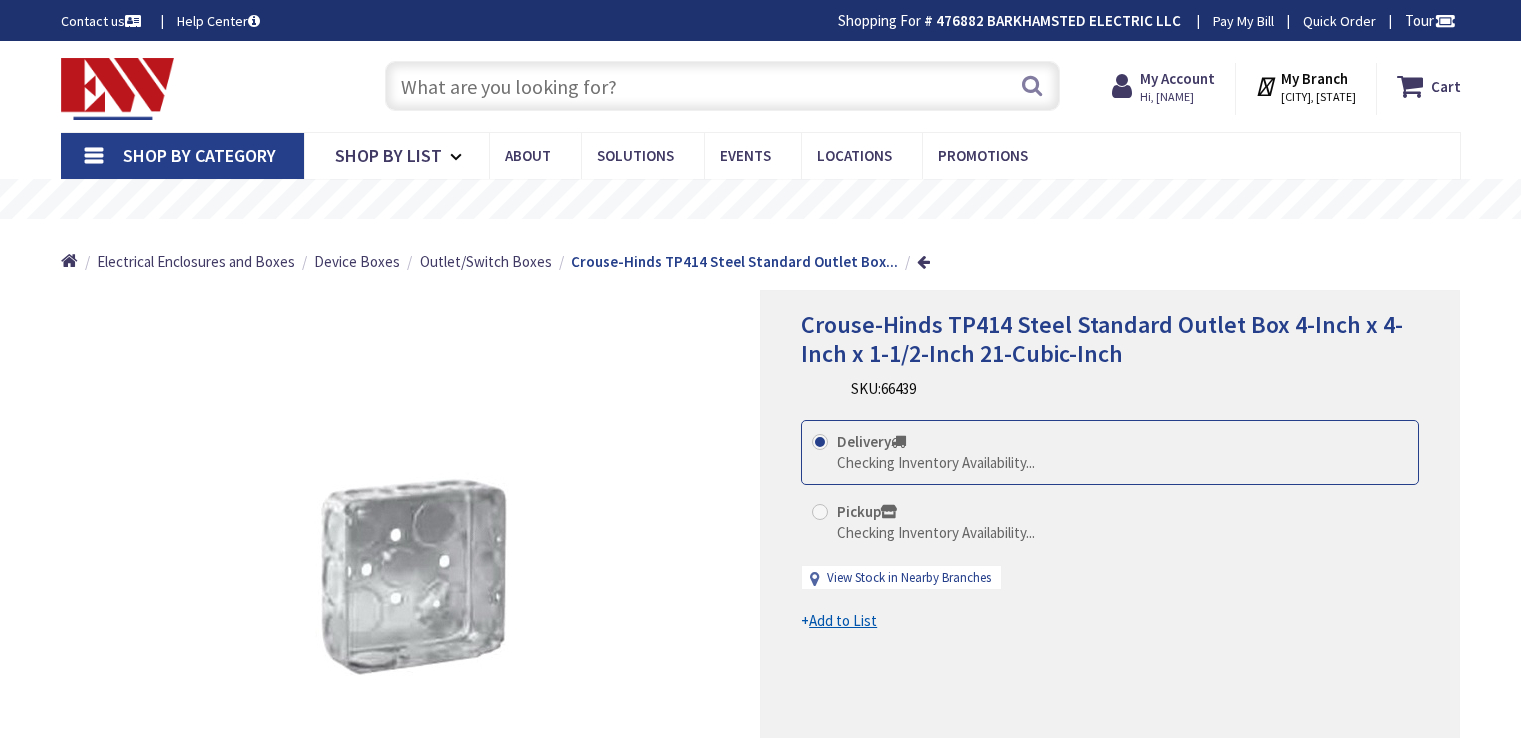 scroll, scrollTop: 0, scrollLeft: 0, axis: both 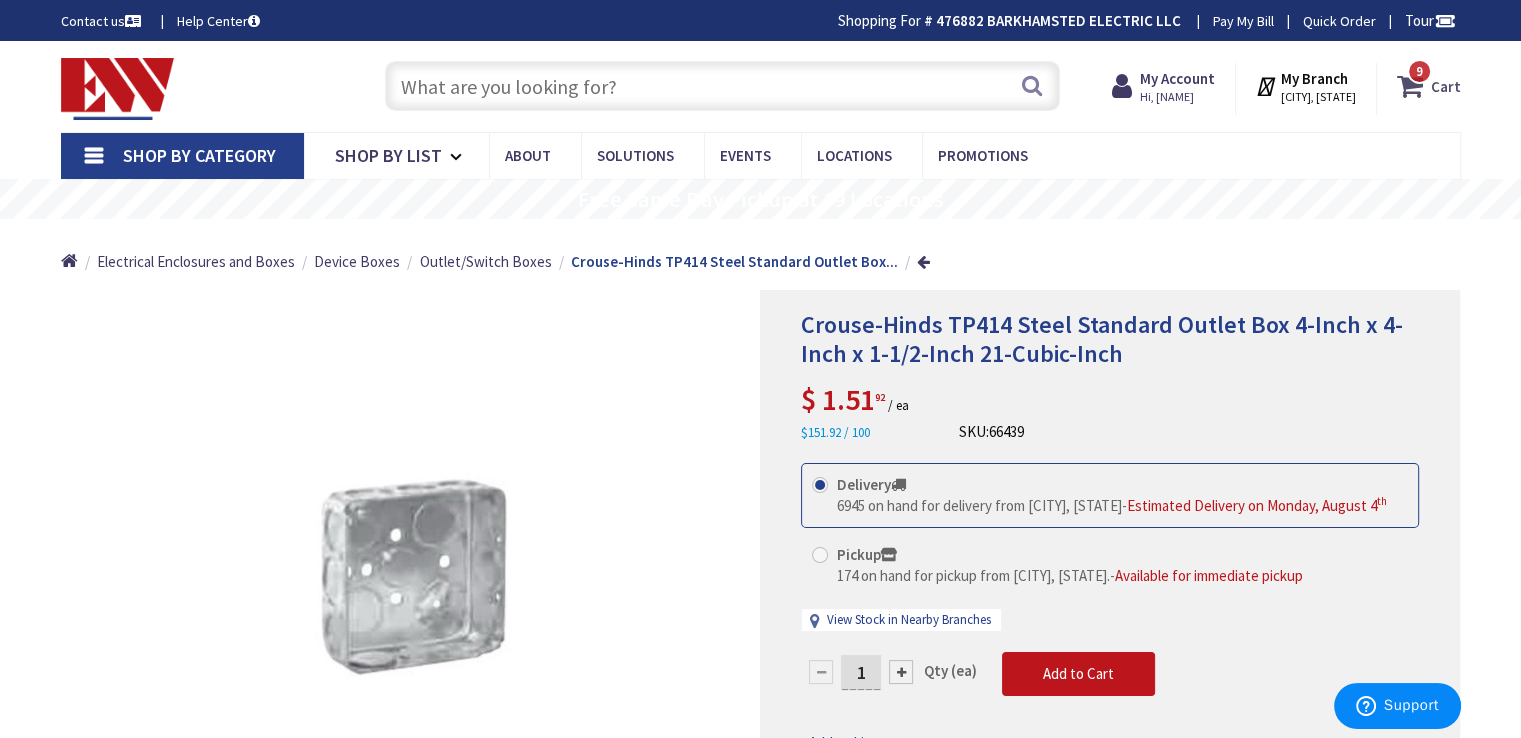 click on "Cart" at bounding box center [1446, 86] 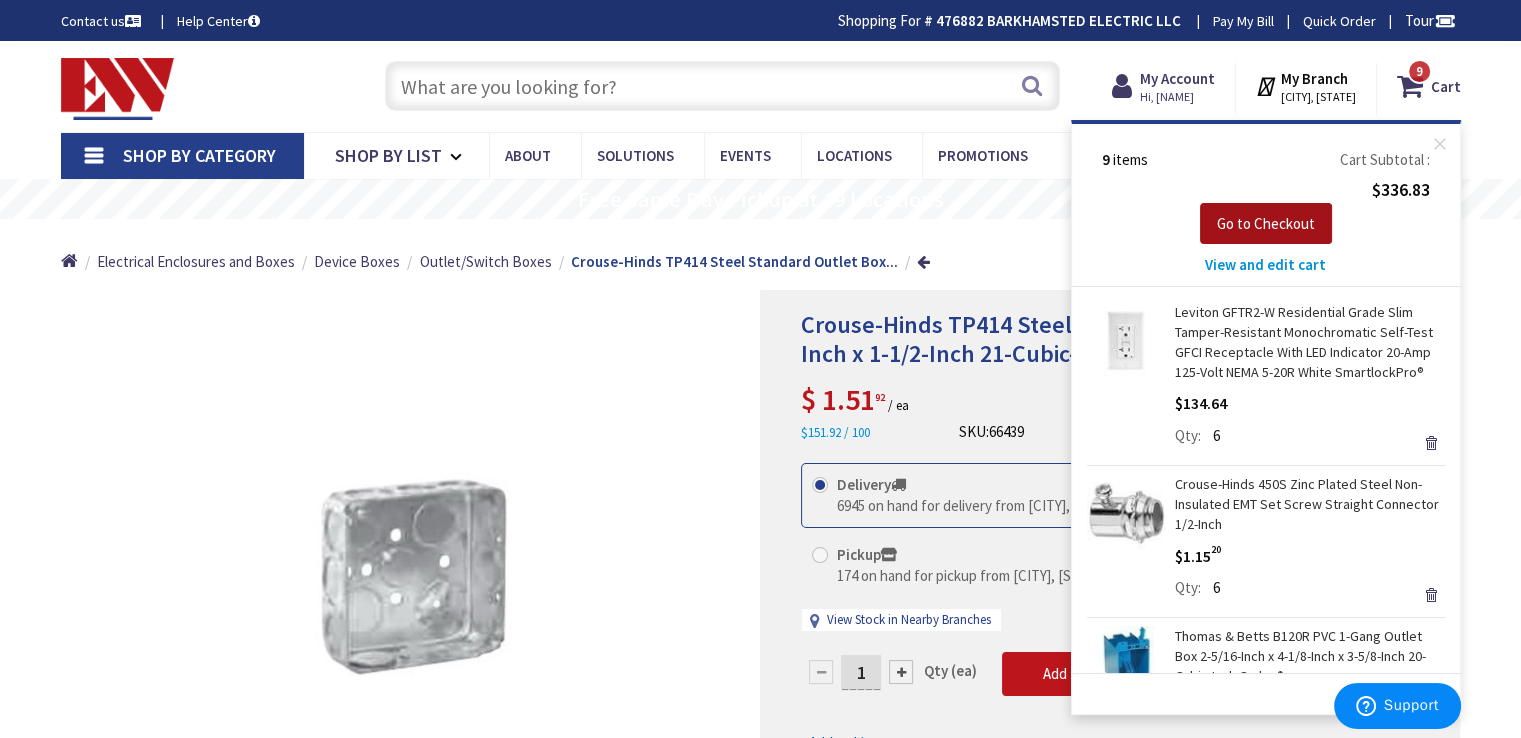 click on "Go to Checkout" at bounding box center (1266, 224) 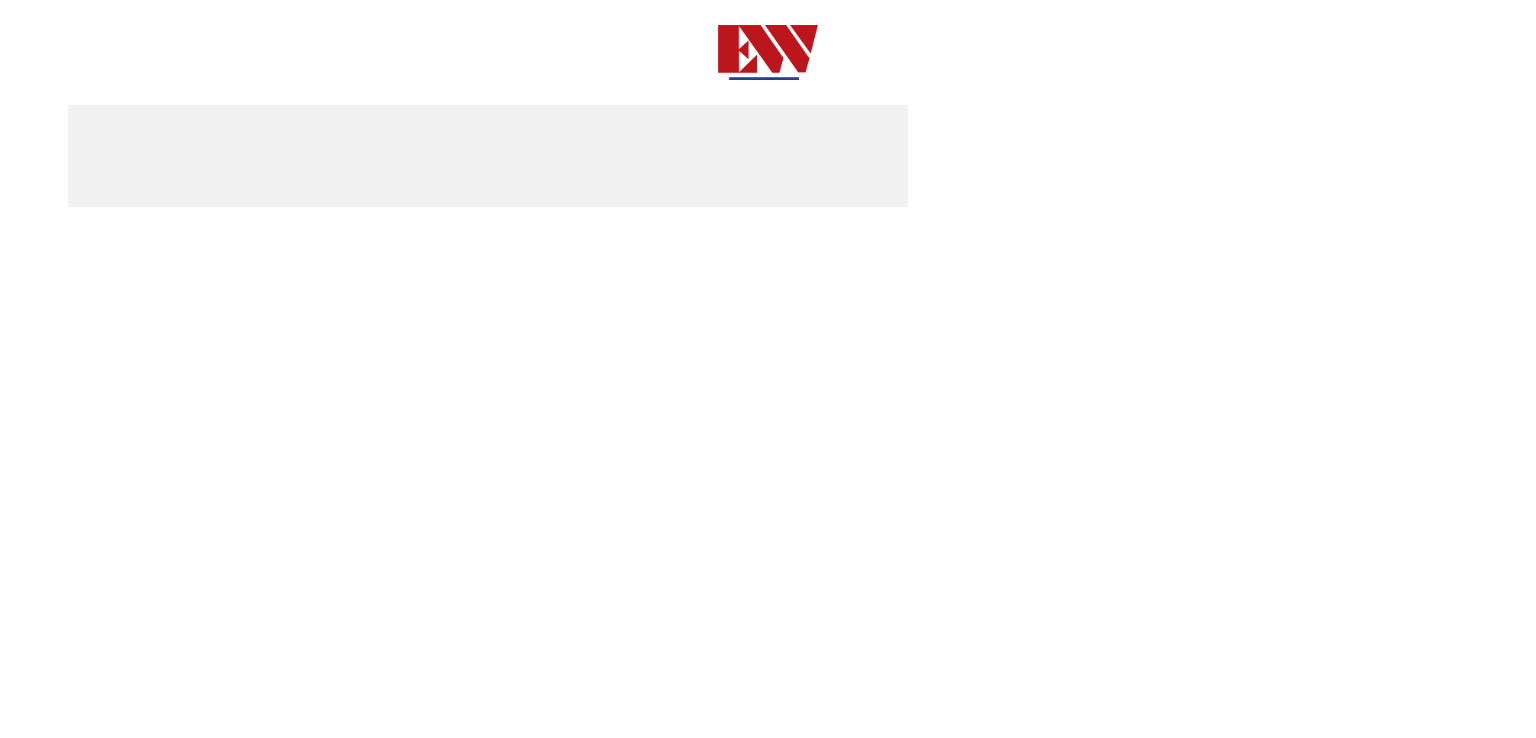 scroll, scrollTop: 0, scrollLeft: 0, axis: both 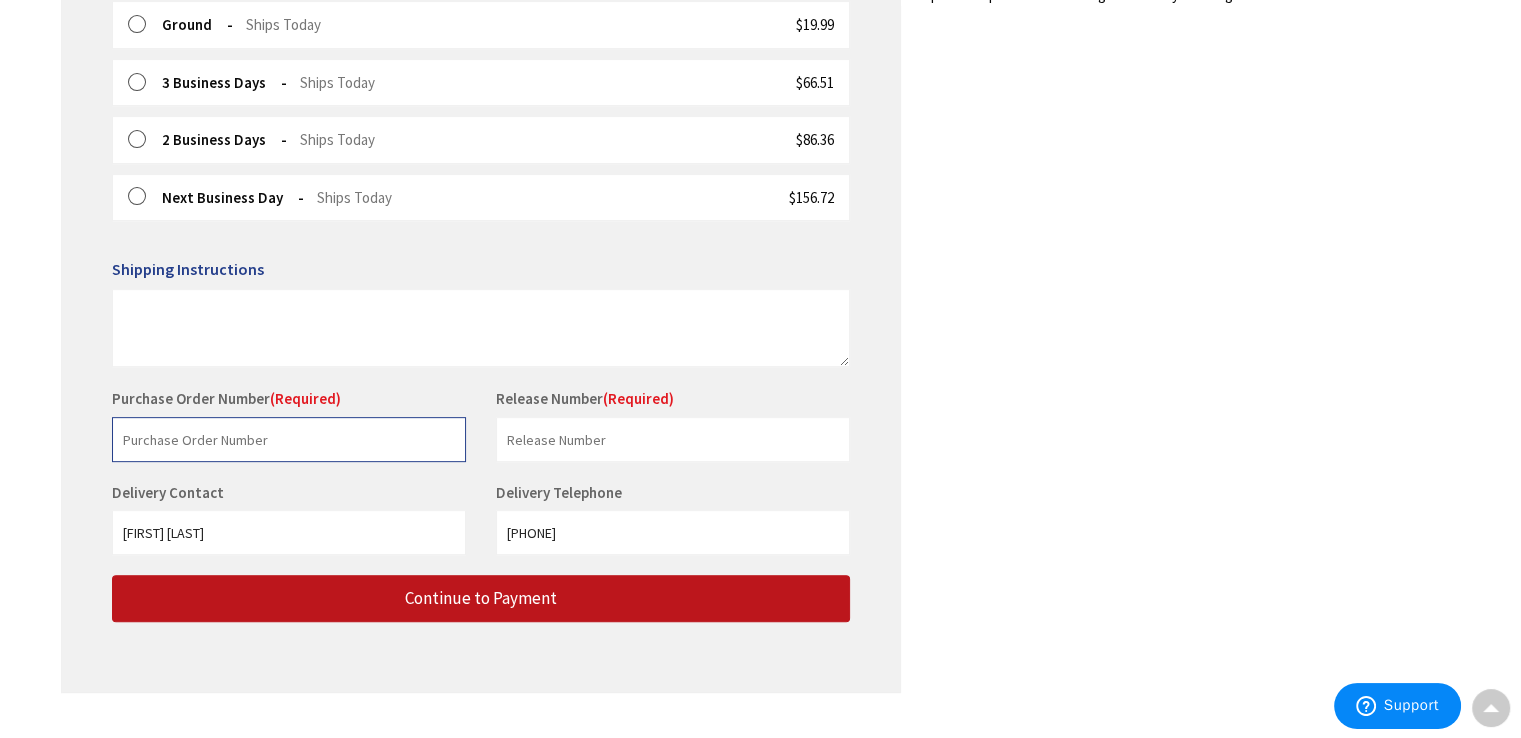 click at bounding box center [289, 439] 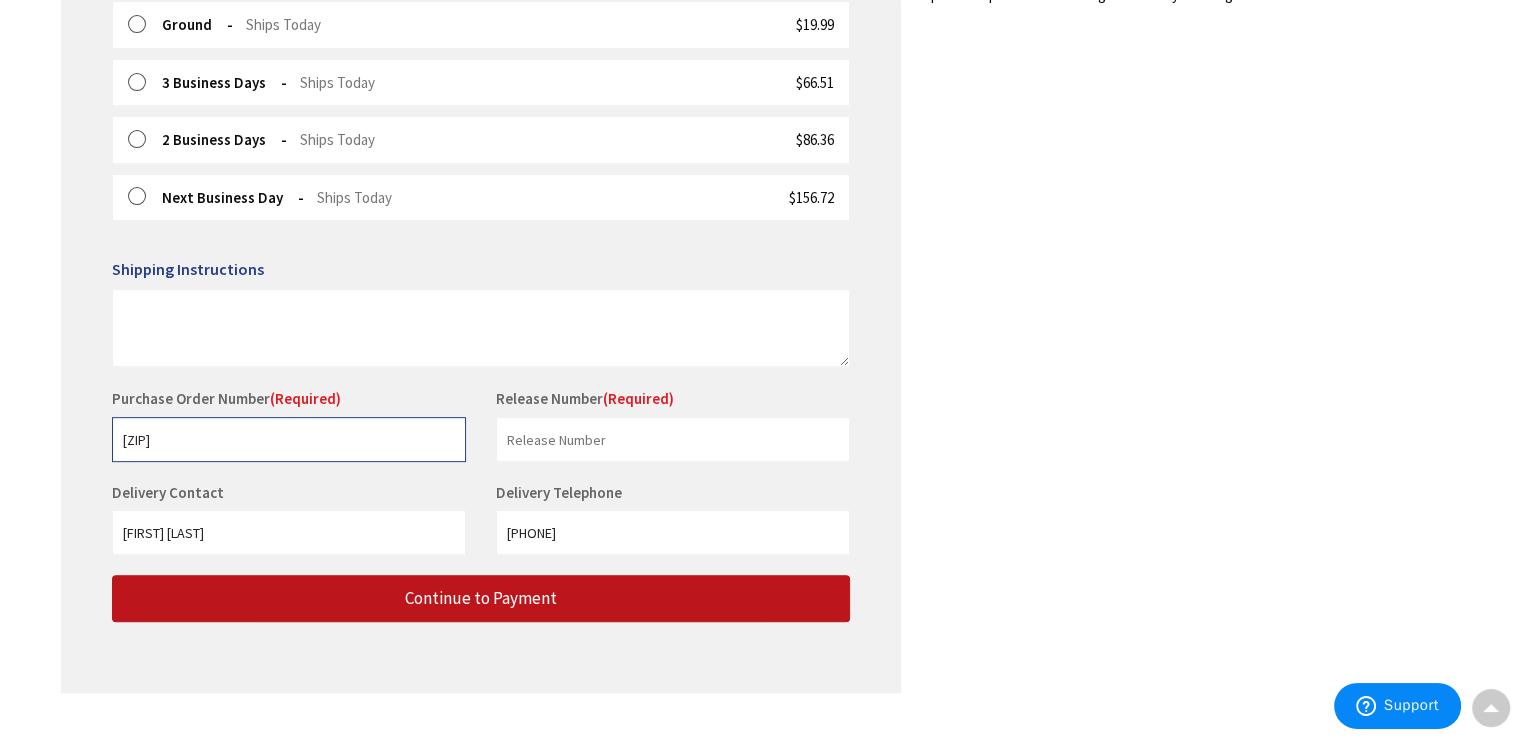 type on "[ZIP]" 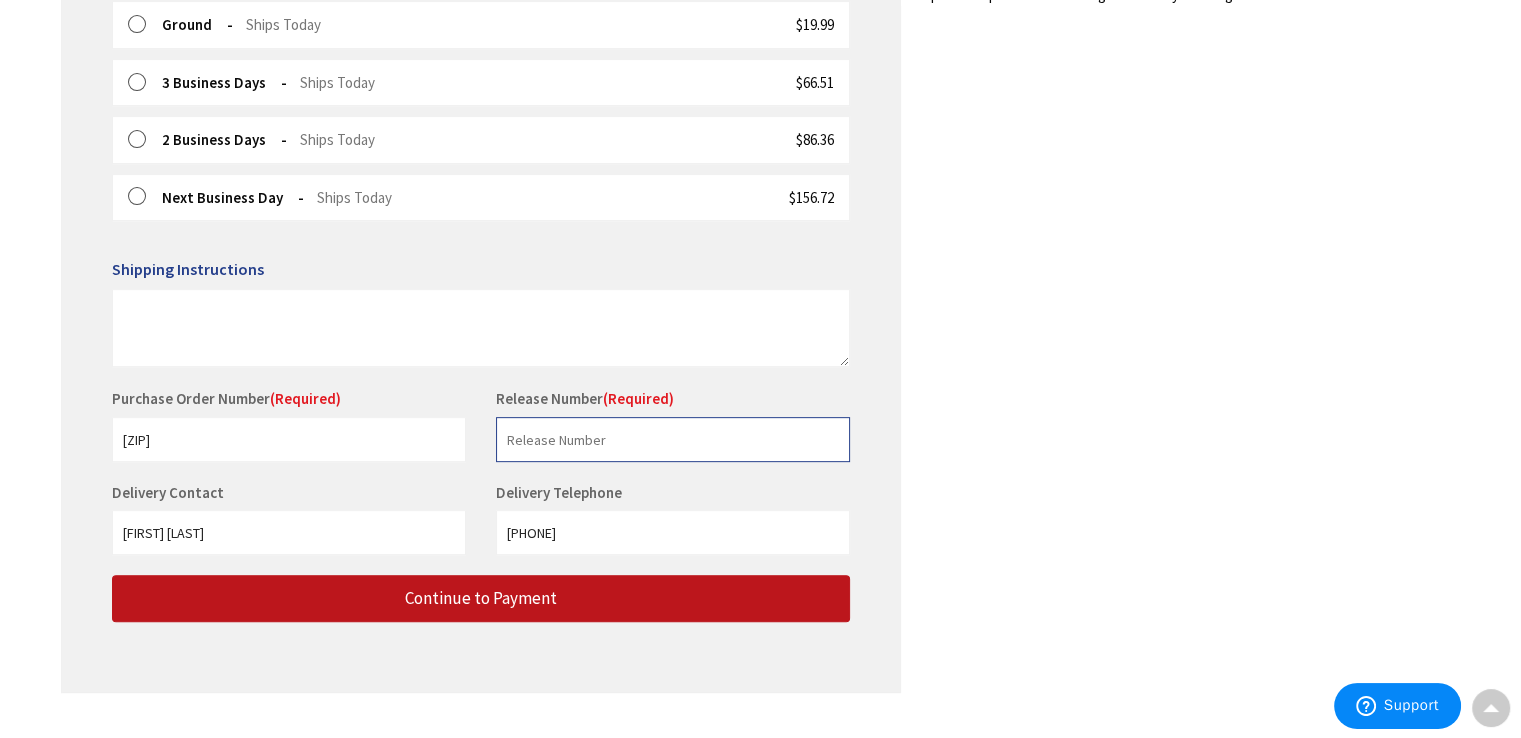 click at bounding box center (673, 439) 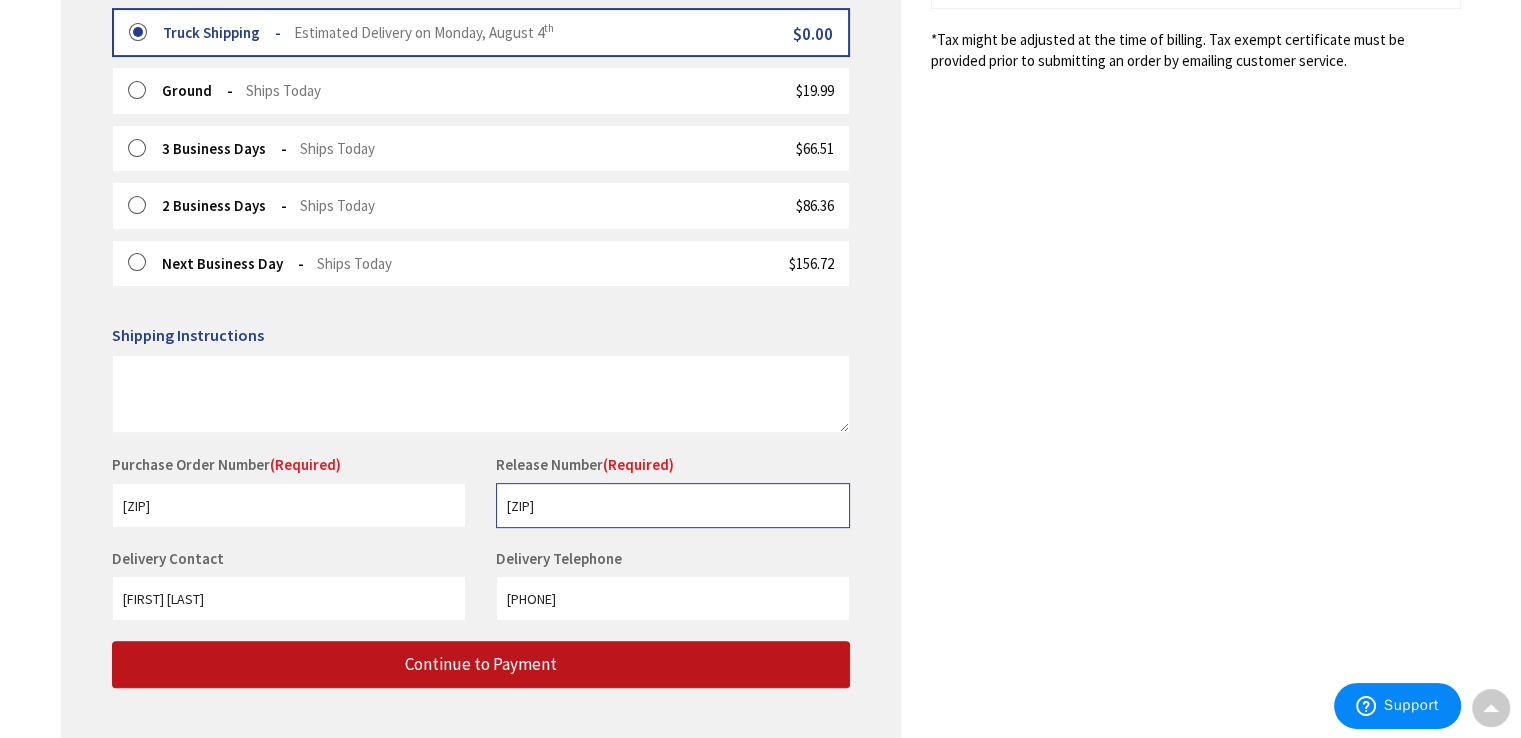 scroll, scrollTop: 600, scrollLeft: 0, axis: vertical 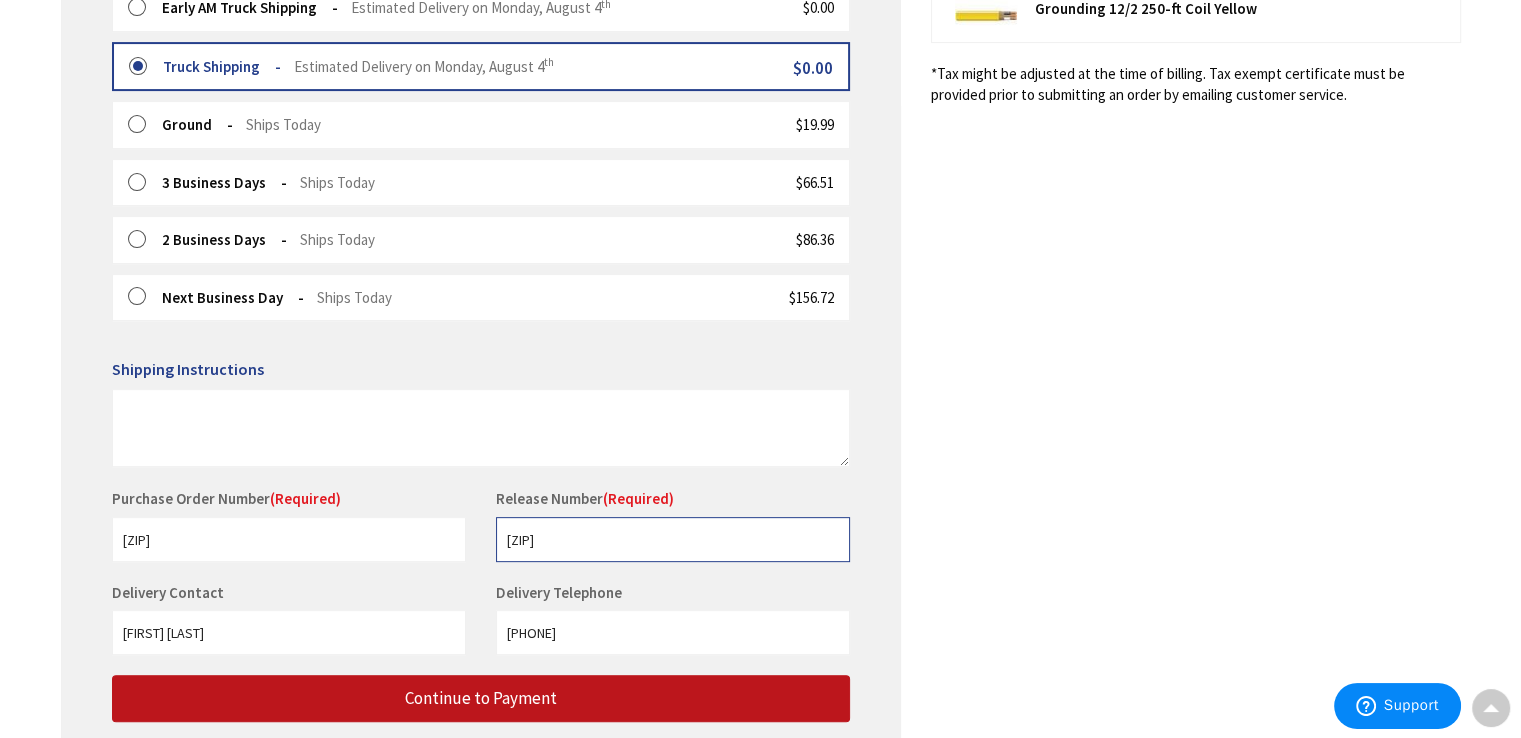 type on "0004" 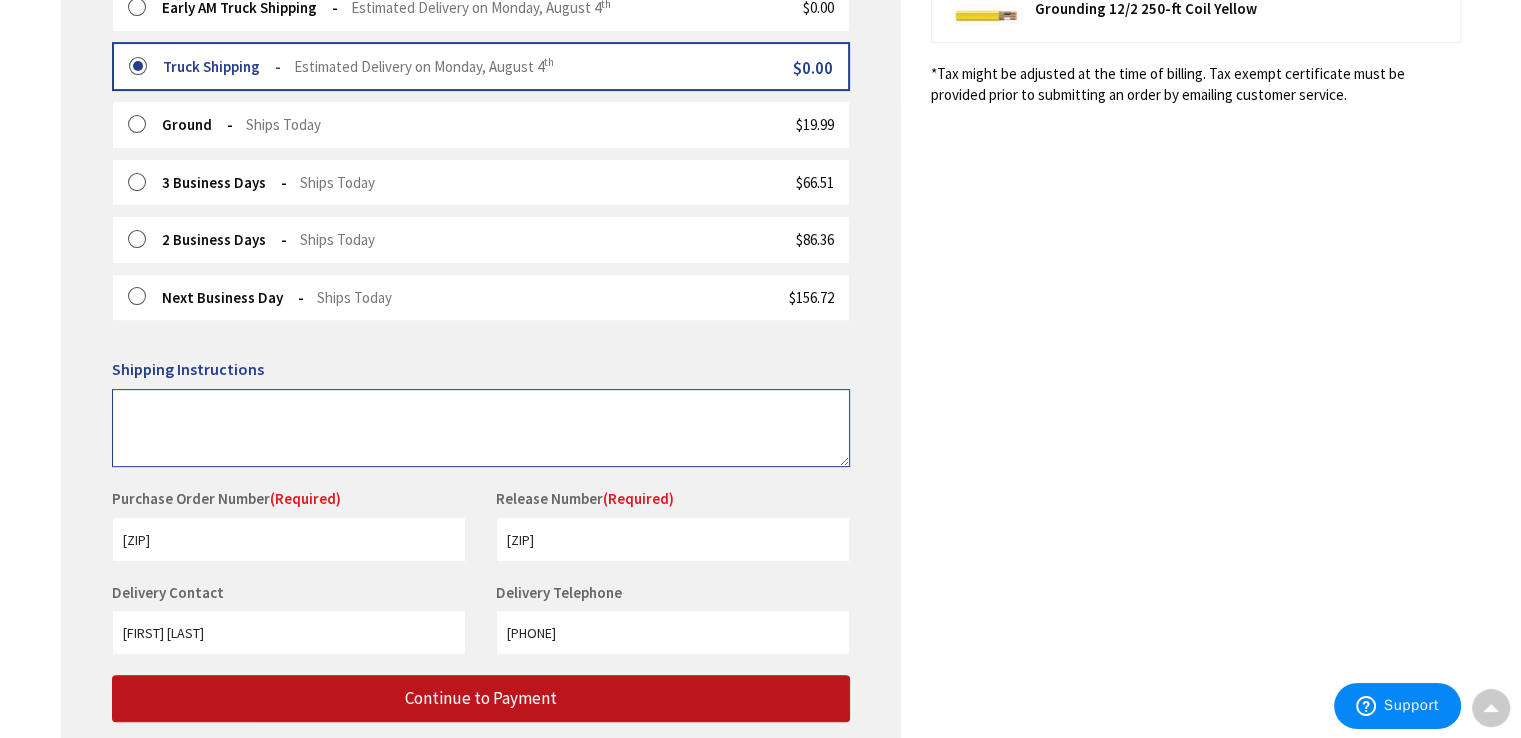 click at bounding box center [481, 428] 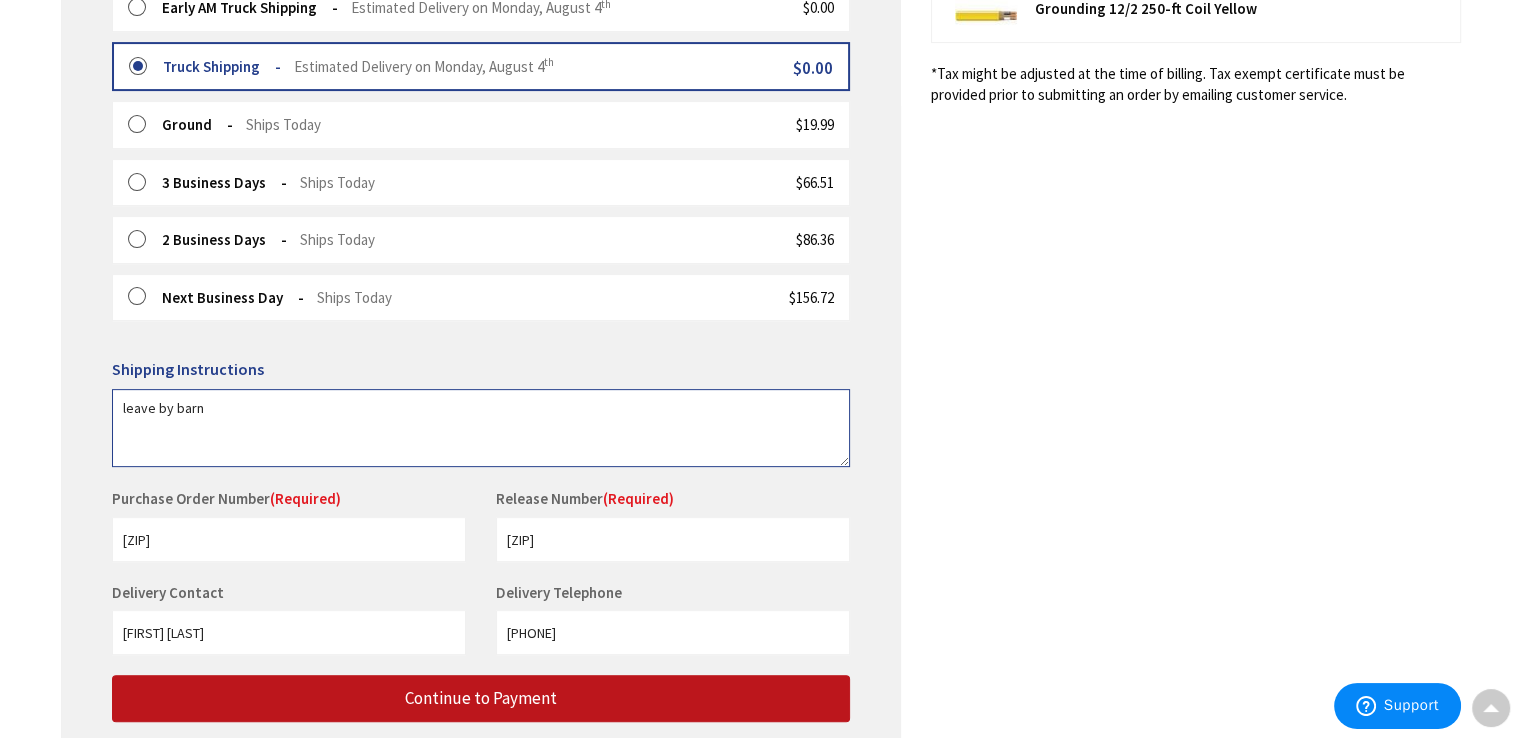 click on "leave by barn" at bounding box center [481, 428] 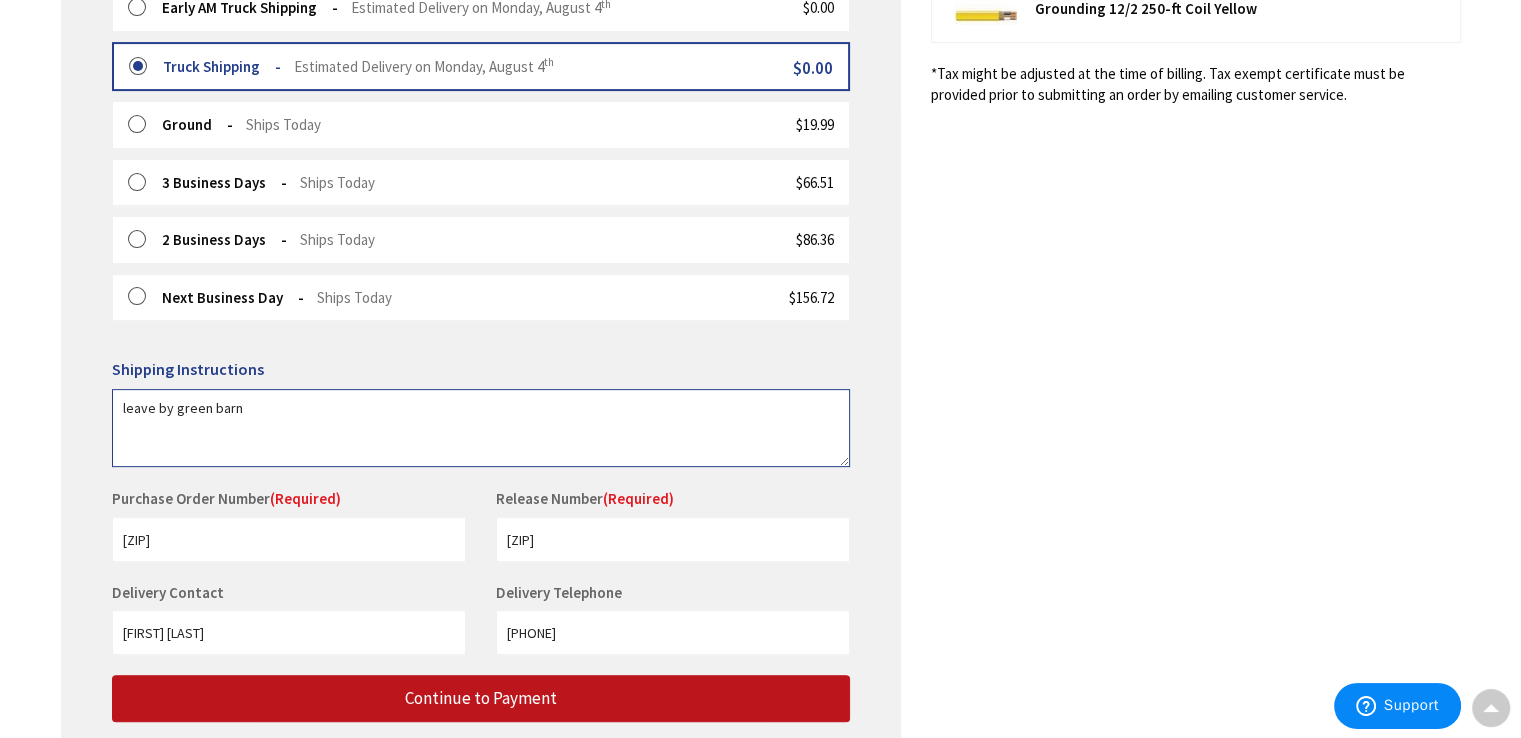 click on "leave by green barn" at bounding box center [481, 428] 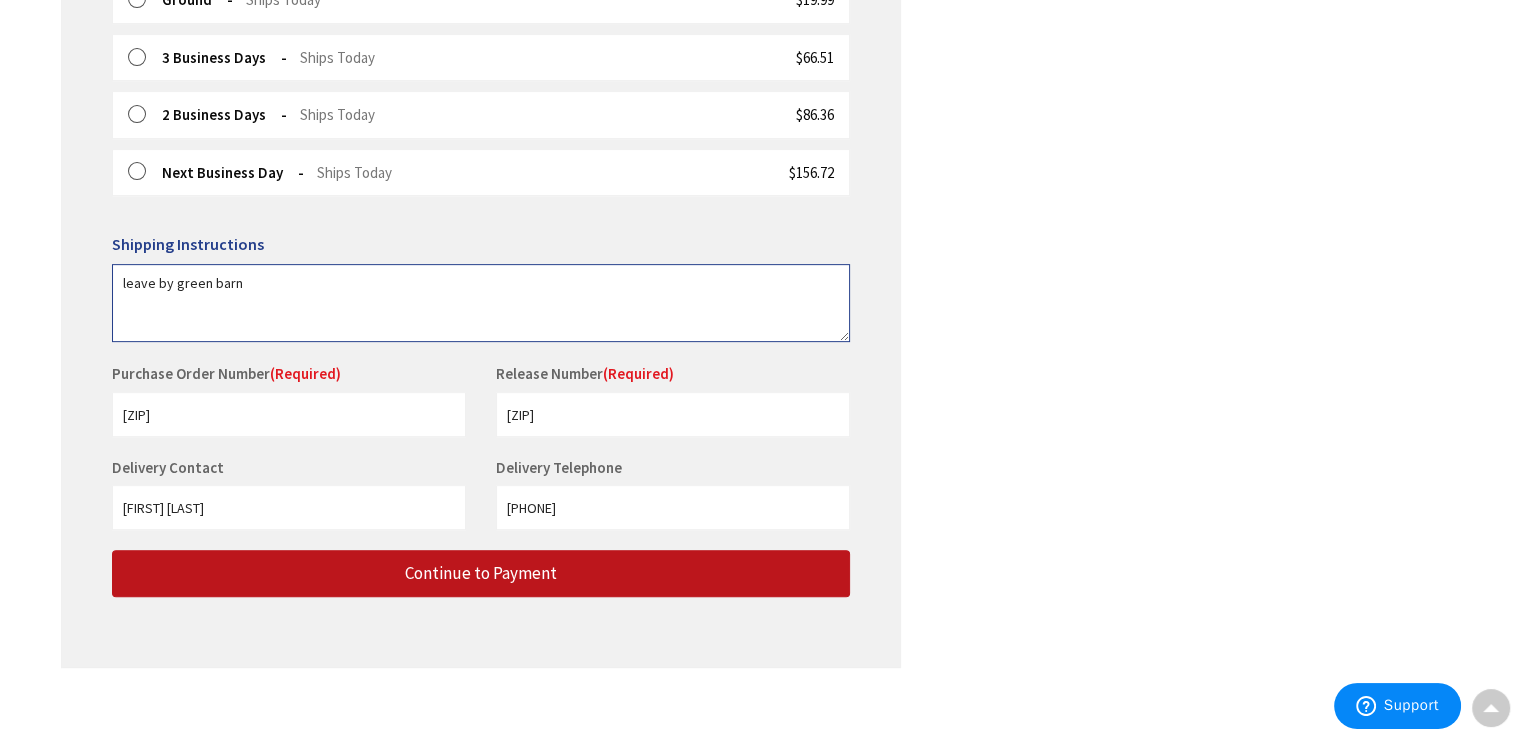 scroll, scrollTop: 736, scrollLeft: 0, axis: vertical 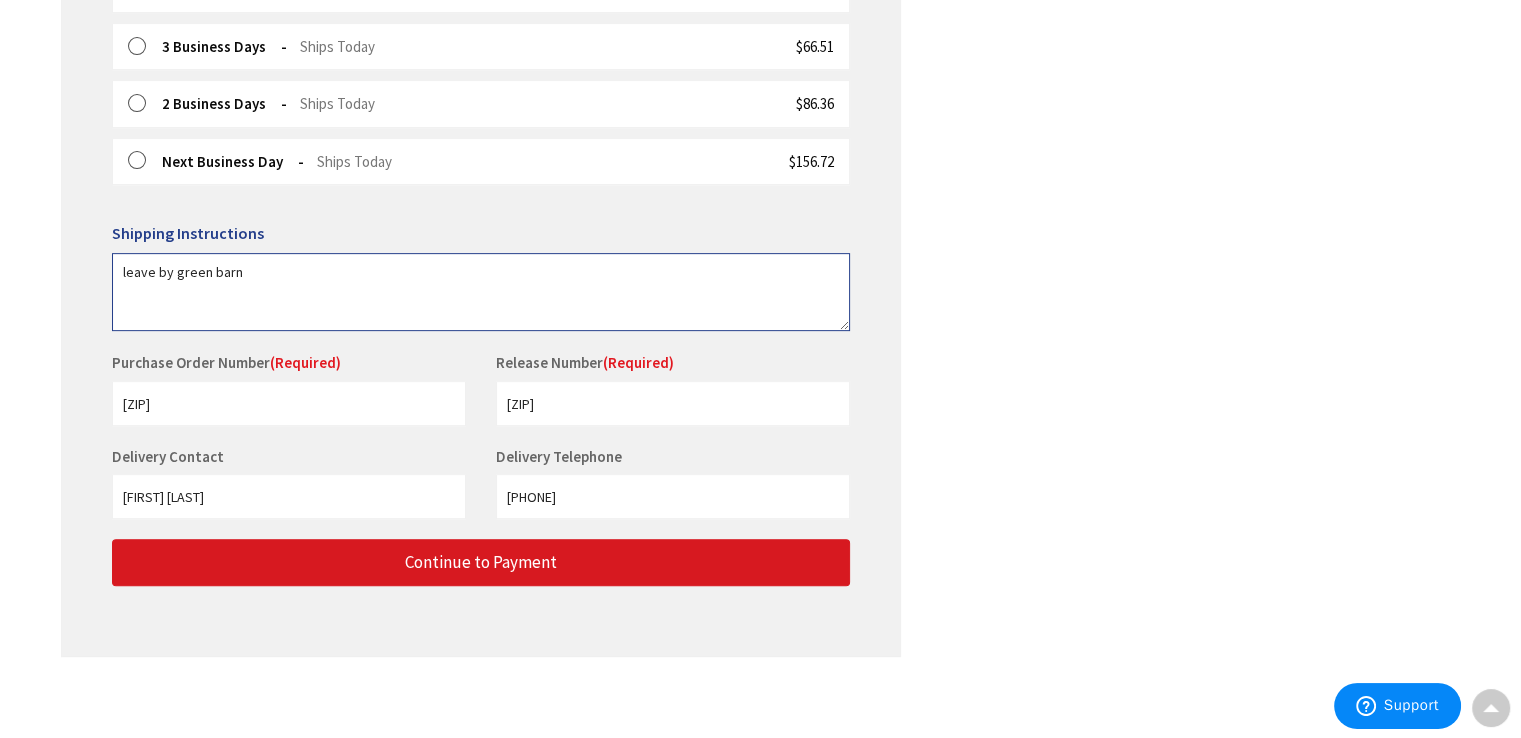 type on "leave by green barn" 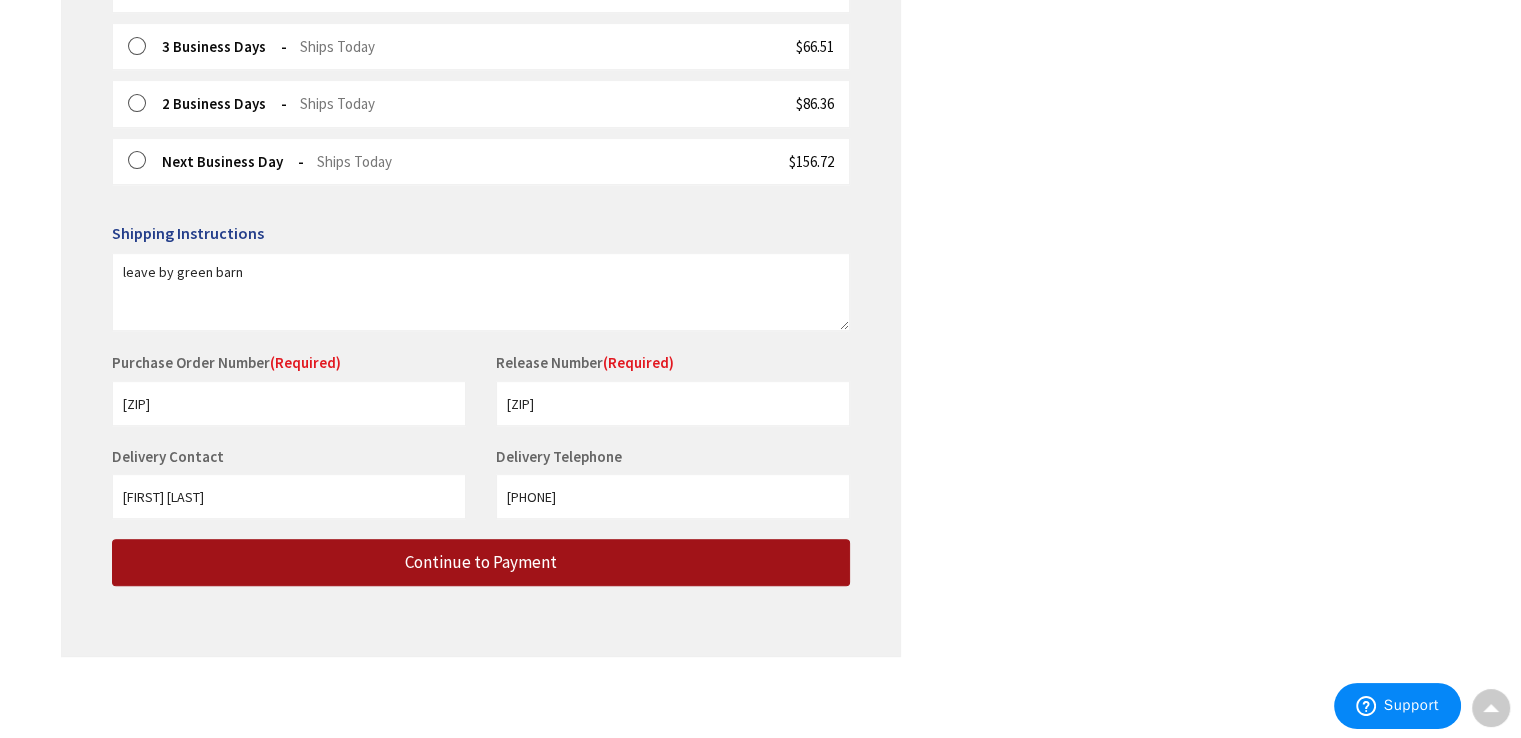 click on "Continue to Payment" at bounding box center [481, 562] 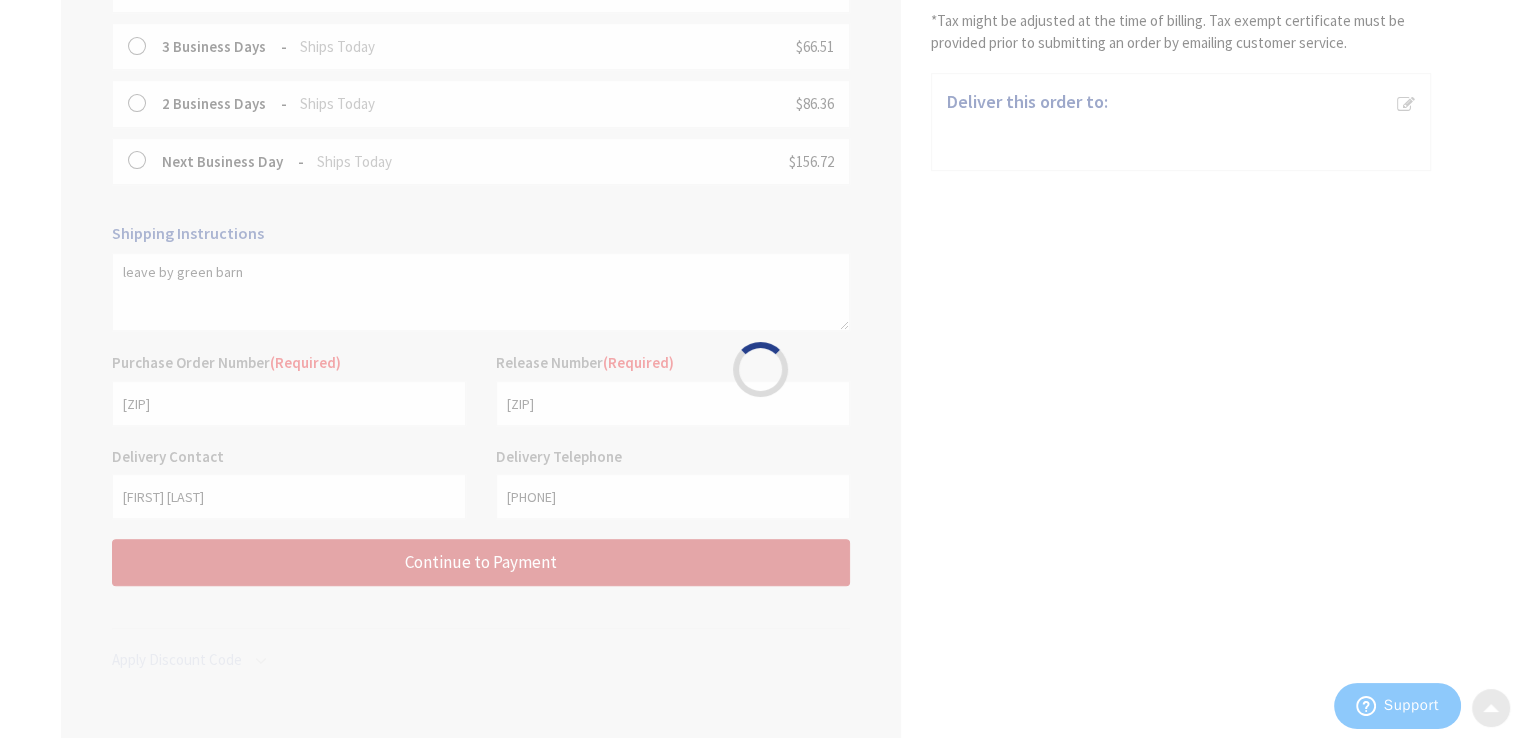 scroll, scrollTop: 0, scrollLeft: 0, axis: both 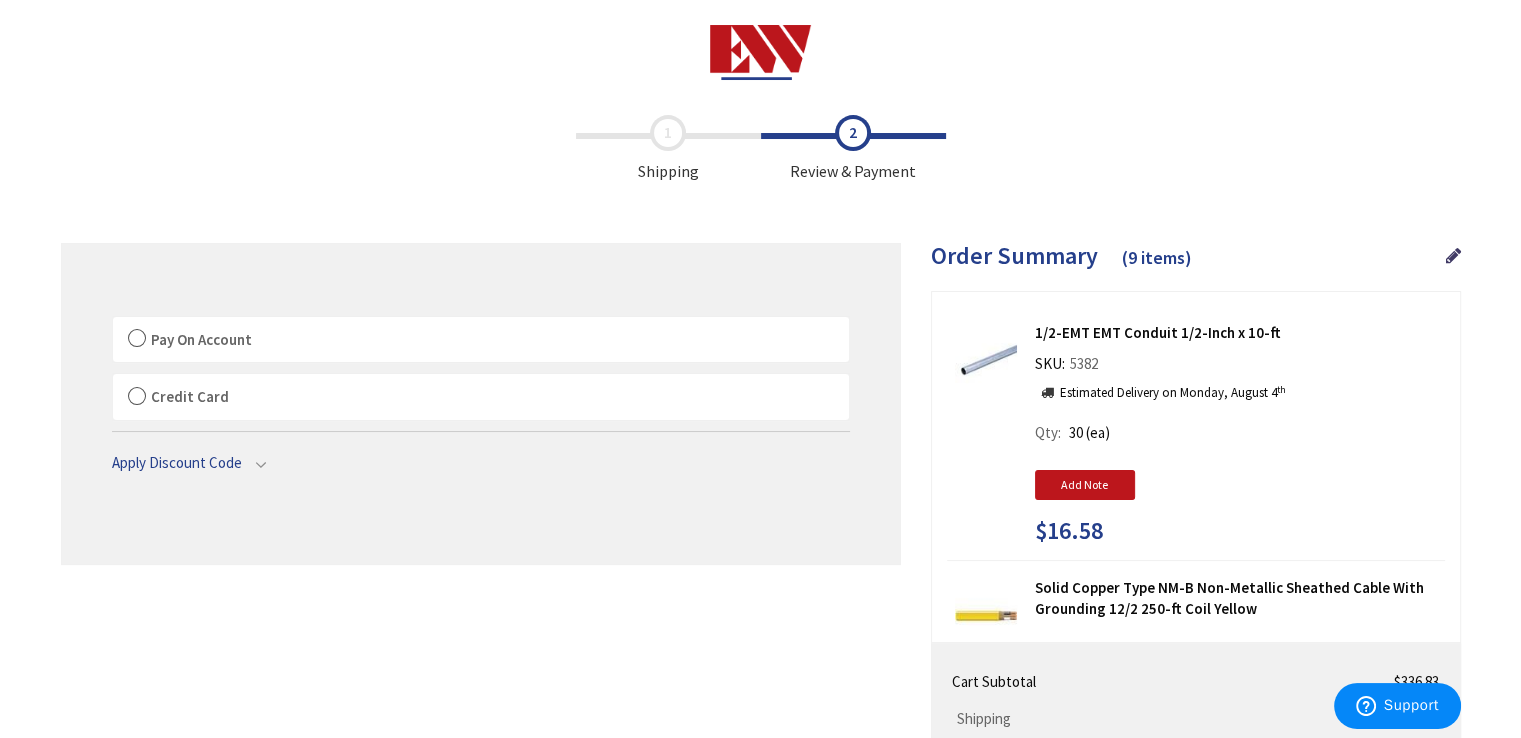 click on "Pay On Account" at bounding box center (481, 340) 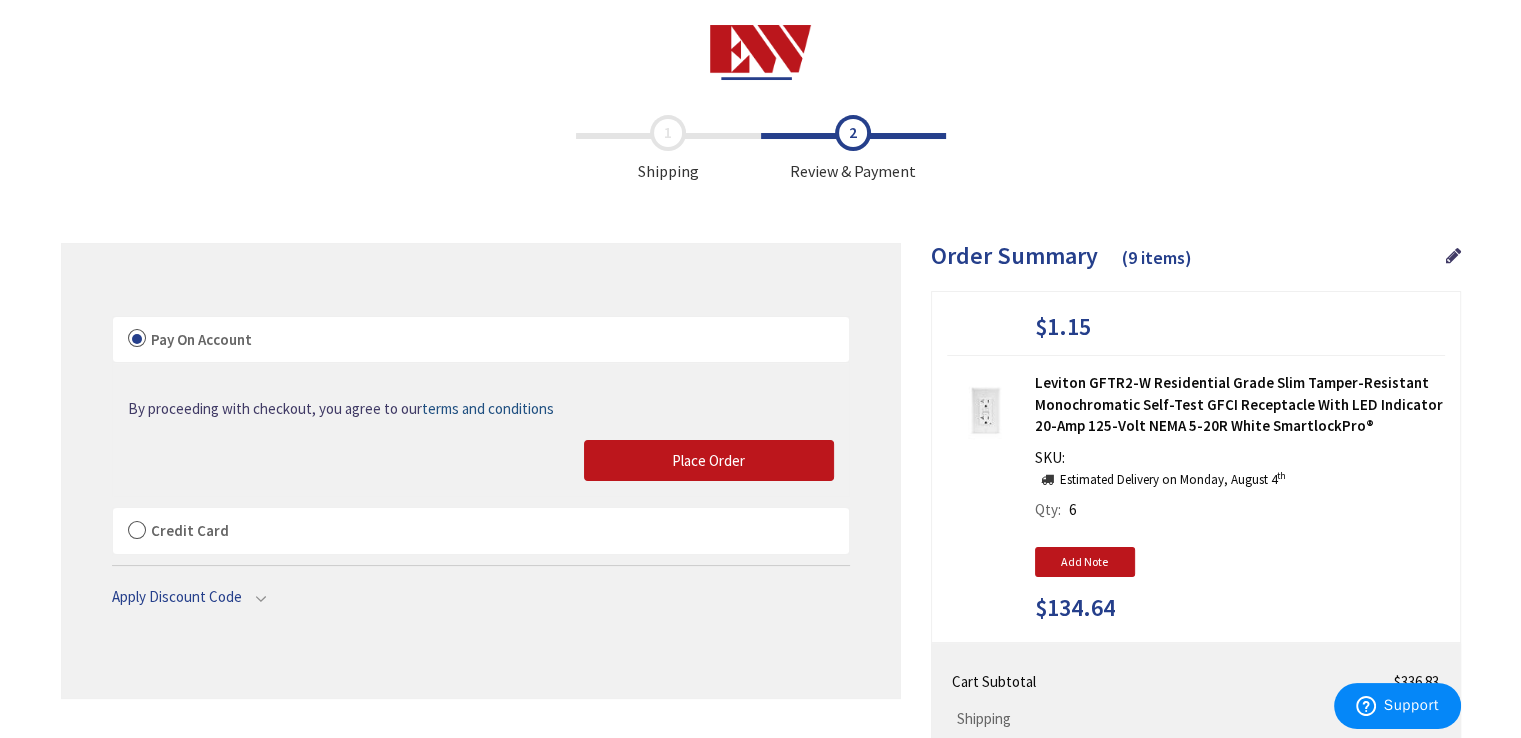 scroll, scrollTop: 2006, scrollLeft: 0, axis: vertical 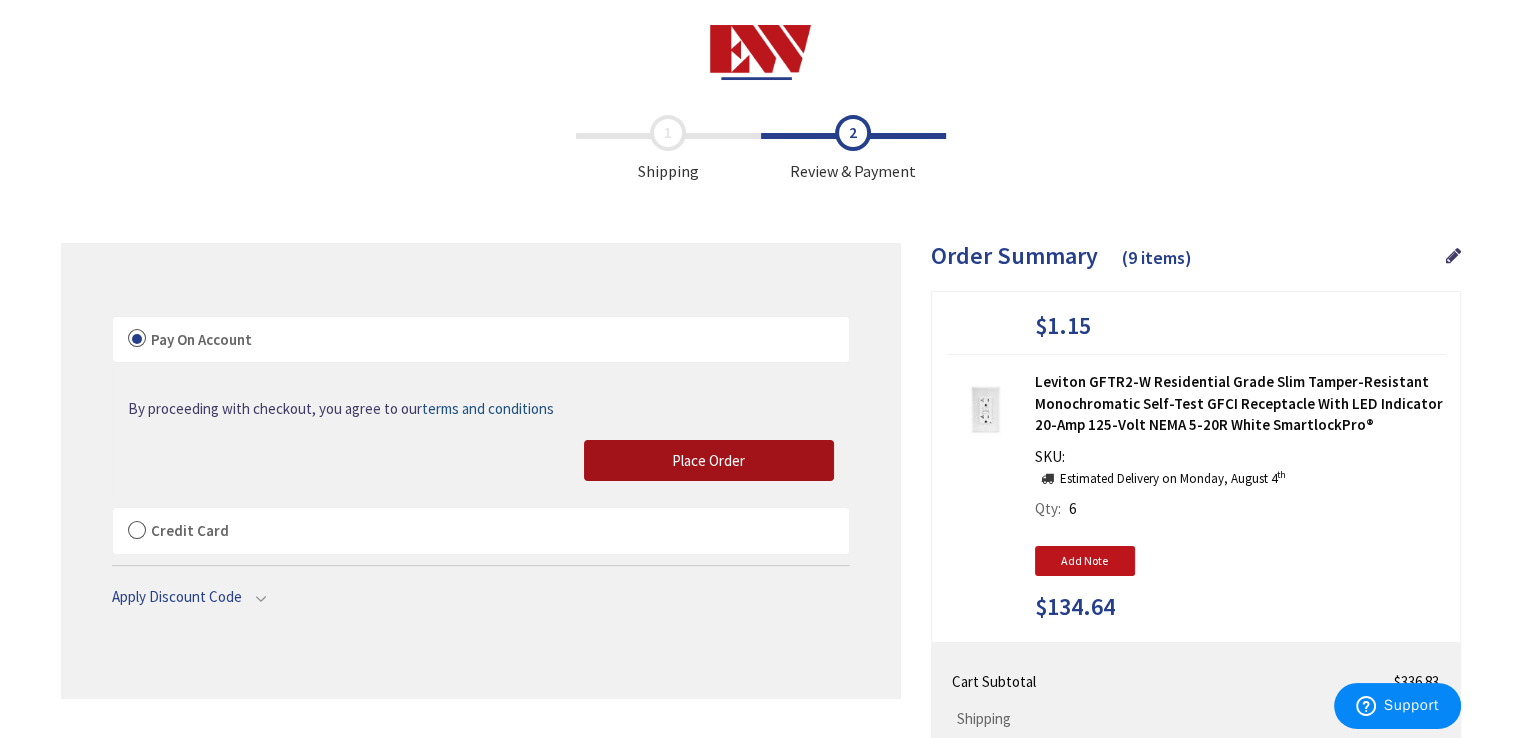 click on "Place Order" at bounding box center (709, 461) 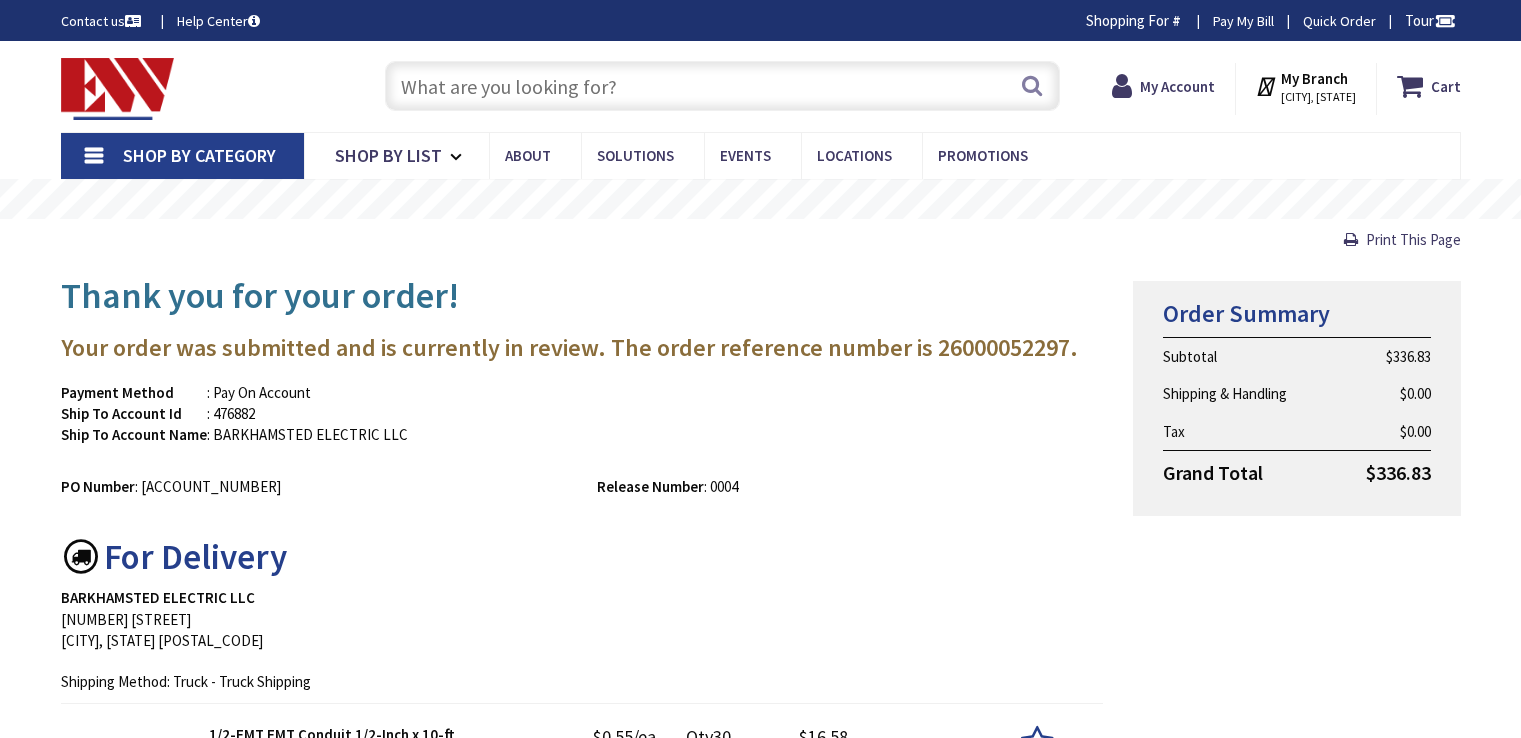 scroll, scrollTop: 0, scrollLeft: 0, axis: both 